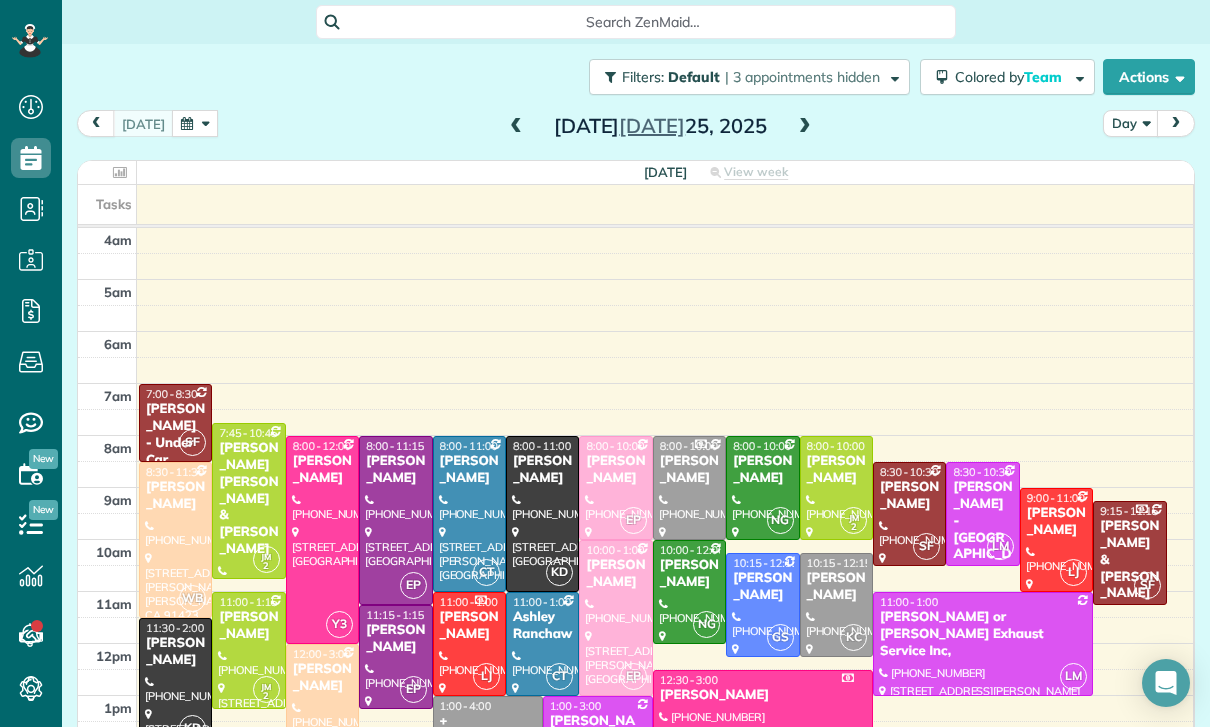 scroll, scrollTop: 0, scrollLeft: 0, axis: both 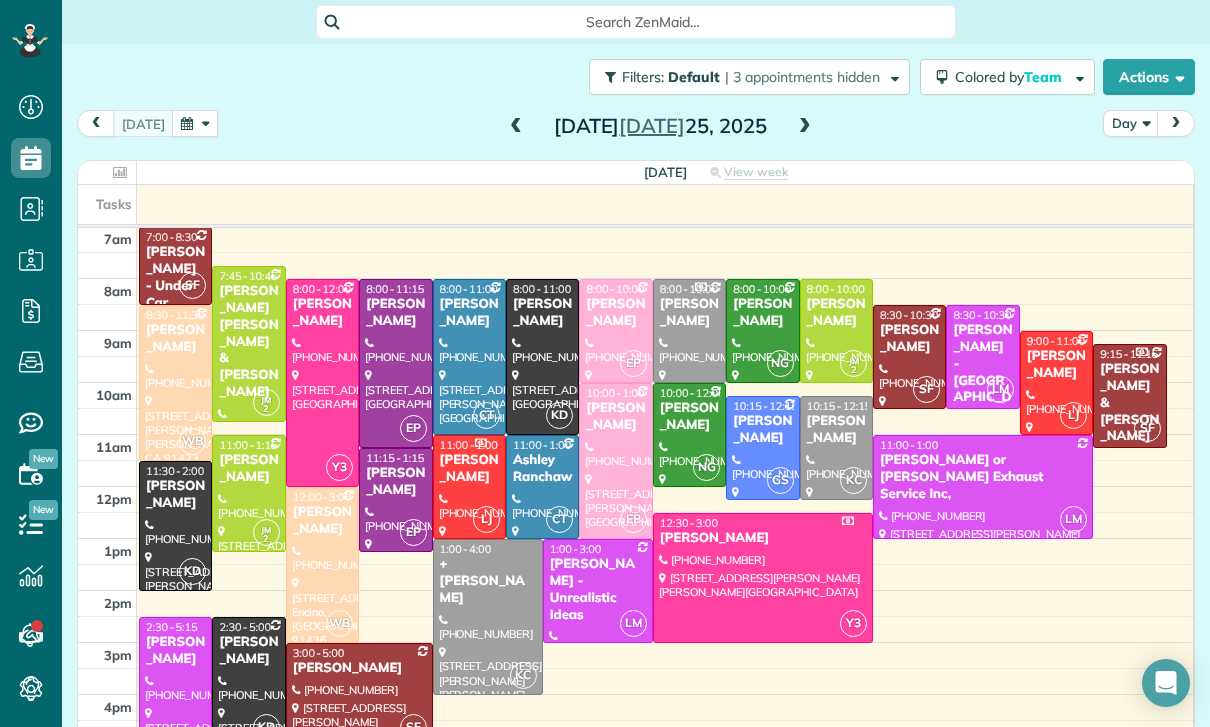 click at bounding box center [195, 123] 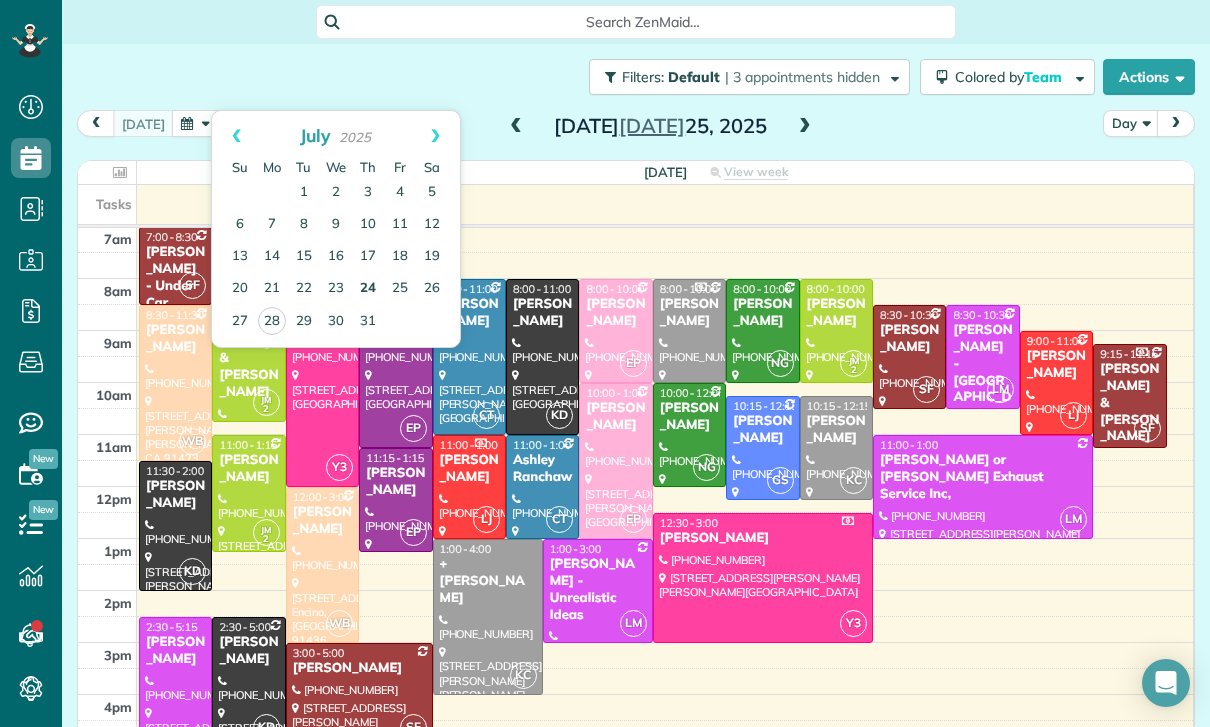 click on "24" at bounding box center (368, 289) 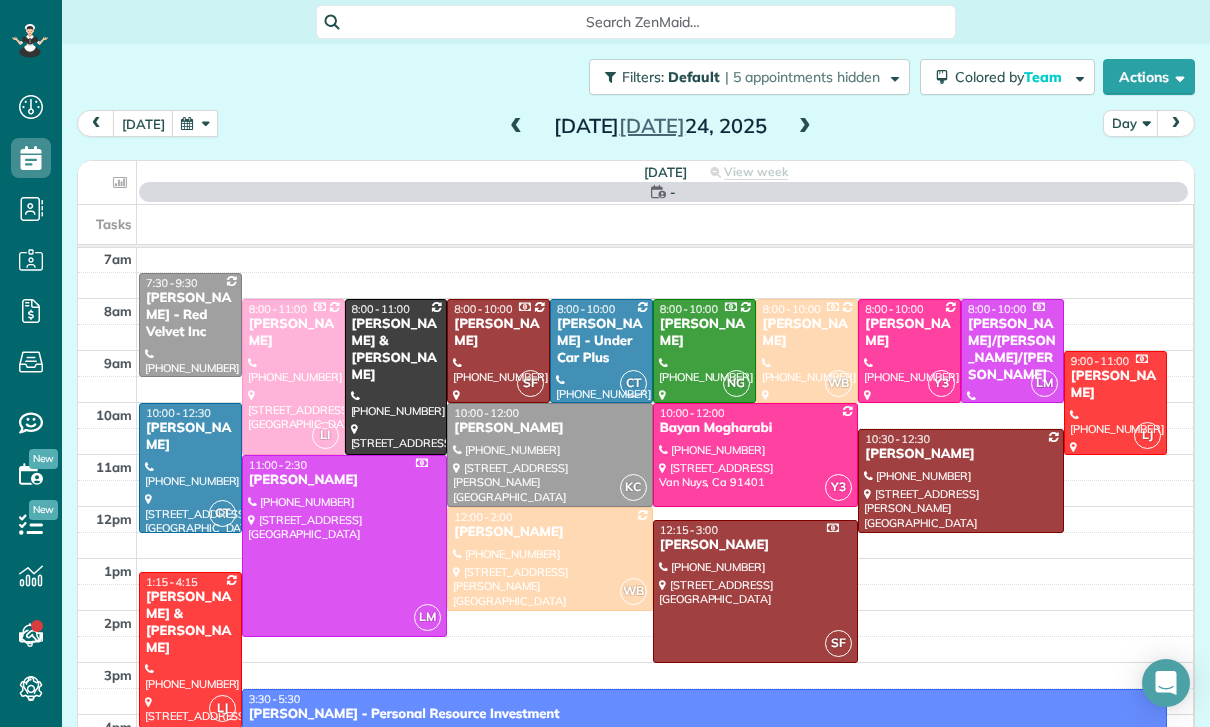scroll, scrollTop: 157, scrollLeft: 0, axis: vertical 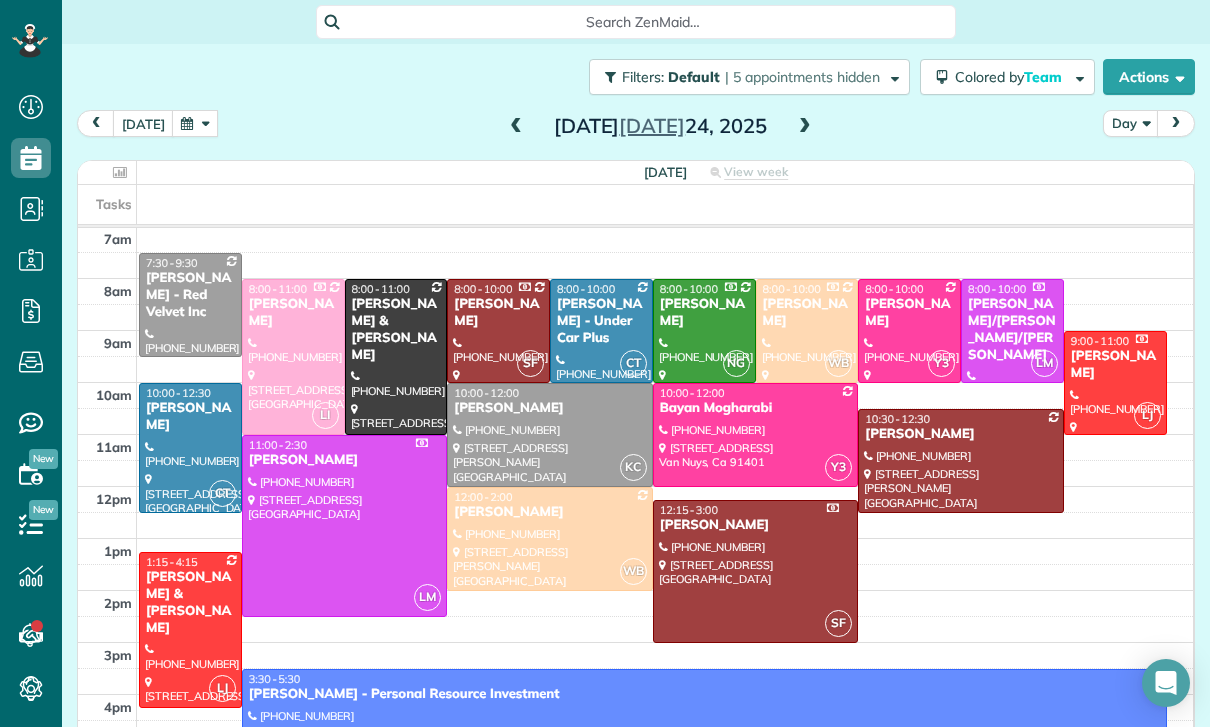 click at bounding box center [550, 539] 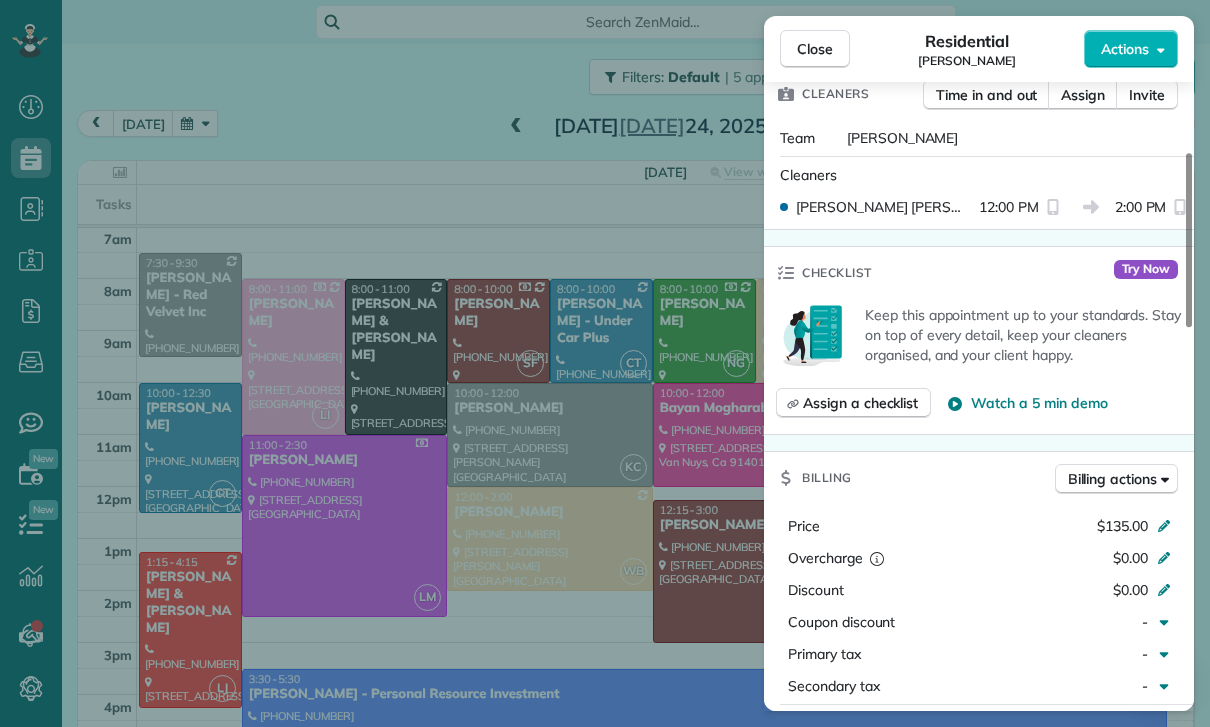 scroll, scrollTop: 749, scrollLeft: 0, axis: vertical 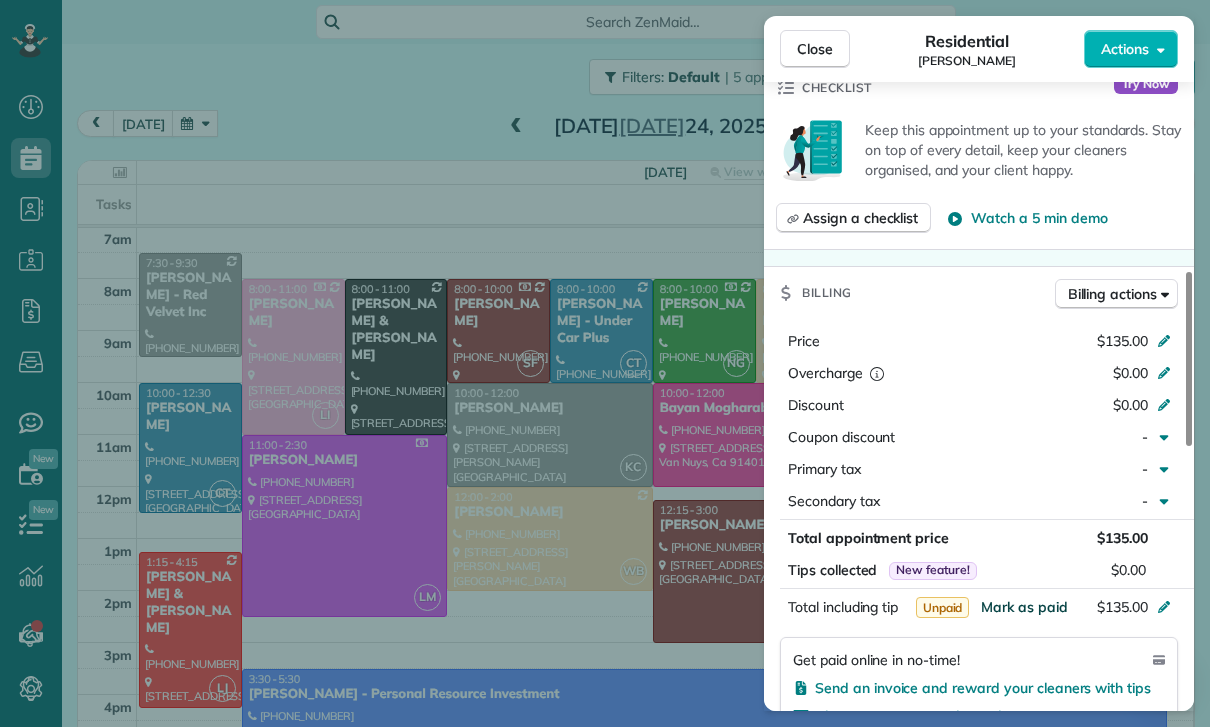 click on "Mark as paid" at bounding box center [1024, 607] 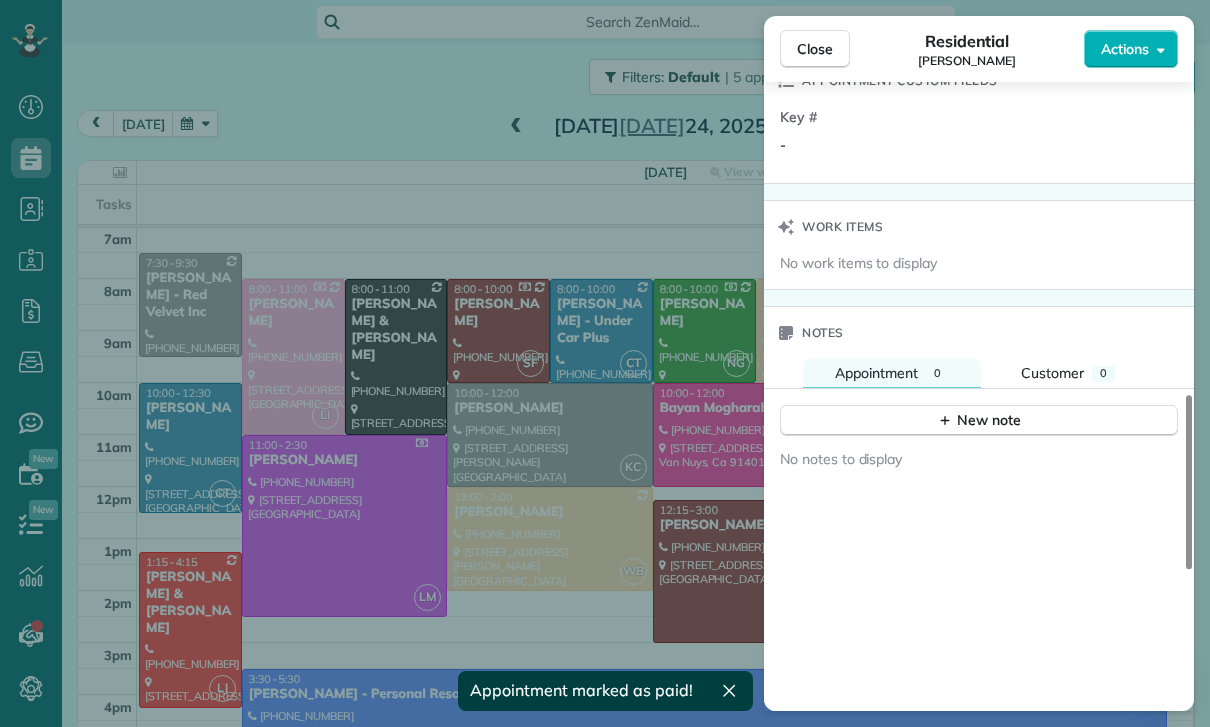 scroll, scrollTop: 1467, scrollLeft: 0, axis: vertical 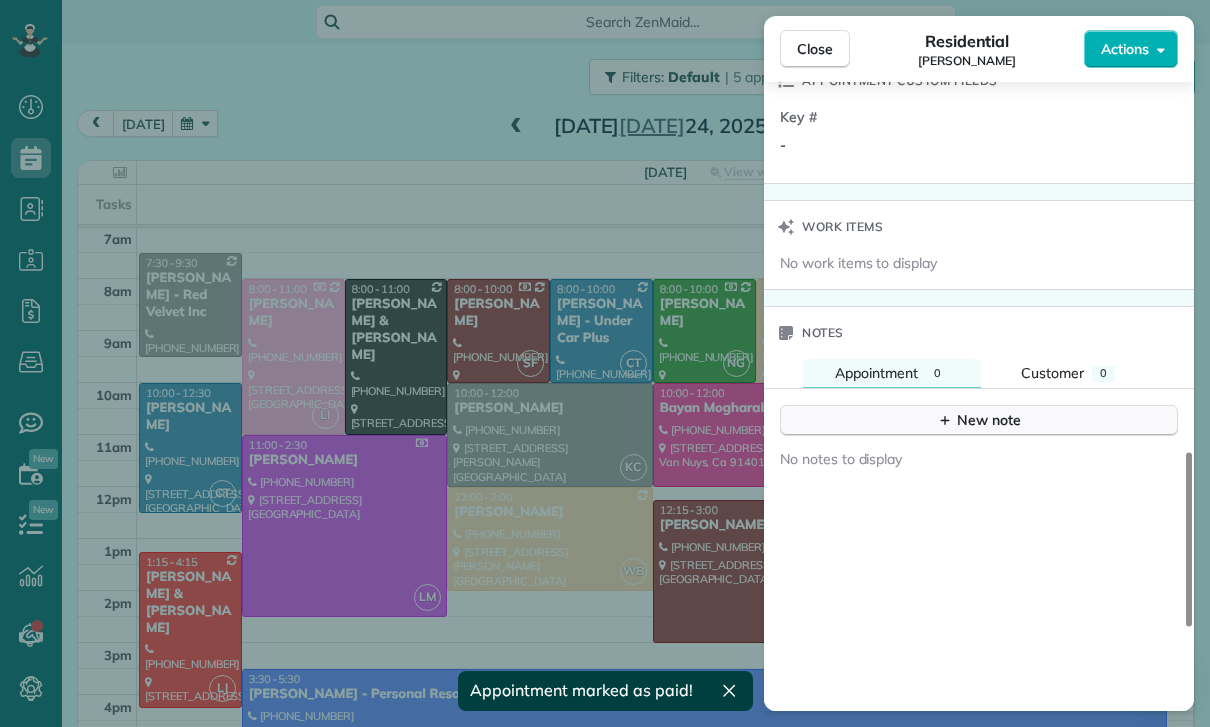 click on "New note" at bounding box center [979, 420] 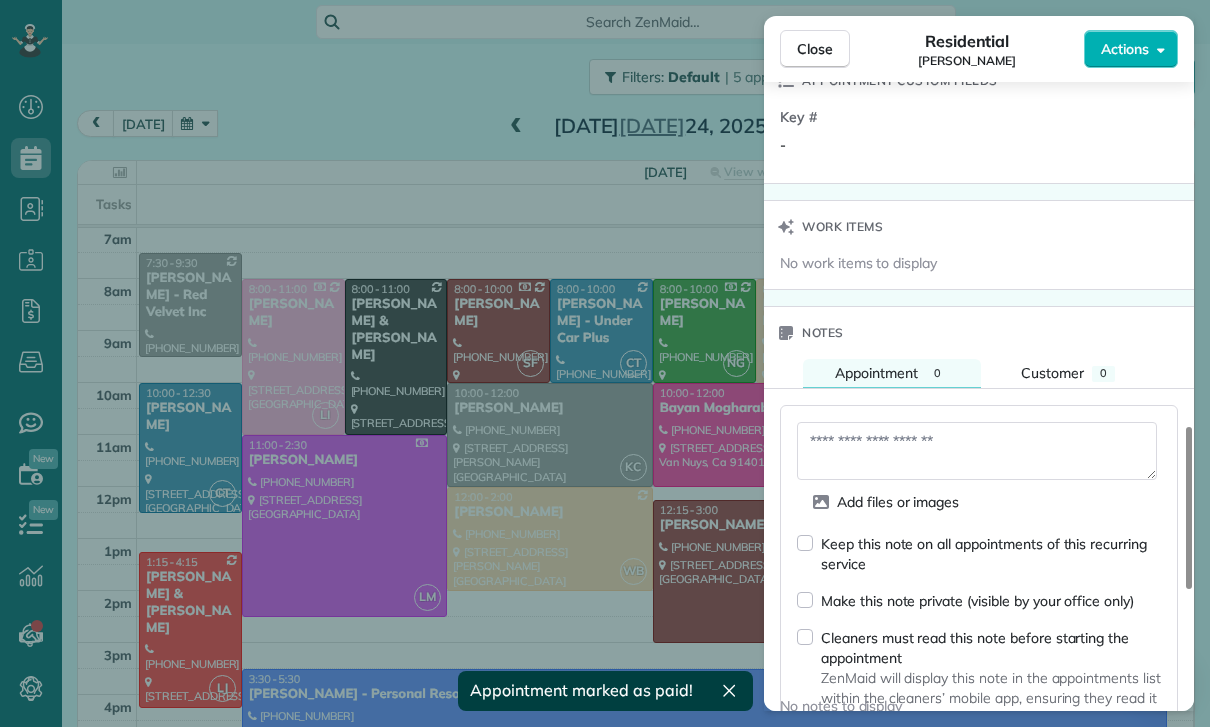 click at bounding box center (977, 451) 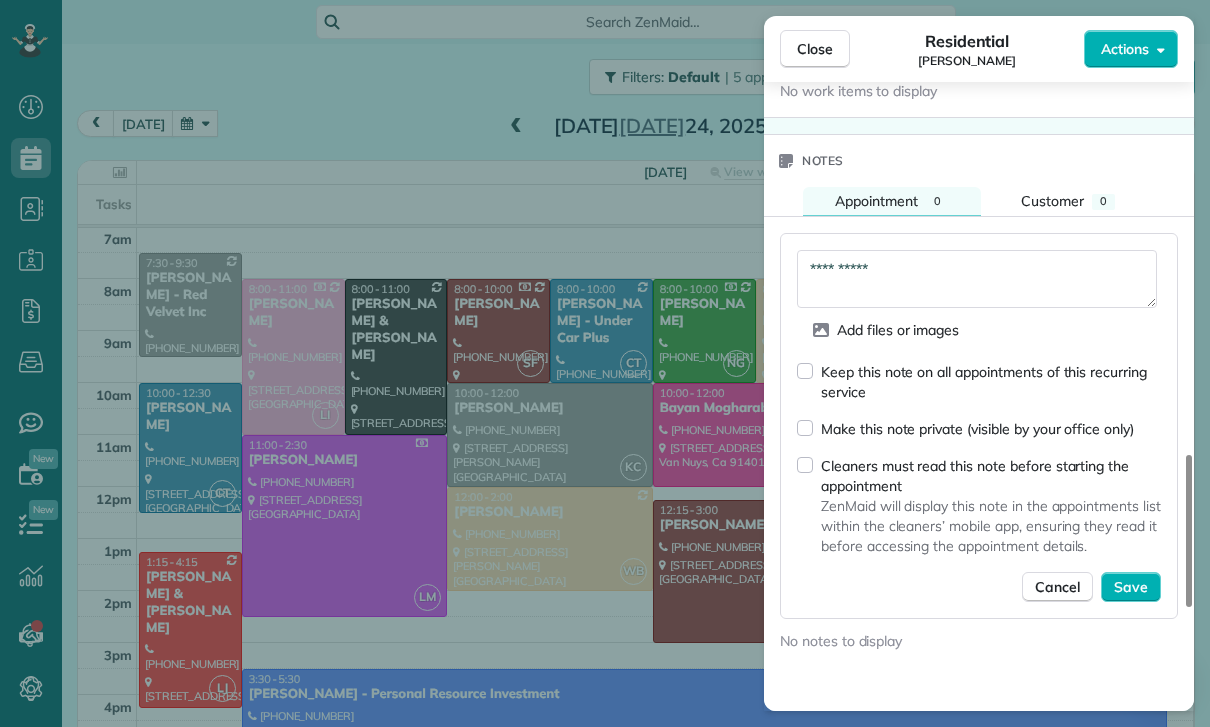 scroll, scrollTop: 1701, scrollLeft: 0, axis: vertical 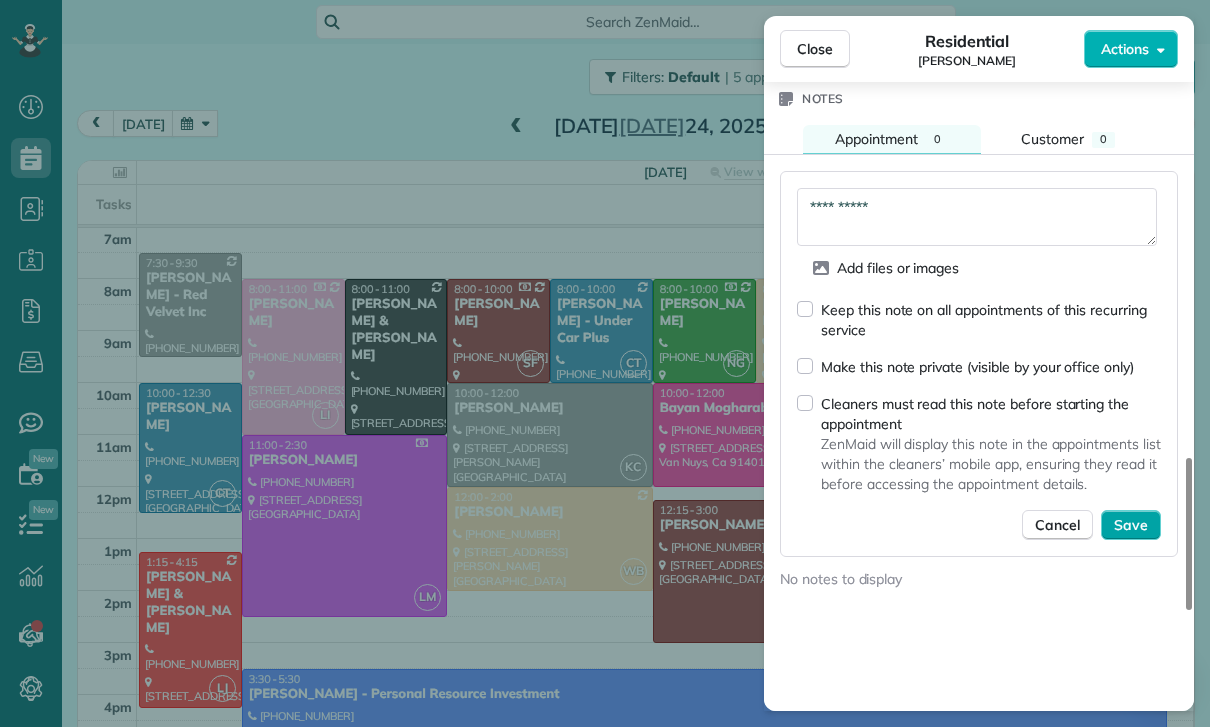 type on "**********" 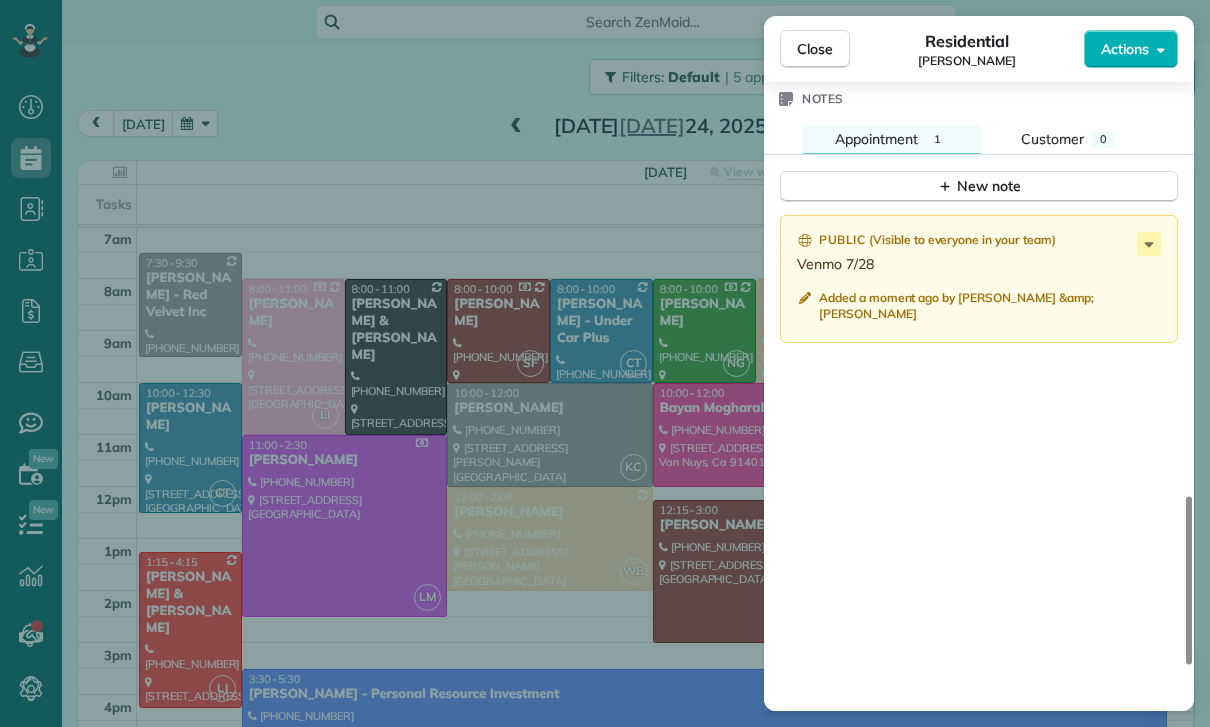 click on "Close Residential Leslee Brennan Actions Status Yet to Confirm Leslee Brennan · Open profile Phone number type mobile (818) 804-7808 Copy No email on record Add email View Details Residential Thursday, July 24, 2025 ( 4 days ago ) 12:00 PM 2:00 PM 2 hours and 0 minutes Repeats every 2 weeks Edit recurring service Previous (Jul 10) Next (Aug 07) 22040 Calvert Street Woodland Hills CA 91367 Service was not rated yet Cleaners Time in and out Assign Invite Team Wendy Cleaners Wendy   Bonilla 12:00 PM 2:00 PM Checklist Try Now Keep this appointment up to your standards. Stay on top of every detail, keep your cleaners organised, and your client happy. Assign a checklist Watch a 5 min demo Billing Billing actions Price $135.00 Overcharge $0.00 Discount $0.00 Coupon discount - Primary tax - Secondary tax - Total appointment price $135.00 Tips collected New feature! $0.00 Paid Total including tip $135.00 Get paid online in no-time! Send an invoice and reward your cleaners with tips Charge customer credit card Key # -" at bounding box center [605, 363] 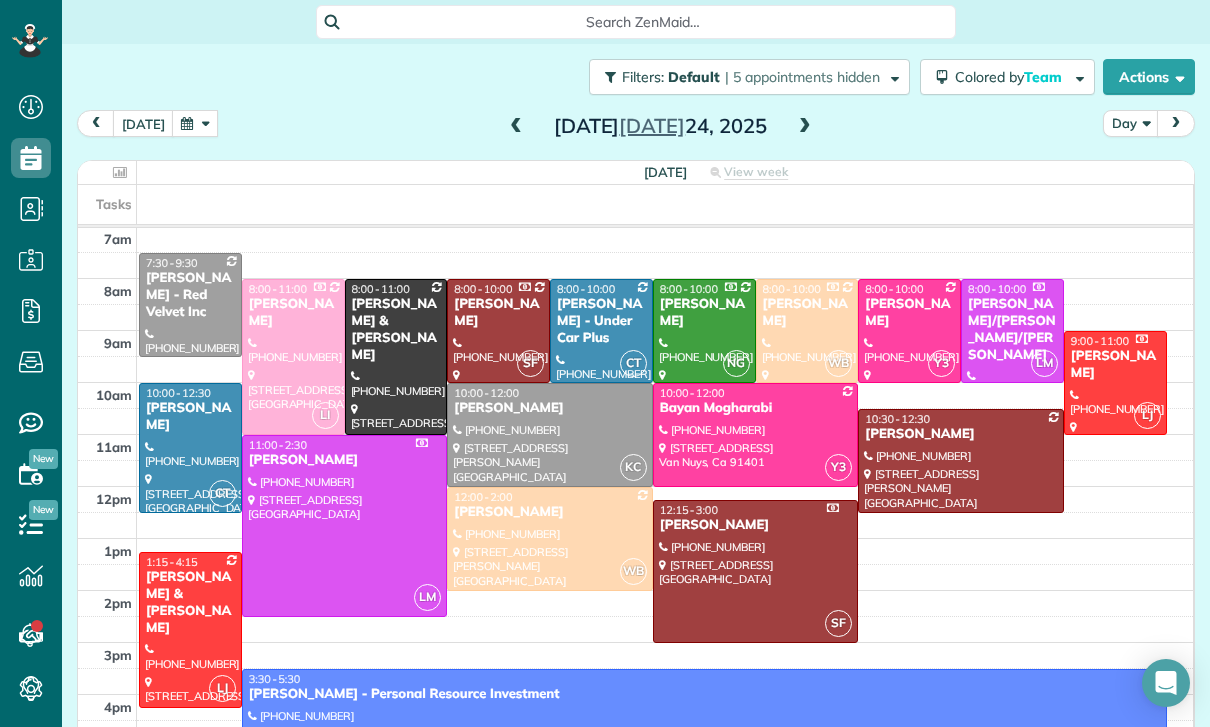 click at bounding box center [195, 123] 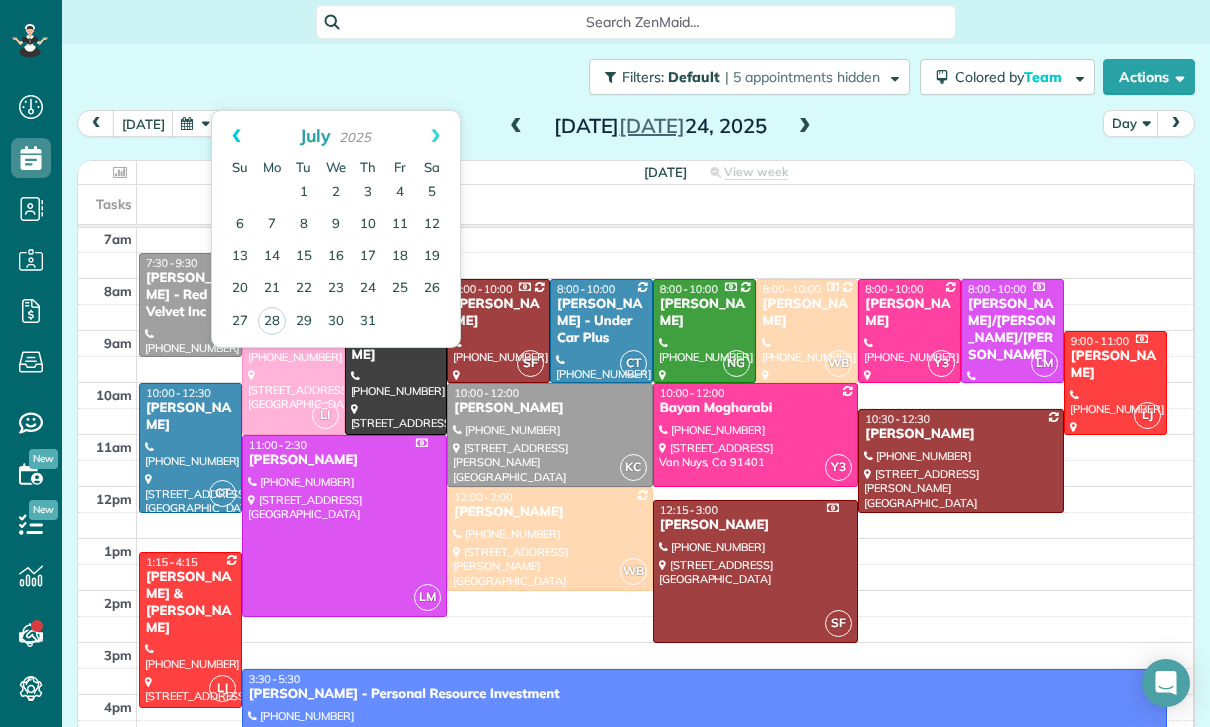 click on "Prev" at bounding box center (236, 136) 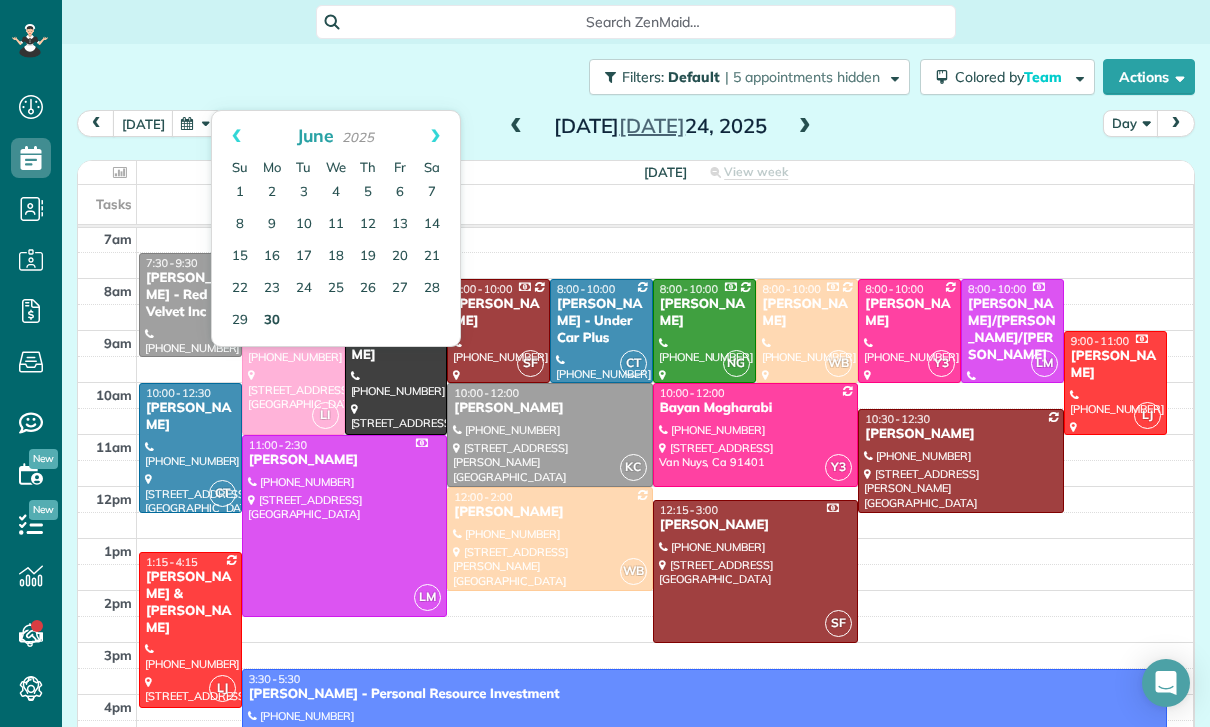 click on "30" at bounding box center (272, 321) 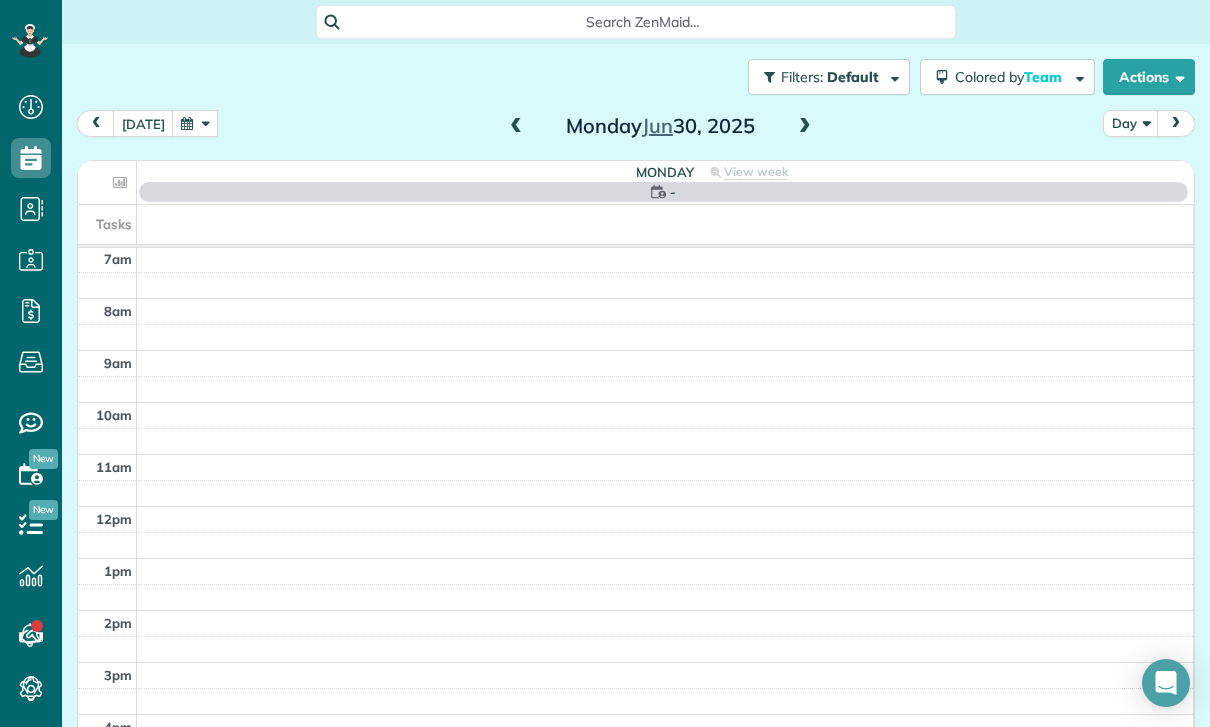 scroll, scrollTop: 157, scrollLeft: 0, axis: vertical 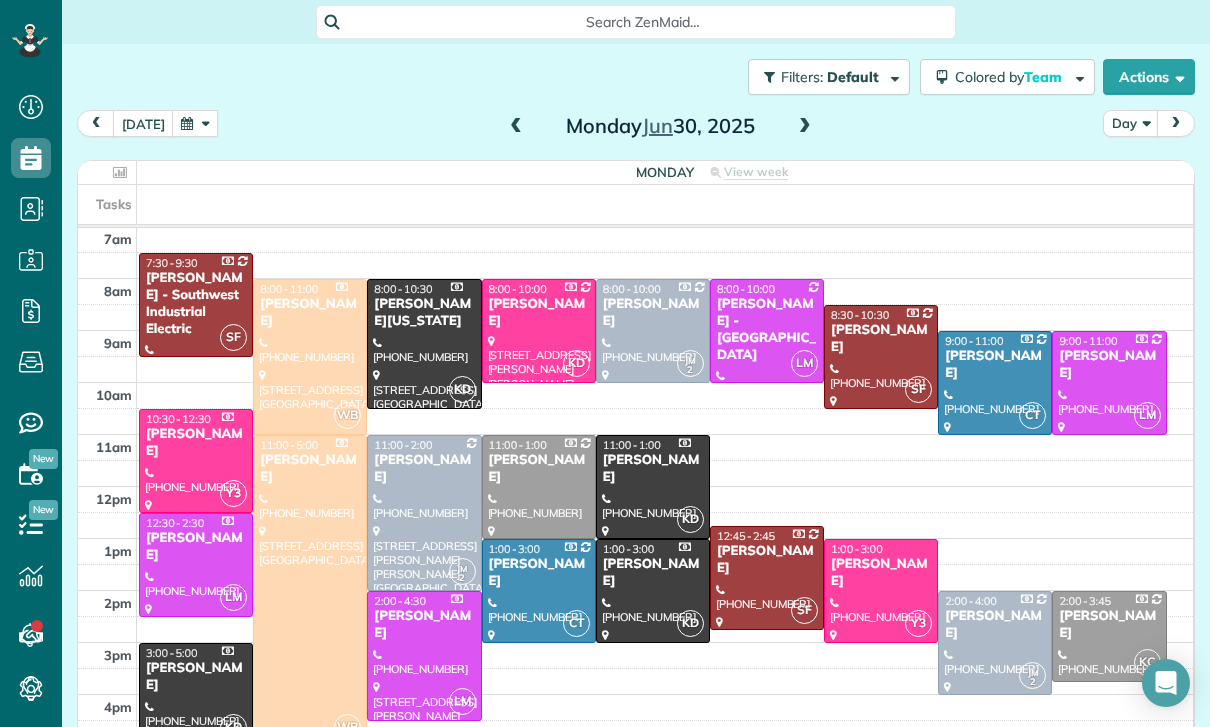 click at bounding box center [881, 591] 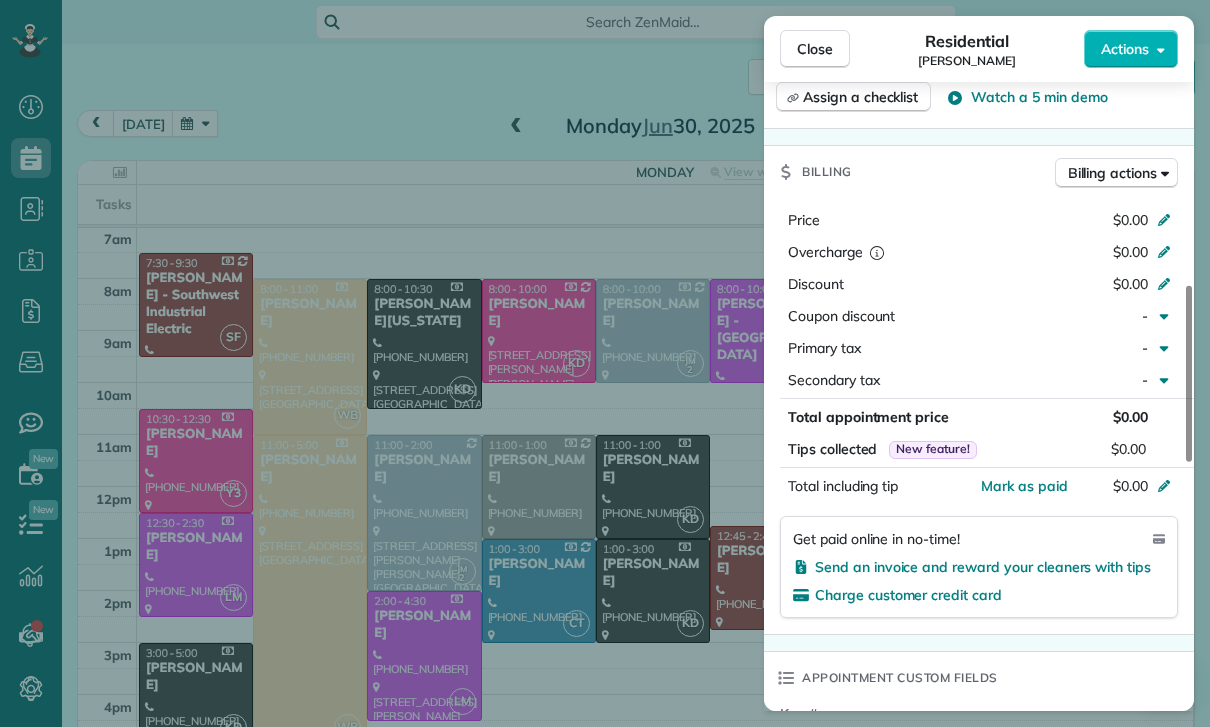 scroll, scrollTop: 886, scrollLeft: 0, axis: vertical 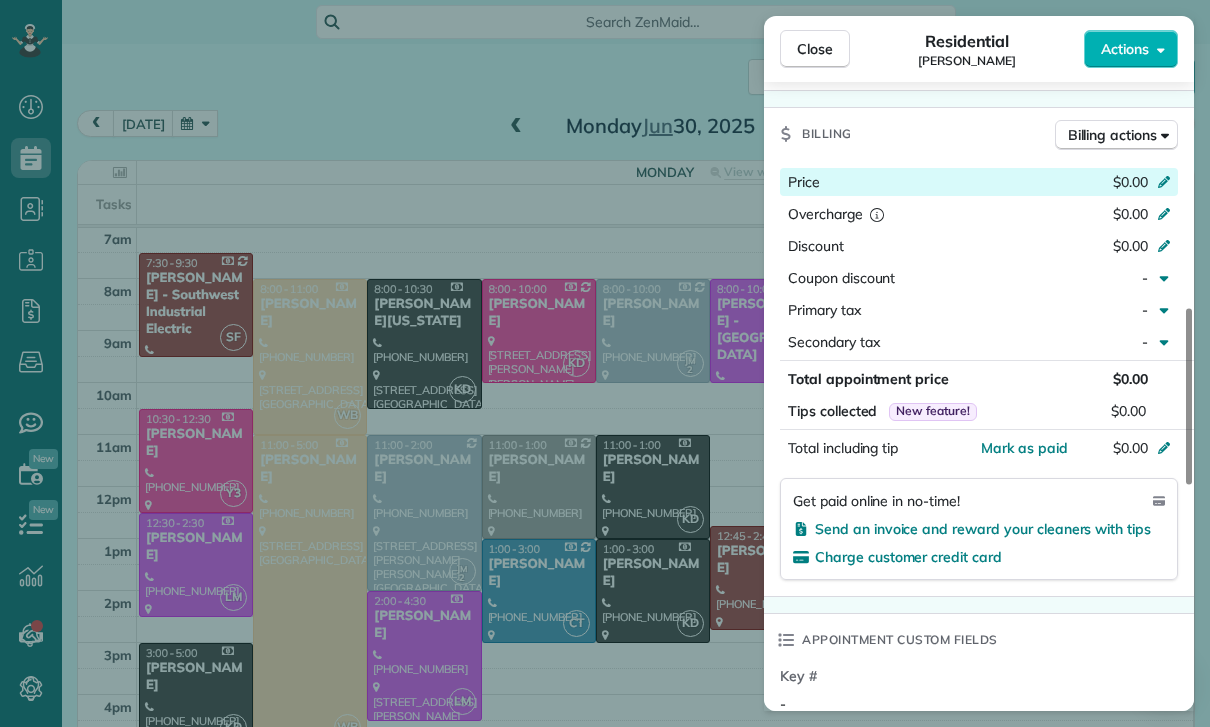 click 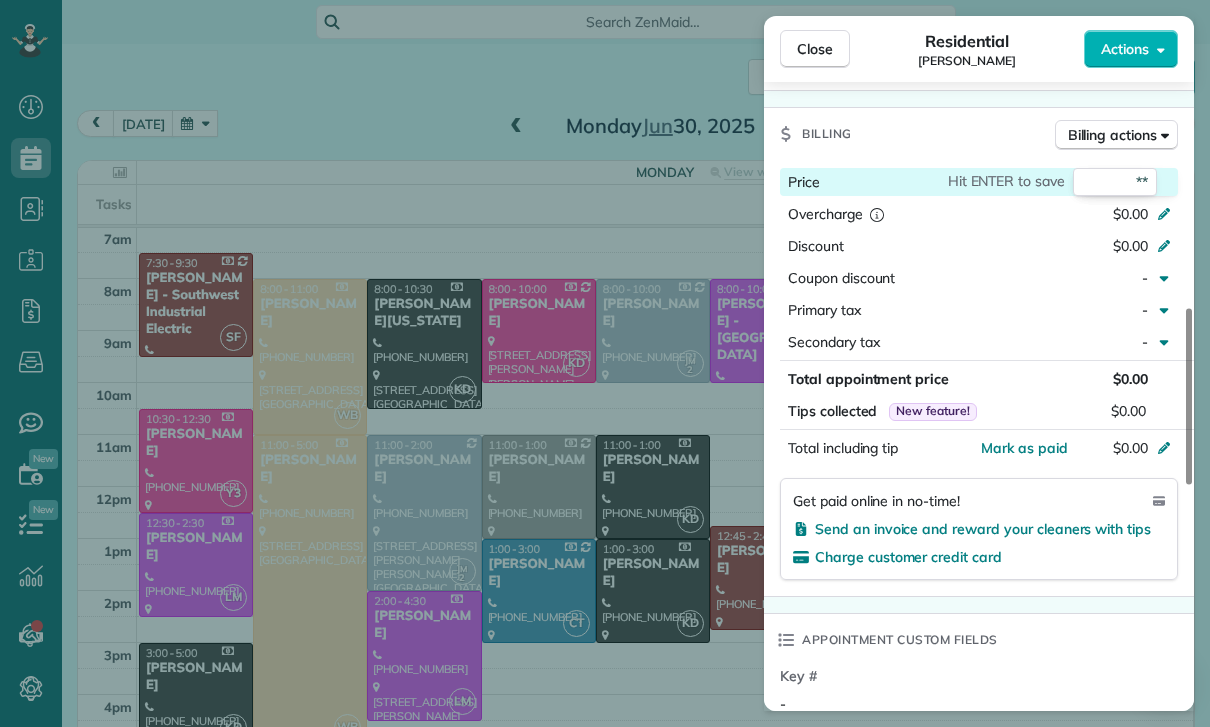 type on "***" 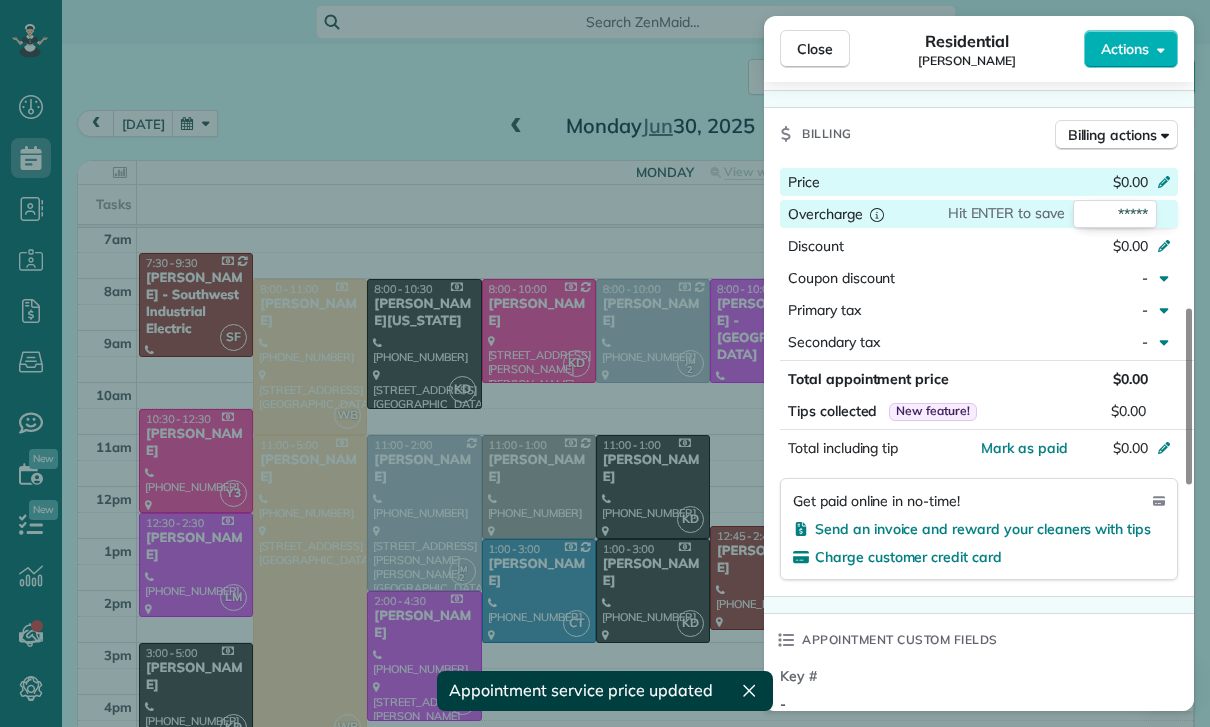 click 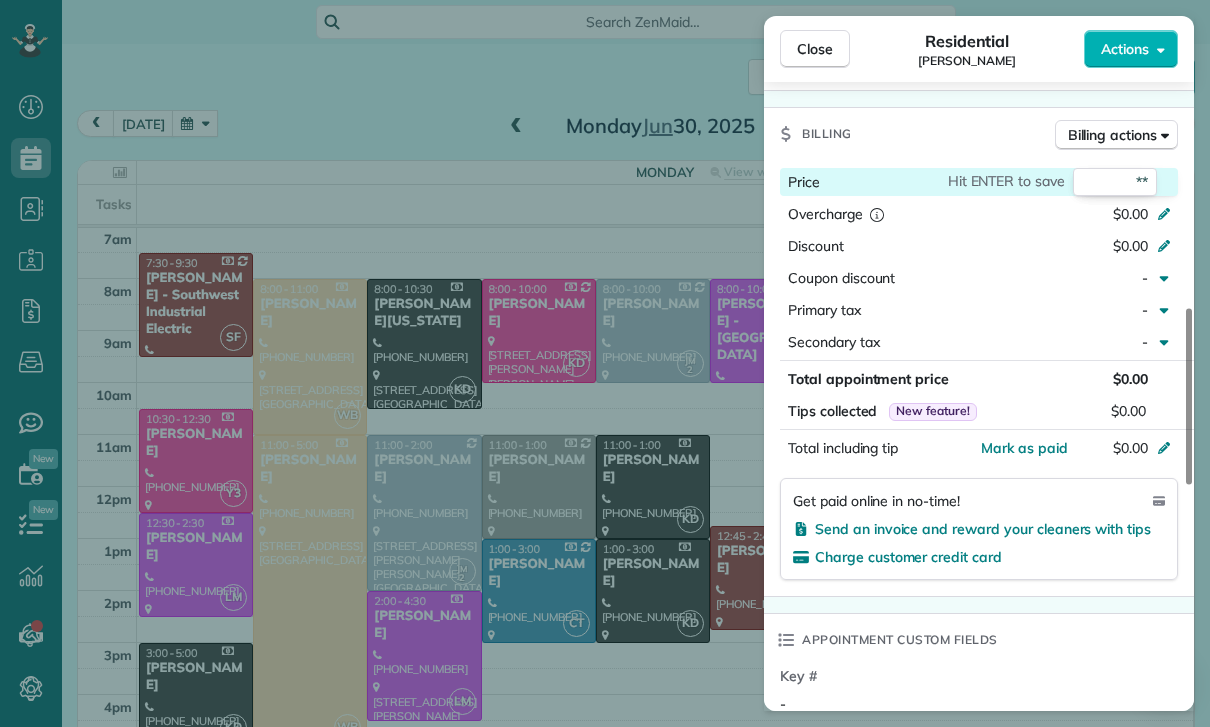type on "***" 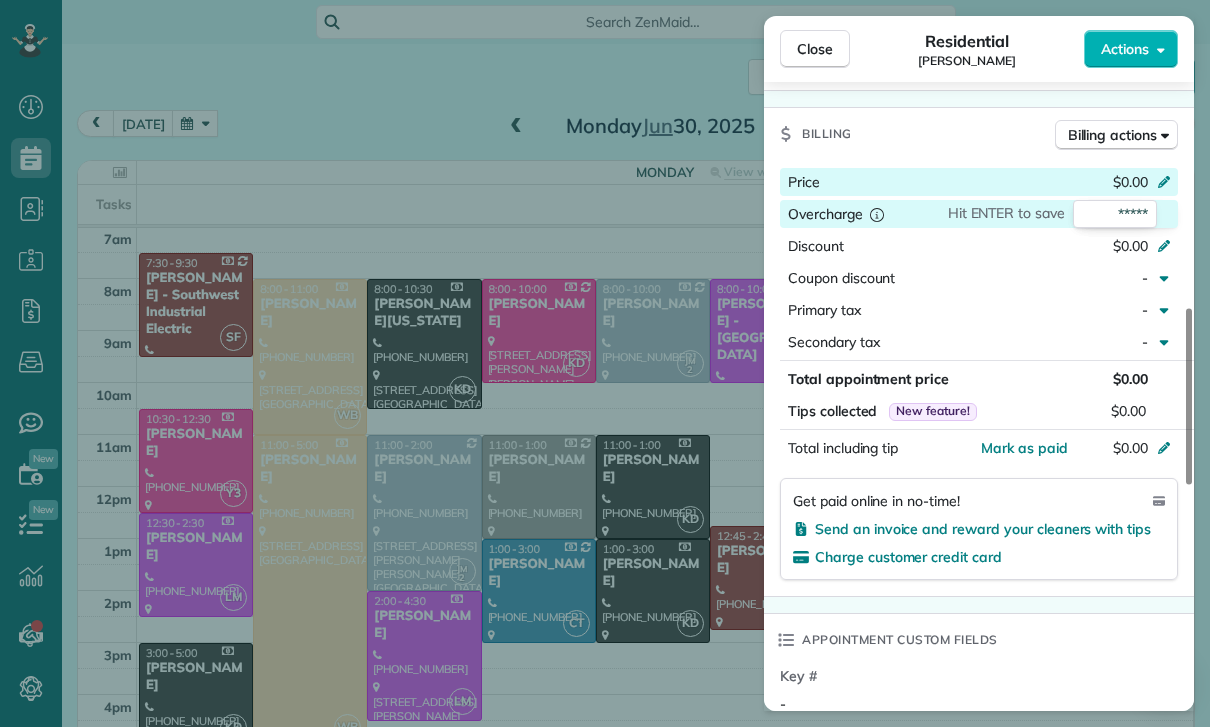 click on "Appointment custom fields" at bounding box center (979, 640) 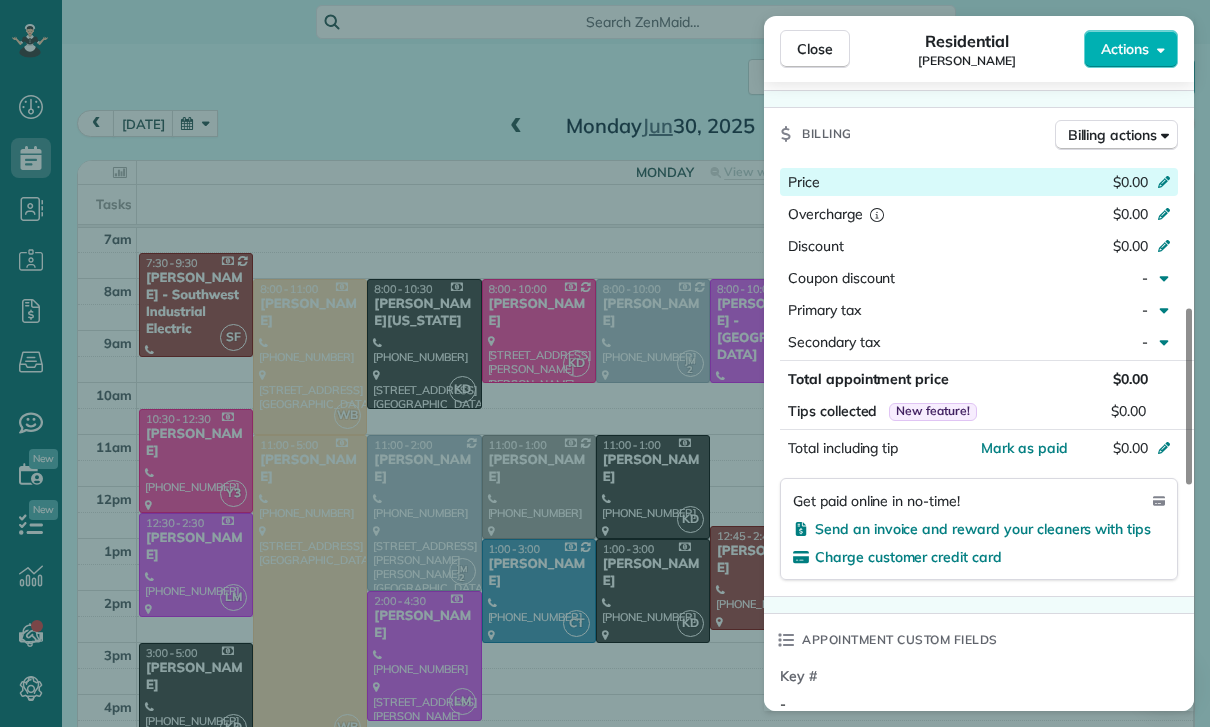 click on "Close Residential Gary Bowen Actions Status Confirmed Gary Bowen · Open profile Phone number type mobile (310) 310-0606 Copy garyabowen@me.com Copy View Details Residential Monday, June 30, 2025 1:00 PM 3:00 PM 2 hours and 0 minutes One time 4735 Sepulveda Blvd #333 Sherman Oaks CA 91403 Service was not rated yet Cleaners Time in and out Assign Invite Team Yuri Cleaners Yuri   1:00 PM 3:00 PM Checklist Try Now Keep this appointment up to your standards. Stay on top of every detail, keep your cleaners organised, and your client happy. Assign a checklist Watch a 5 min demo Billing Billing actions Price $0.00 Overcharge $0.00 Discount $0.00 Coupon discount - Primary tax - Secondary tax - Total appointment price $0.00 Tips collected New feature! $0.00 Mark as paid Total including tip $0.00 Get paid online in no-time! Send an invoice and reward your cleaners with tips Charge customer credit card Appointment custom fields Key # - Work items No work items to display Notes Appointment 0 Customer 0 New note New note" at bounding box center [605, 363] 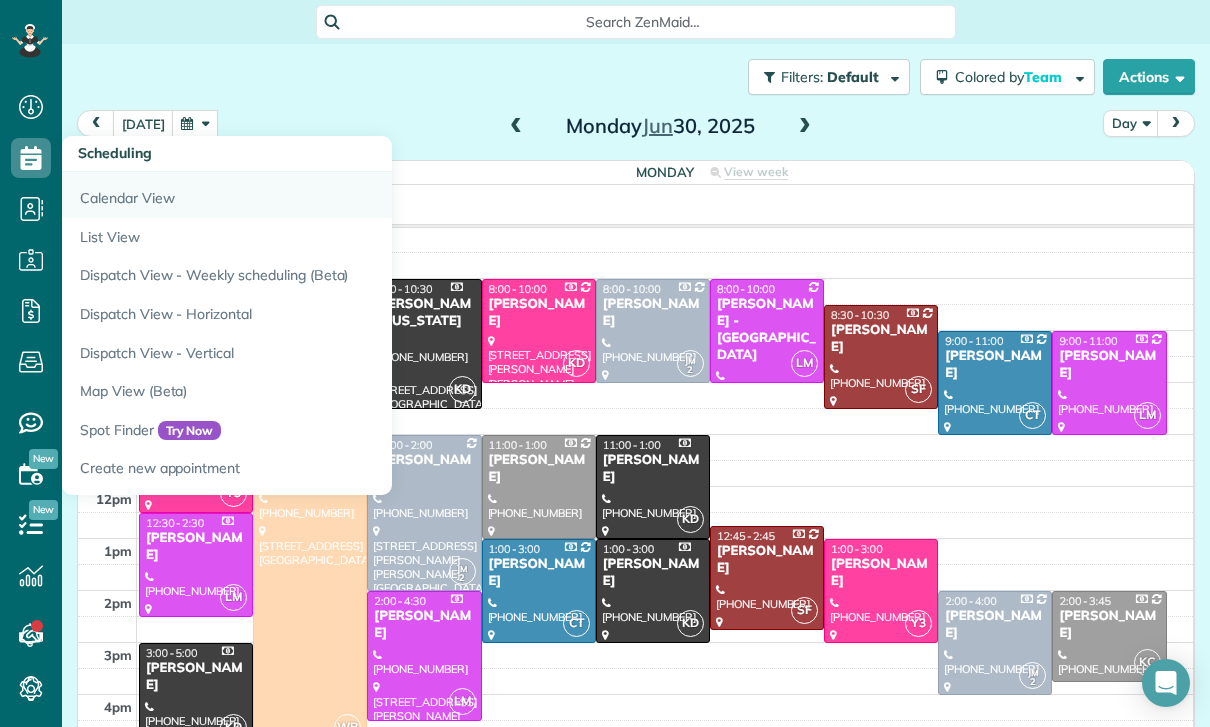 click on "Calendar View" at bounding box center (312, 195) 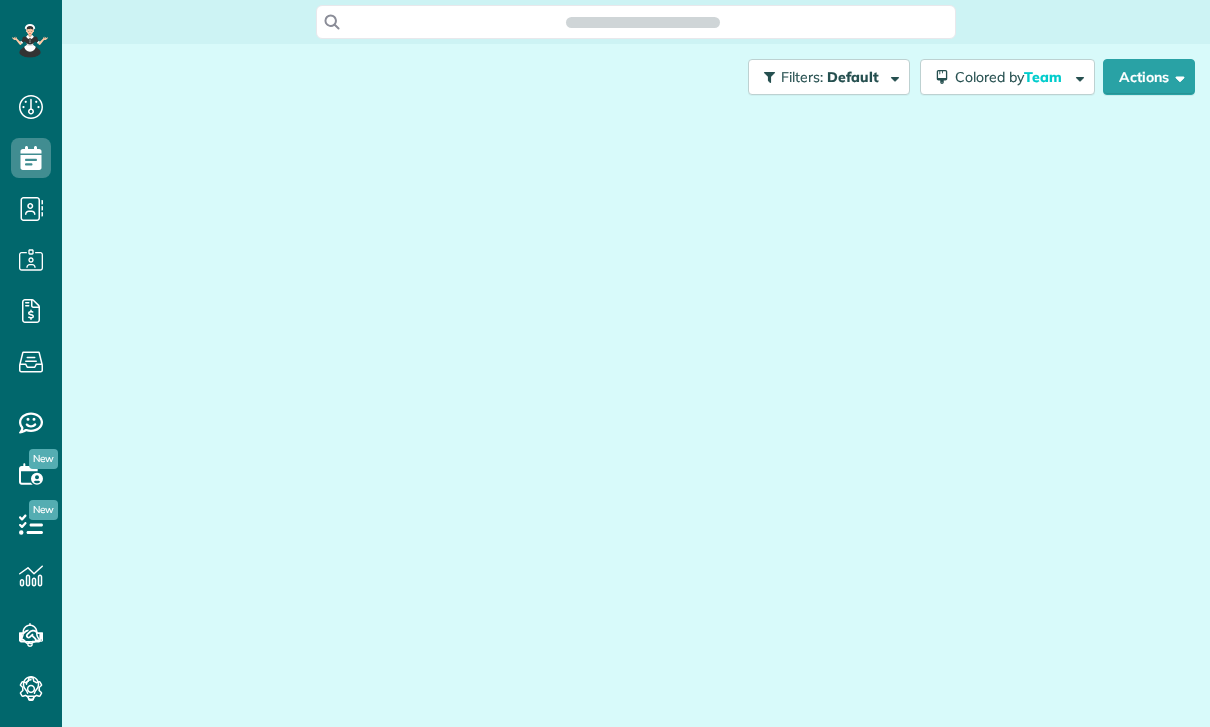 scroll, scrollTop: 0, scrollLeft: 0, axis: both 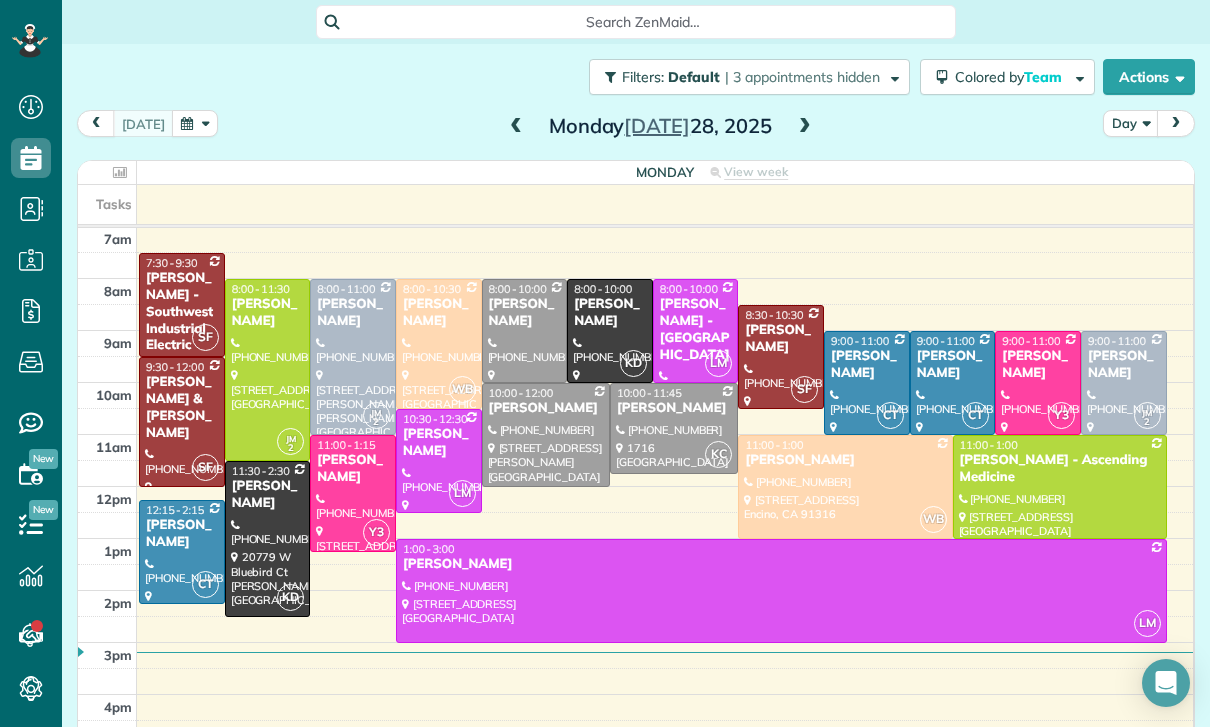 click at bounding box center (195, 123) 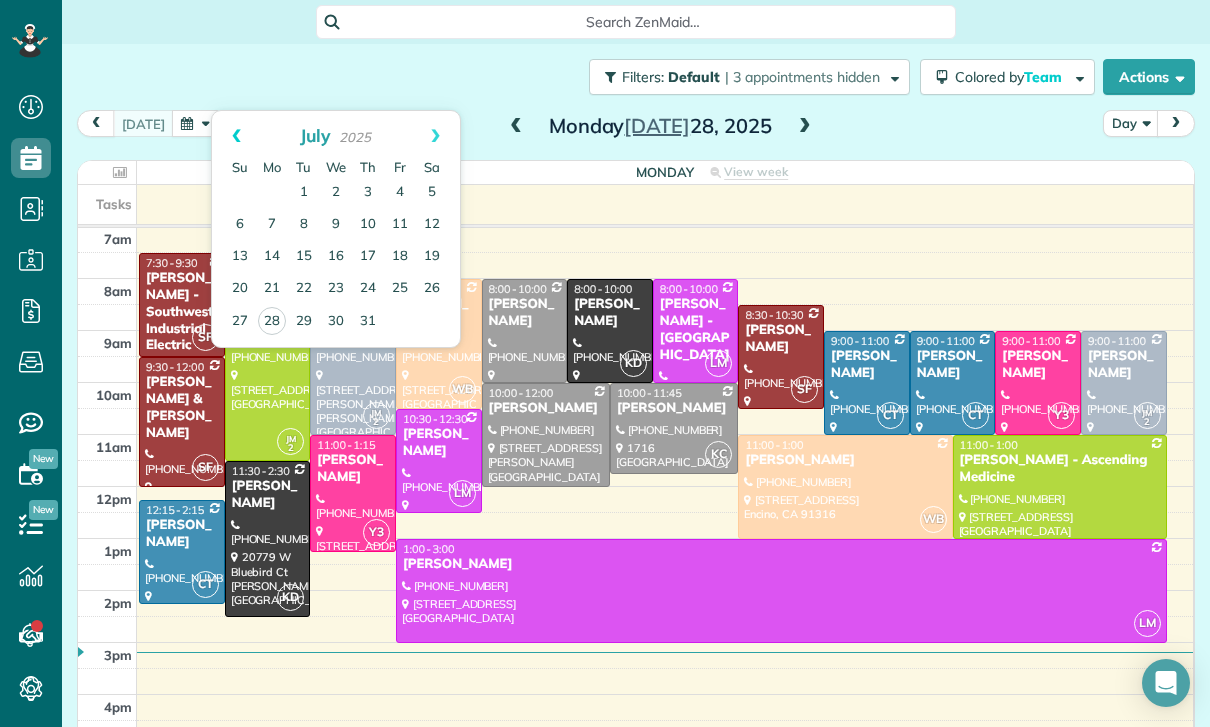 click on "Prev" at bounding box center [236, 136] 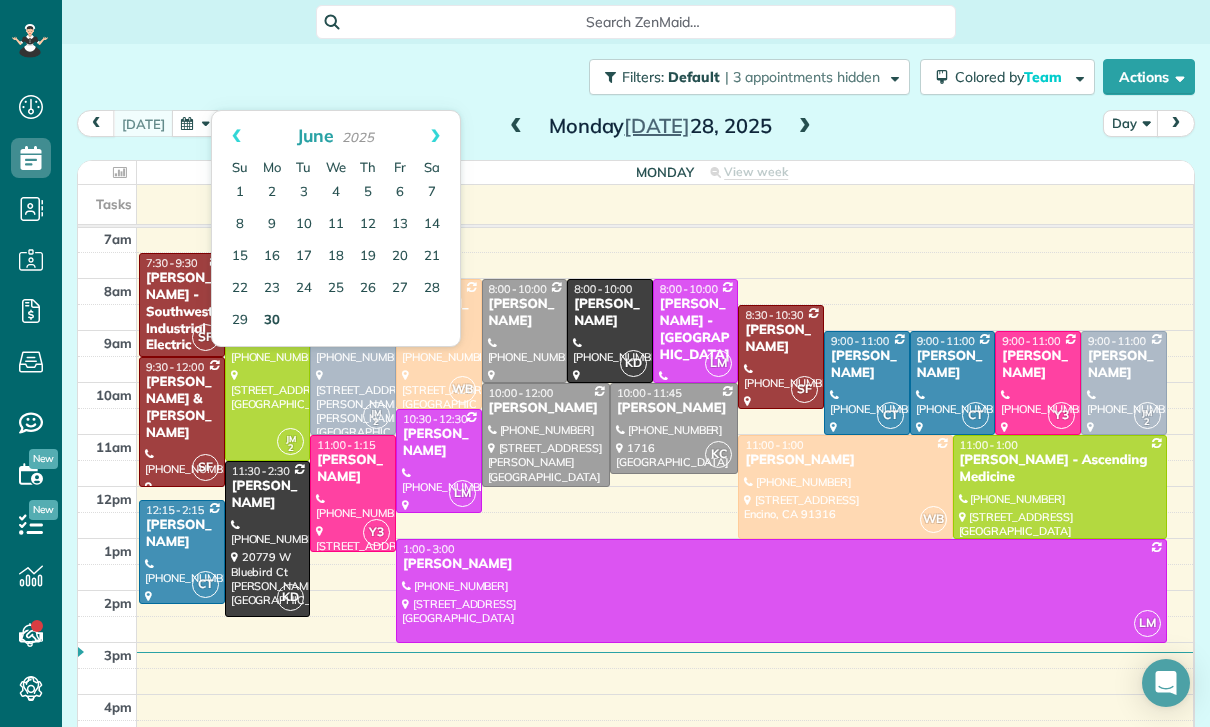 click on "30" at bounding box center (272, 321) 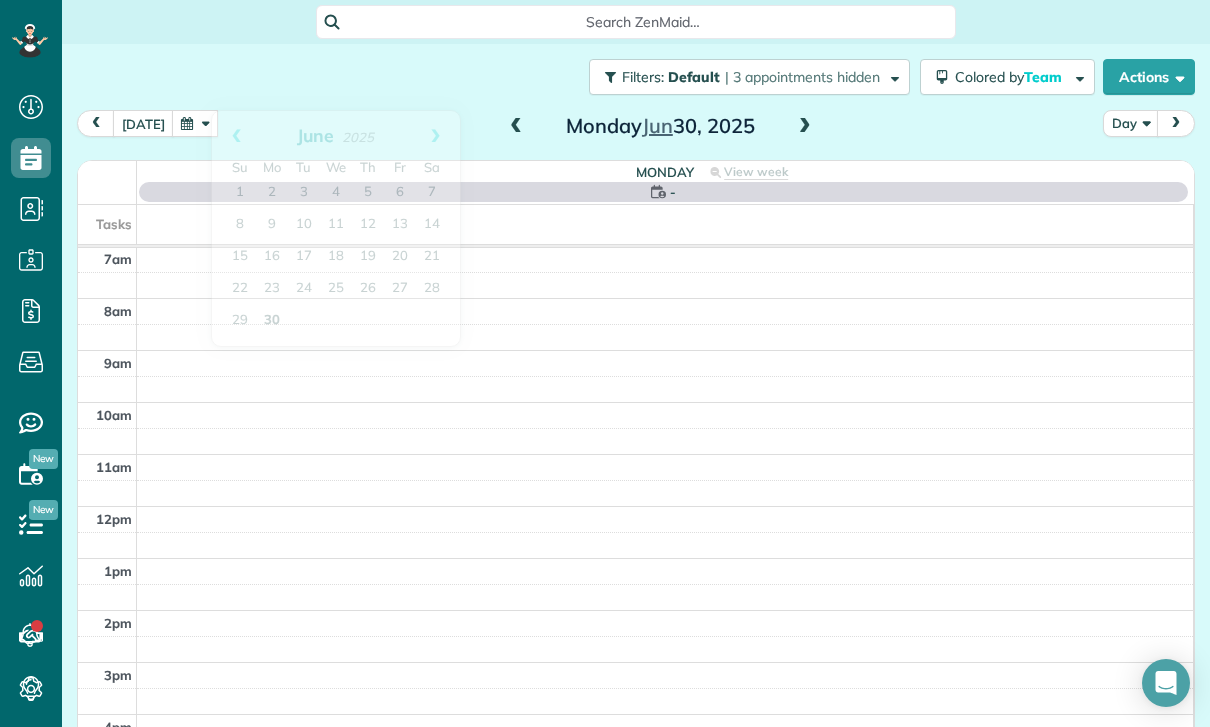scroll, scrollTop: 157, scrollLeft: 0, axis: vertical 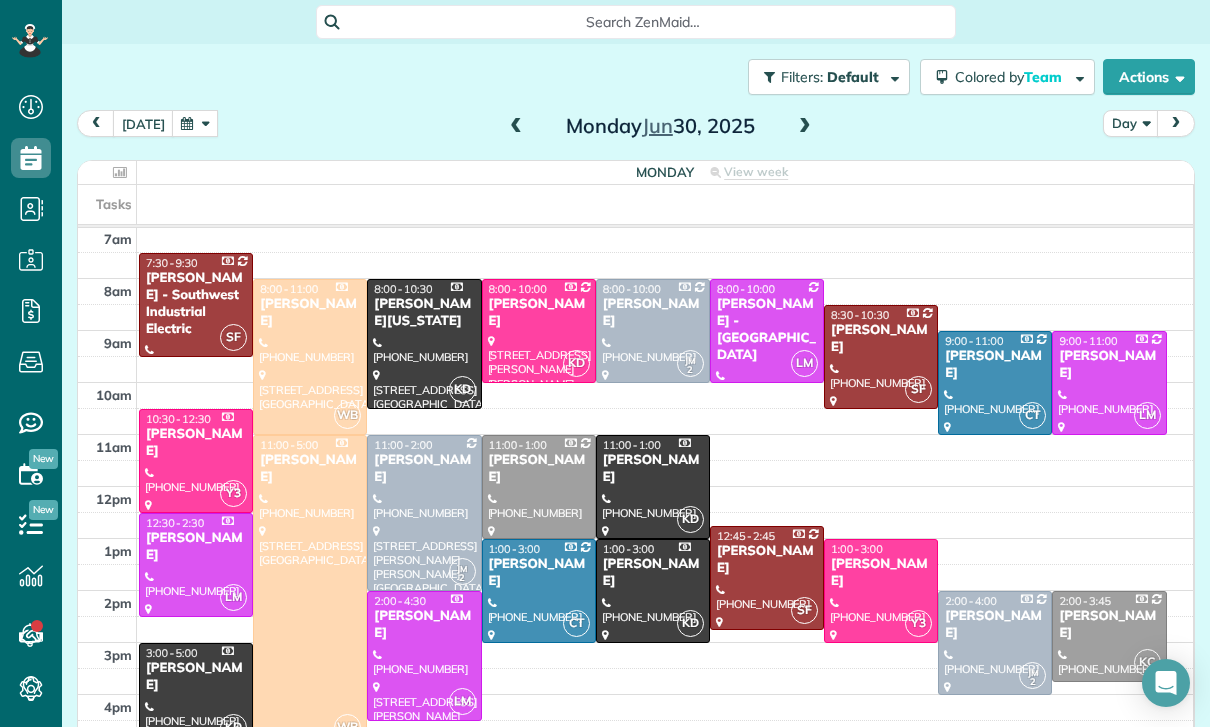 click at bounding box center [881, 591] 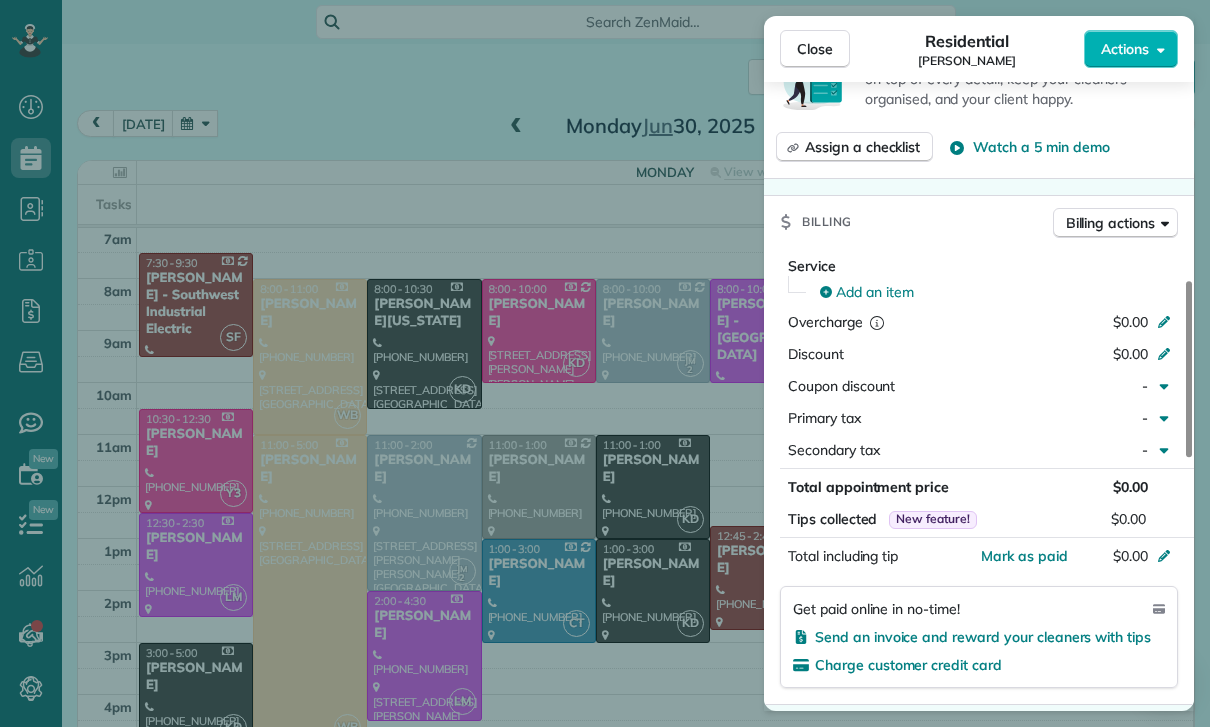 scroll, scrollTop: 878, scrollLeft: 0, axis: vertical 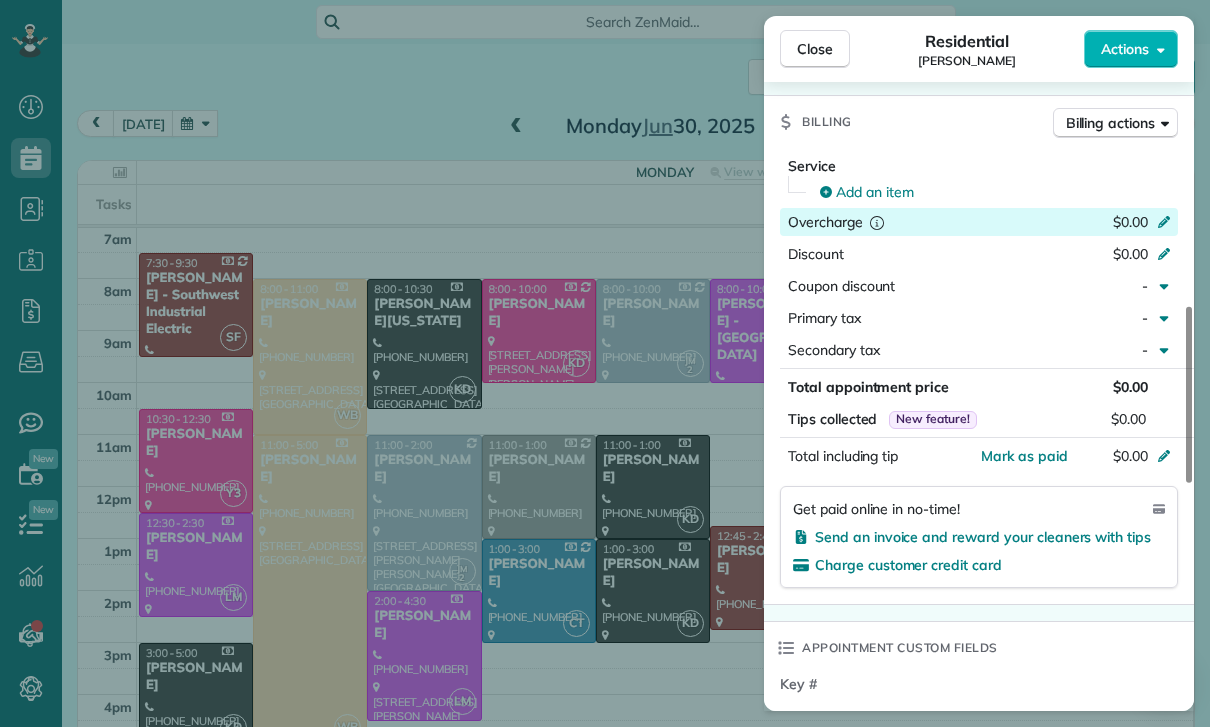 click 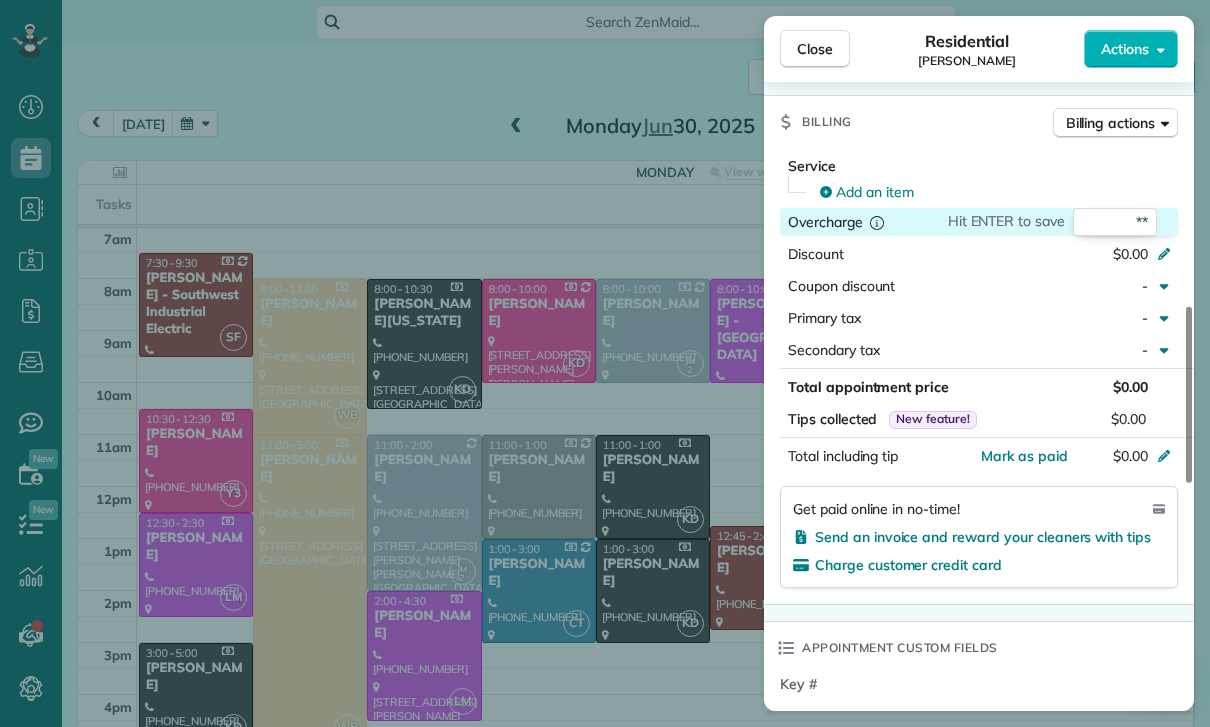 type on "***" 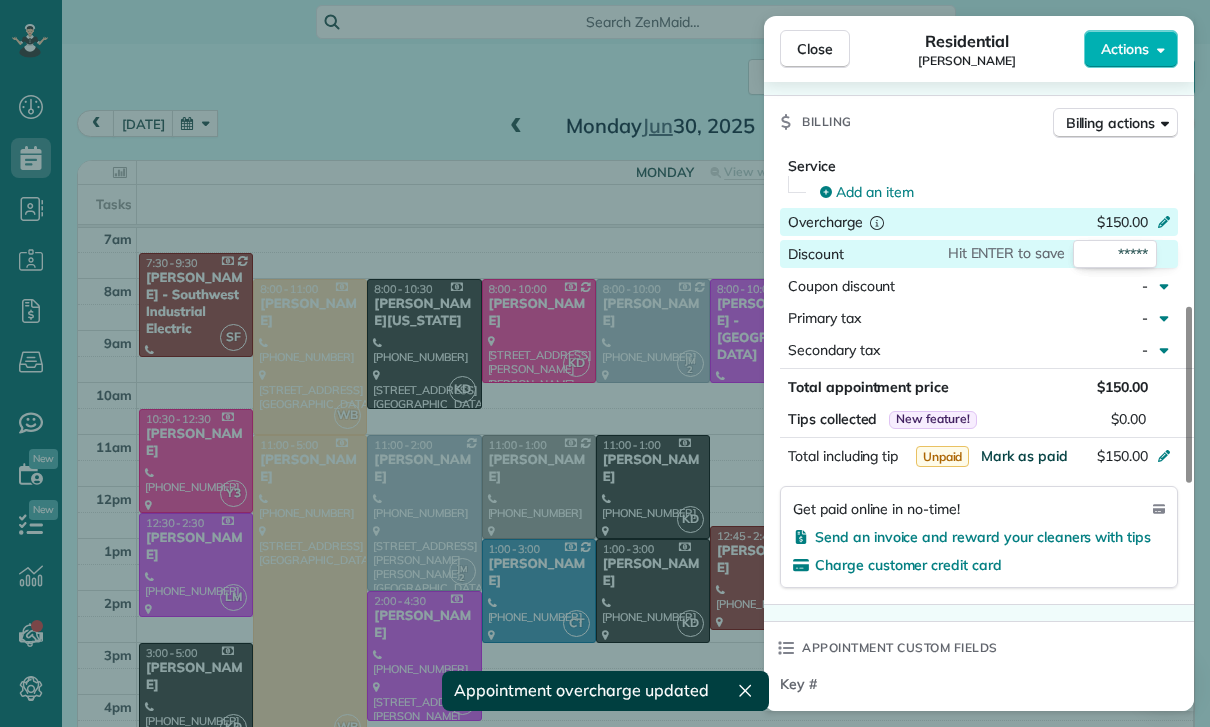 click on "Mark as paid" at bounding box center (1024, 456) 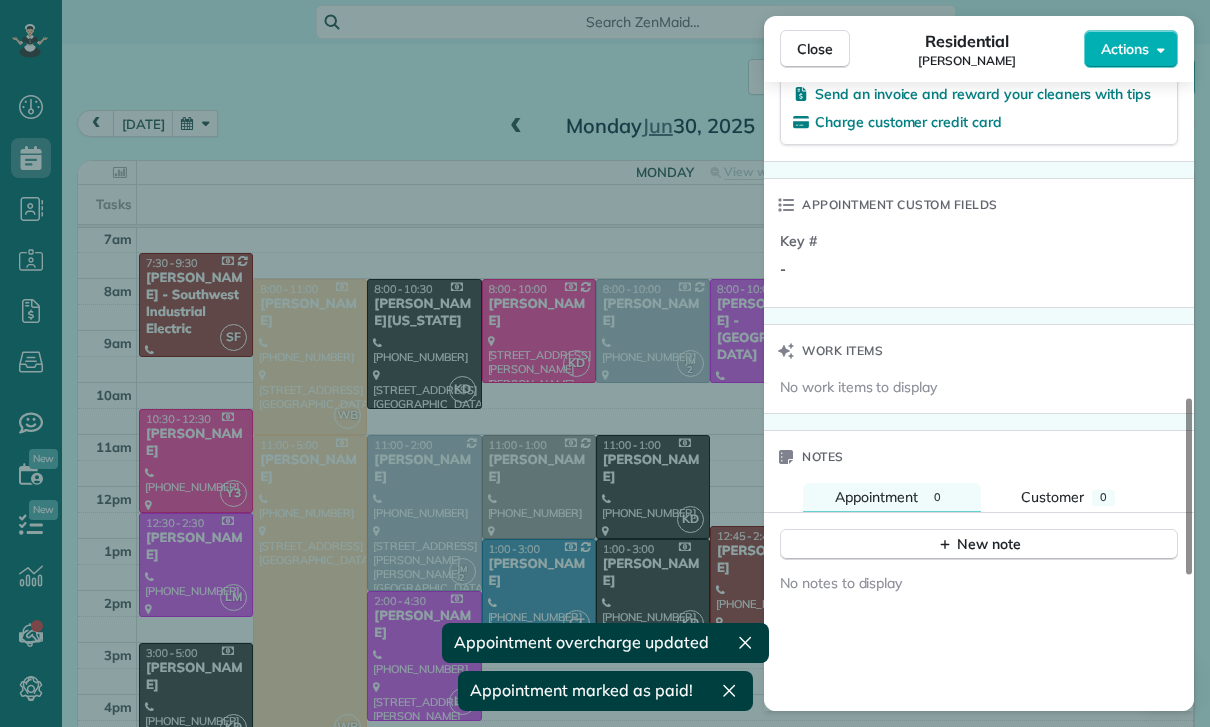 scroll, scrollTop: 1383, scrollLeft: 0, axis: vertical 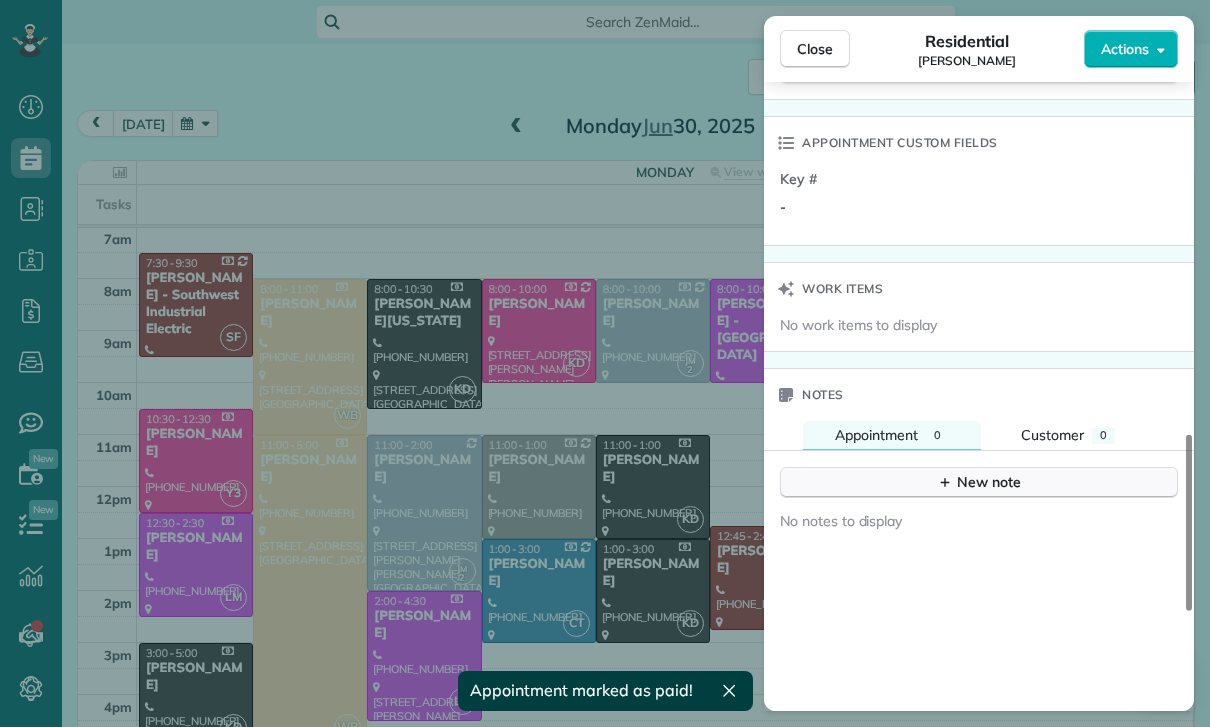 click on "New note" at bounding box center (979, 482) 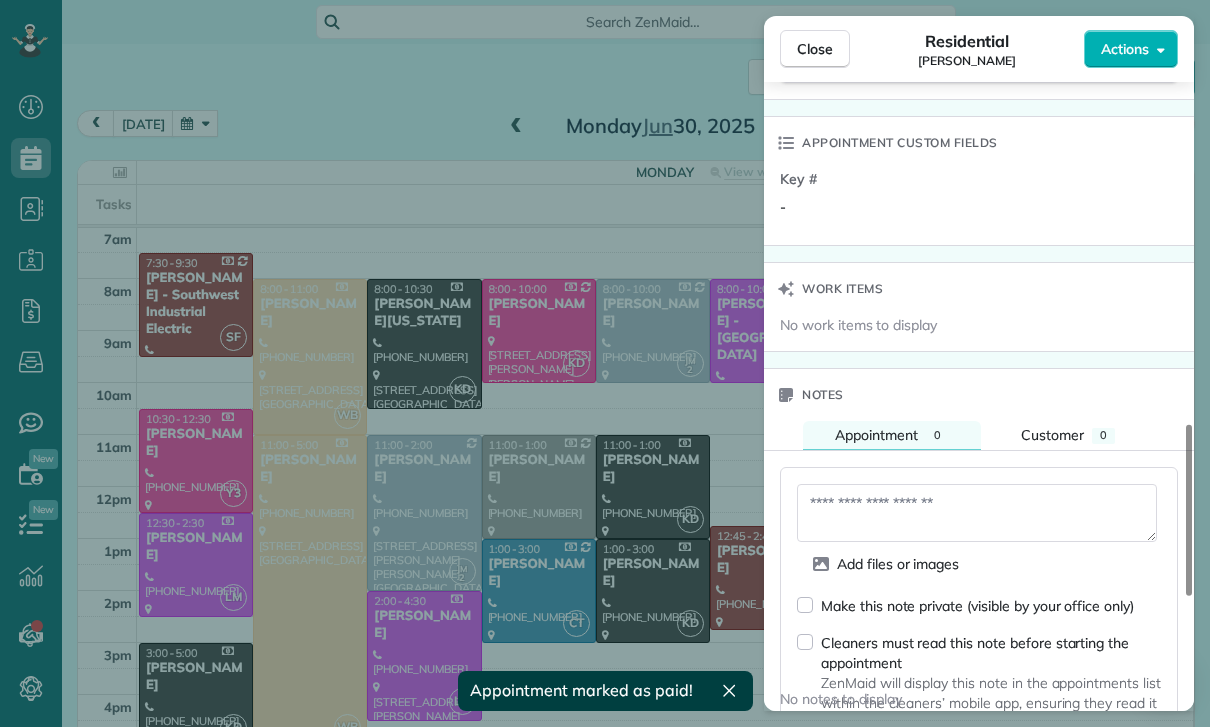 click at bounding box center (977, 513) 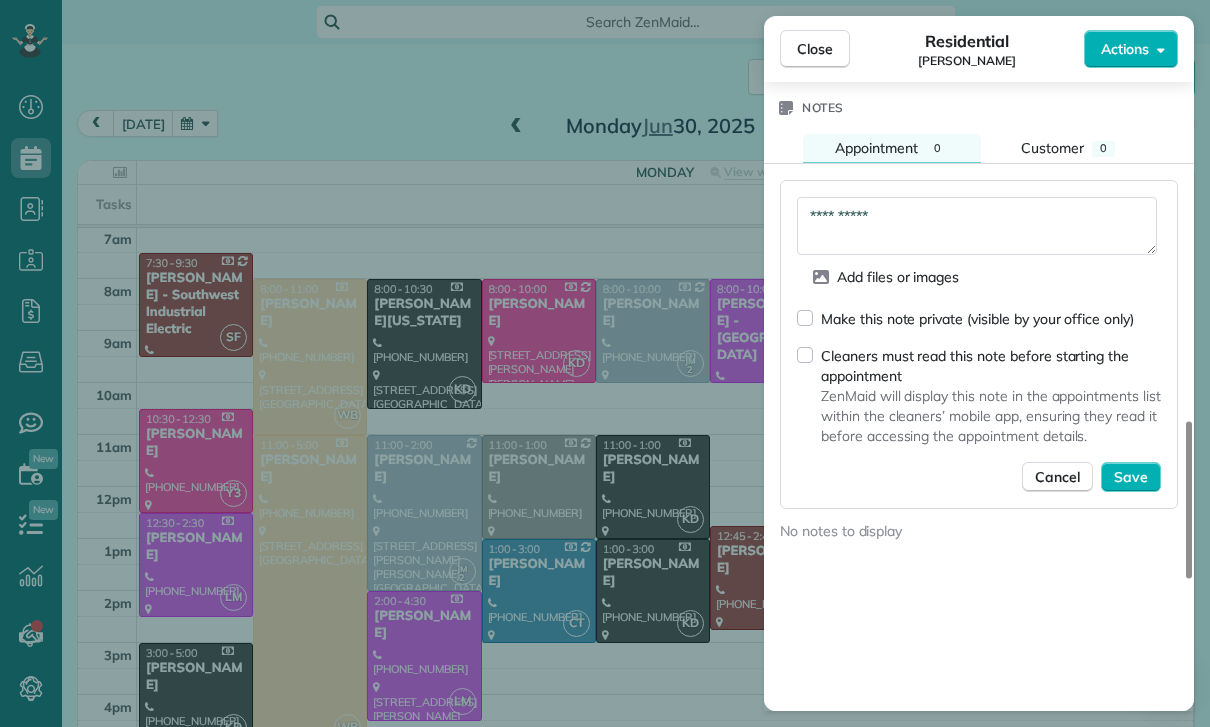 scroll, scrollTop: 1685, scrollLeft: 0, axis: vertical 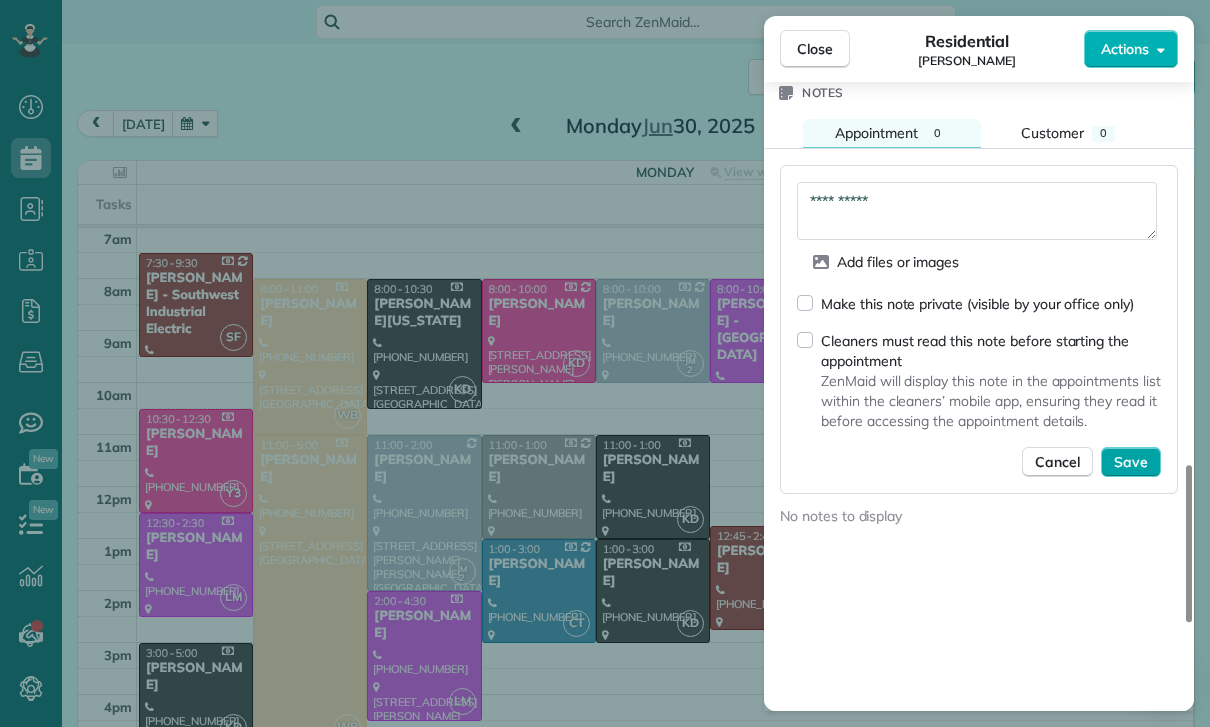 type on "**********" 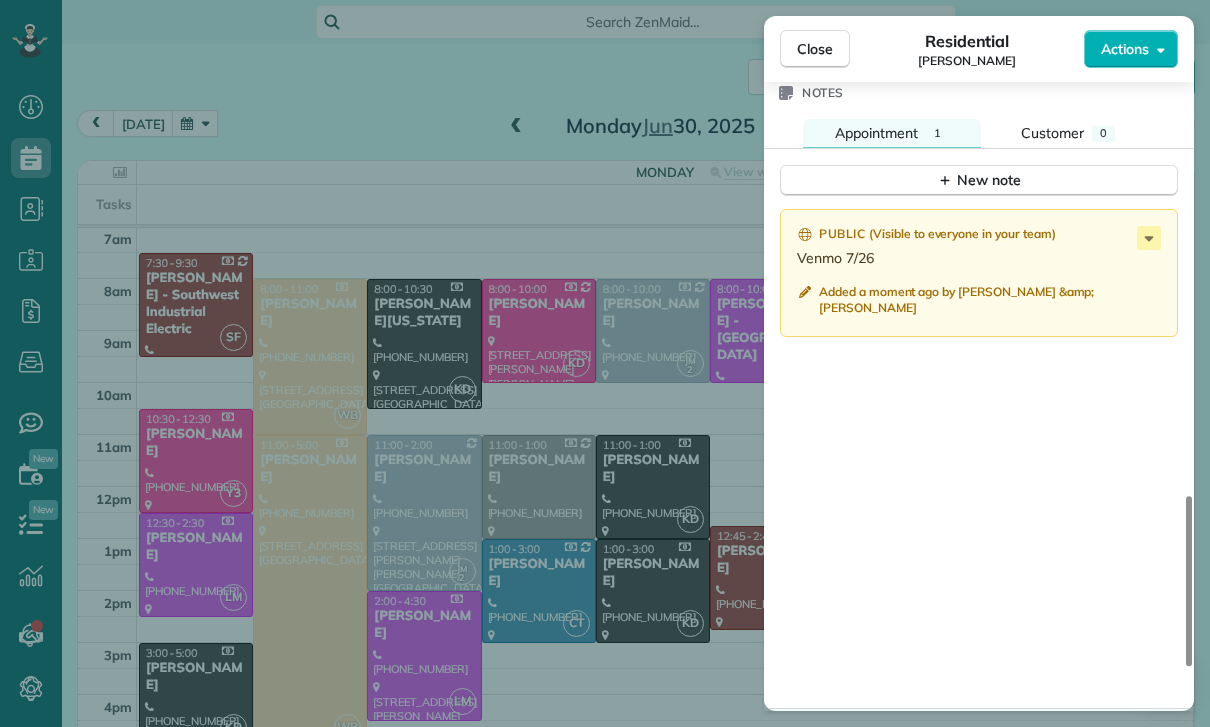 click on "Close Residential Gary Bowen Actions Status Confirmed Gary Bowen · Open profile MOBILE (310) 310-0606 Copy garyabowen@me.com Copy View Details Residential Monday, June 30, 2025 1:00 PM 3:00 PM 2 hours and 0 minutes One time 4735 Sepulveda Blvd #333 Sherman Oaks CA 91403 Service was not rated yet Cleaners Time in and out Assign Invite Team Yuri Cleaners Yuri   1:00 PM 3:00 PM Checklist Try Now Keep this appointment up to your standards. Stay on top of every detail, keep your cleaners organised, and your client happy. Assign a checklist Watch a 5 min demo Billing Billing actions Service Add an item Overcharge $150.00 Discount $0.00 Coupon discount - Primary tax - Secondary tax - Total appointment price $150.00 Tips collected New feature! $0.00 Paid Total including tip $150.00 Get paid online in no-time! Send an invoice and reward your cleaners with tips Charge customer credit card Appointment custom fields Key # - Work items No work items to display Notes Appointment 1 Customer 0 New note Public ( ) Venmo 7/26" at bounding box center [605, 363] 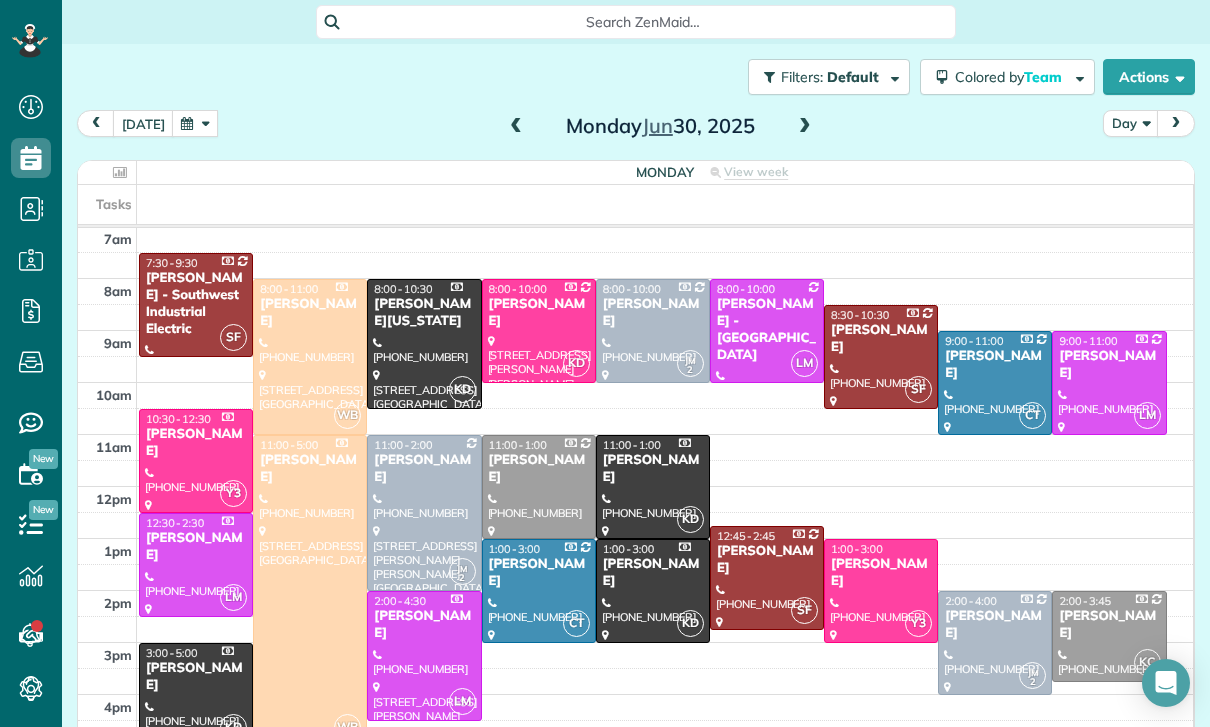 click at bounding box center [195, 123] 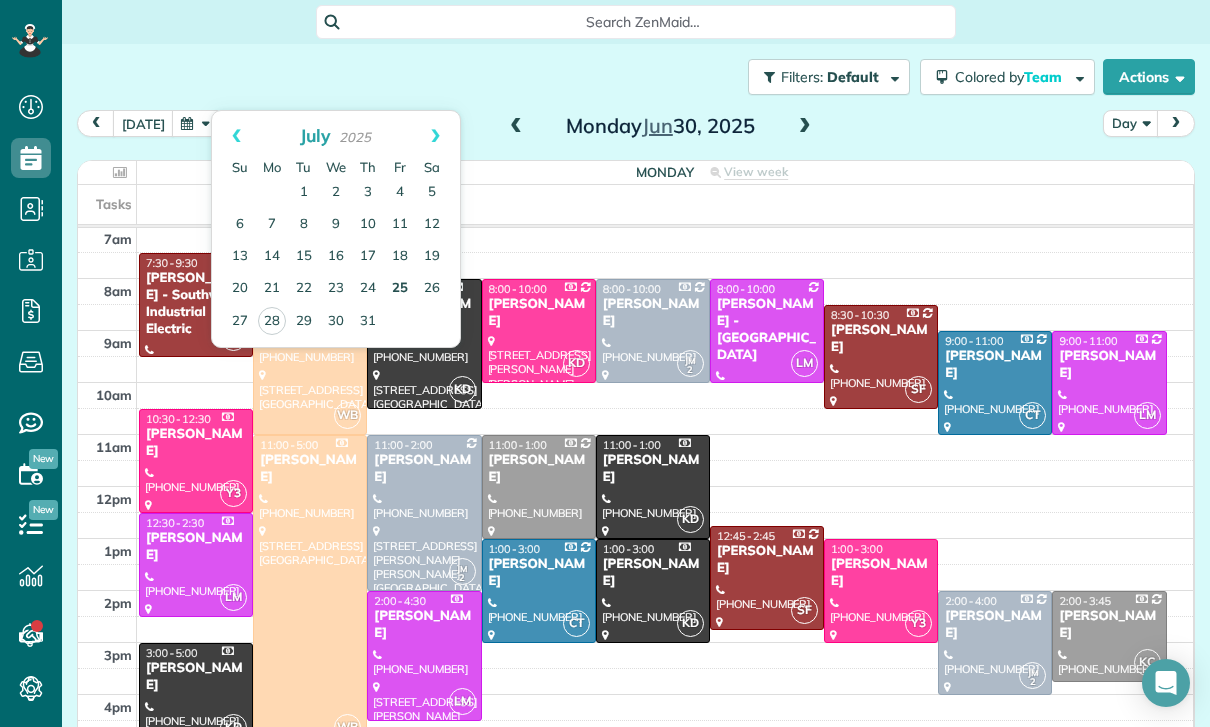 click on "25" at bounding box center (400, 289) 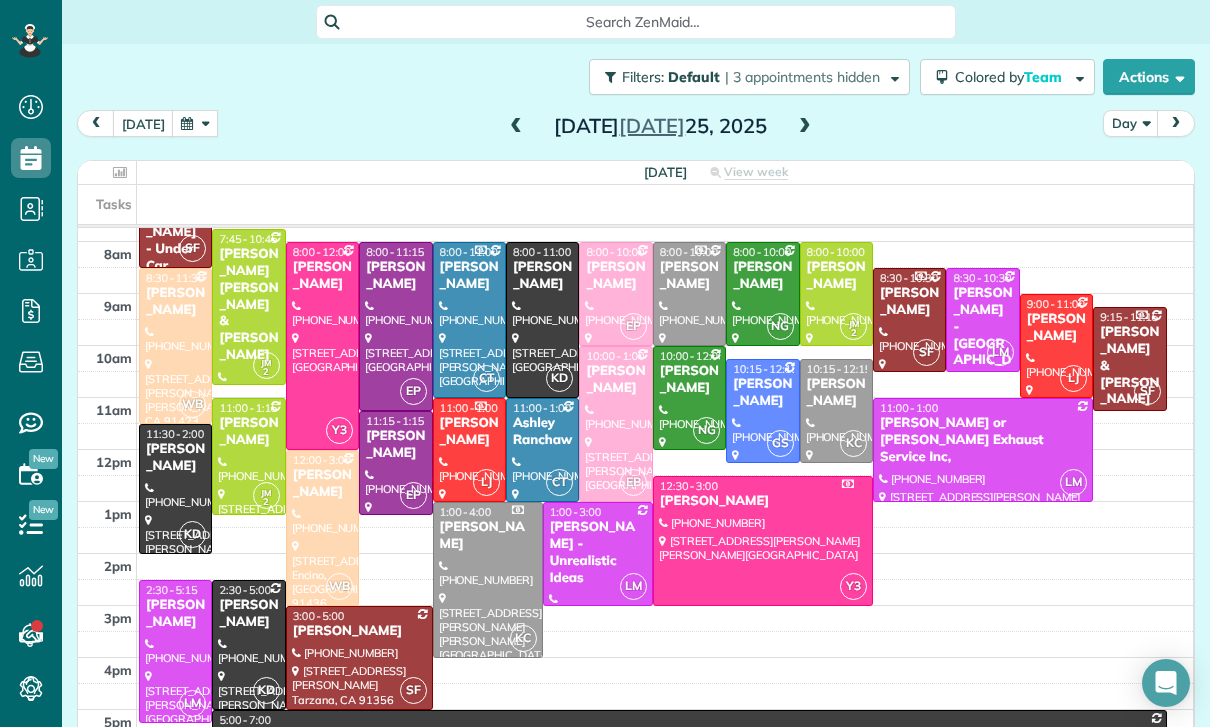 scroll, scrollTop: 193, scrollLeft: 0, axis: vertical 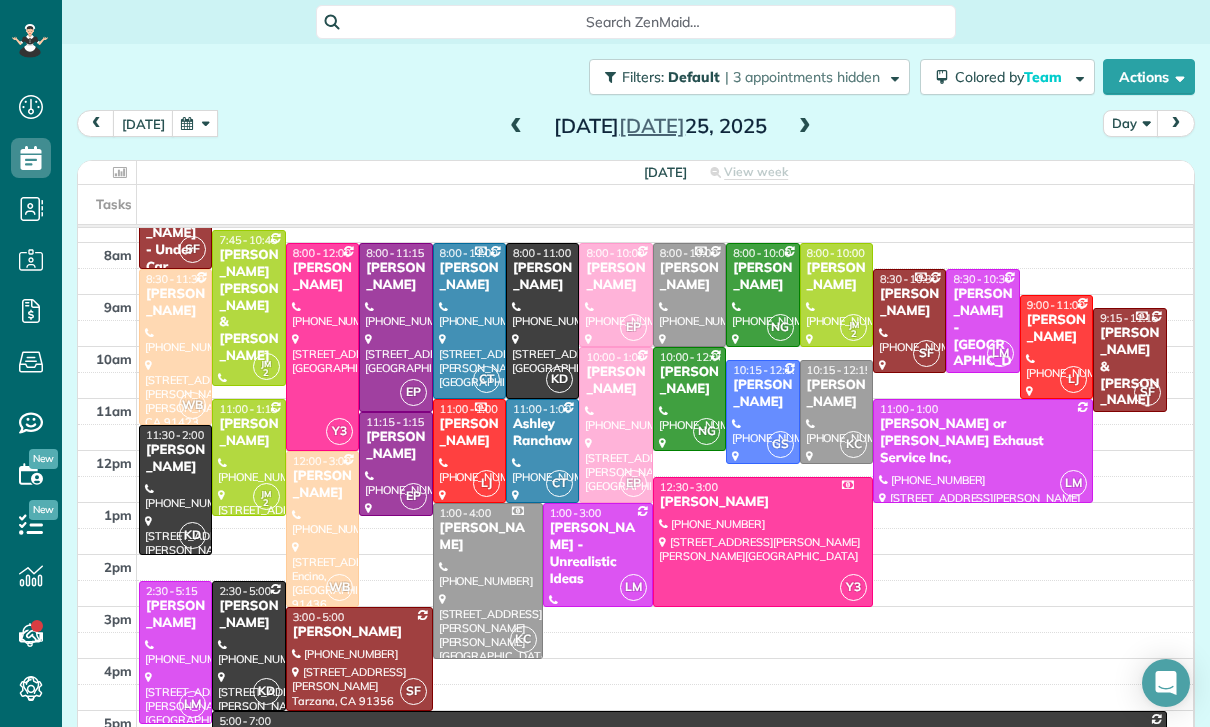 click on "Justin Landregh" at bounding box center [836, 394] 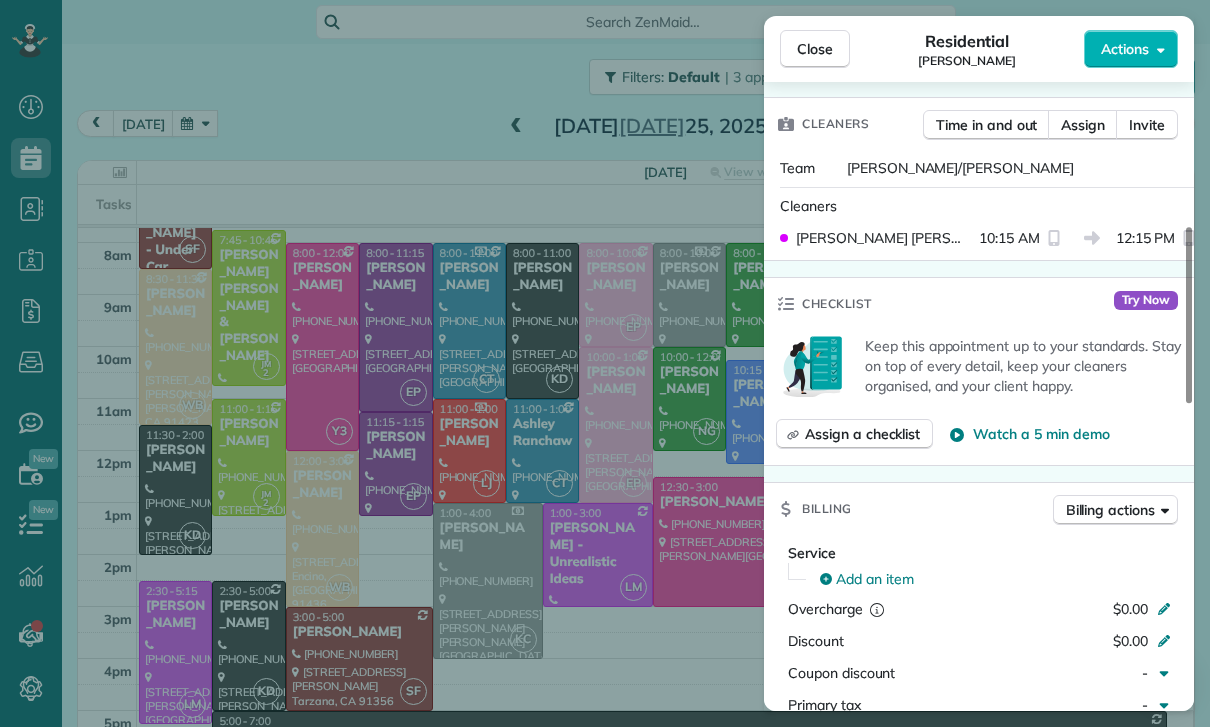 scroll, scrollTop: 731, scrollLeft: 0, axis: vertical 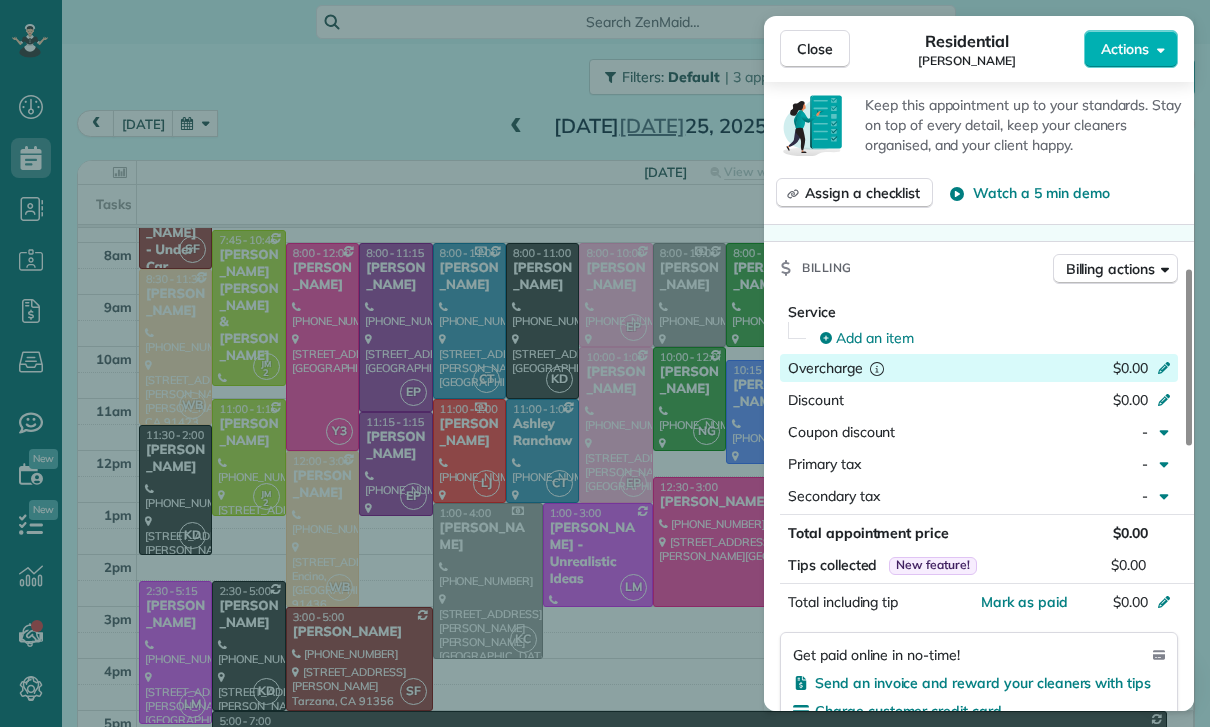 click on "$0.00" at bounding box center (1058, 370) 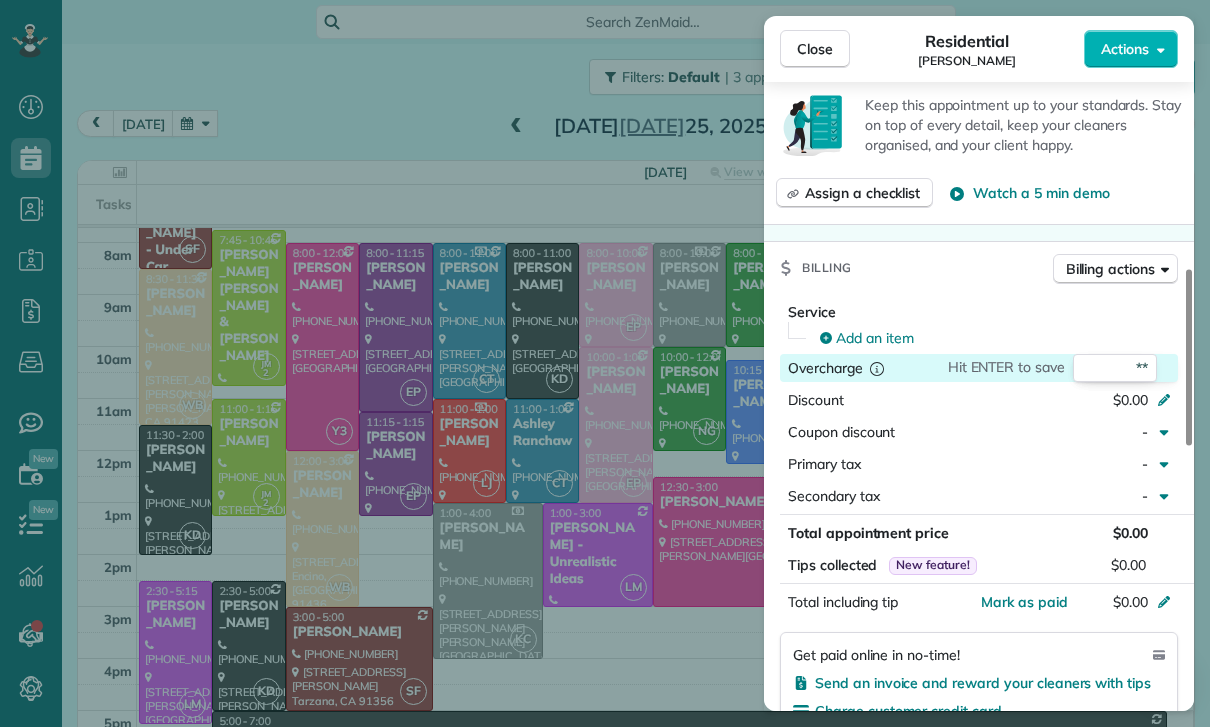 type on "***" 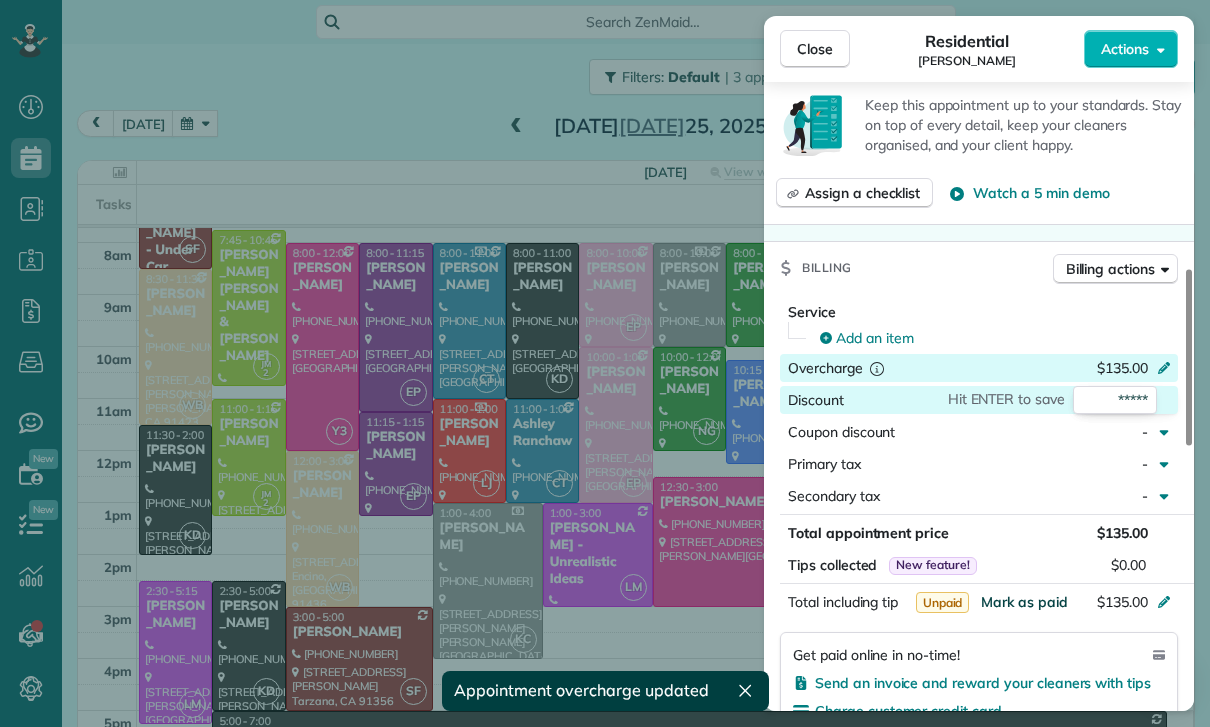 click on "Mark as paid" at bounding box center (1024, 602) 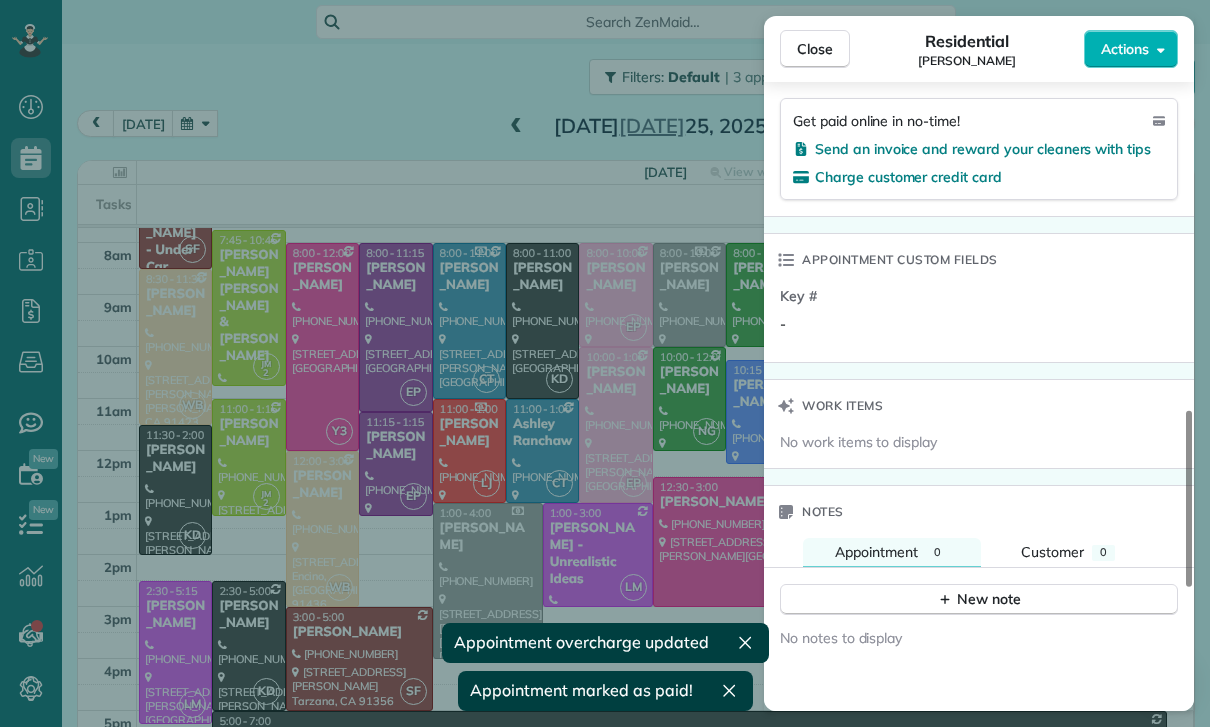 scroll, scrollTop: 1288, scrollLeft: 0, axis: vertical 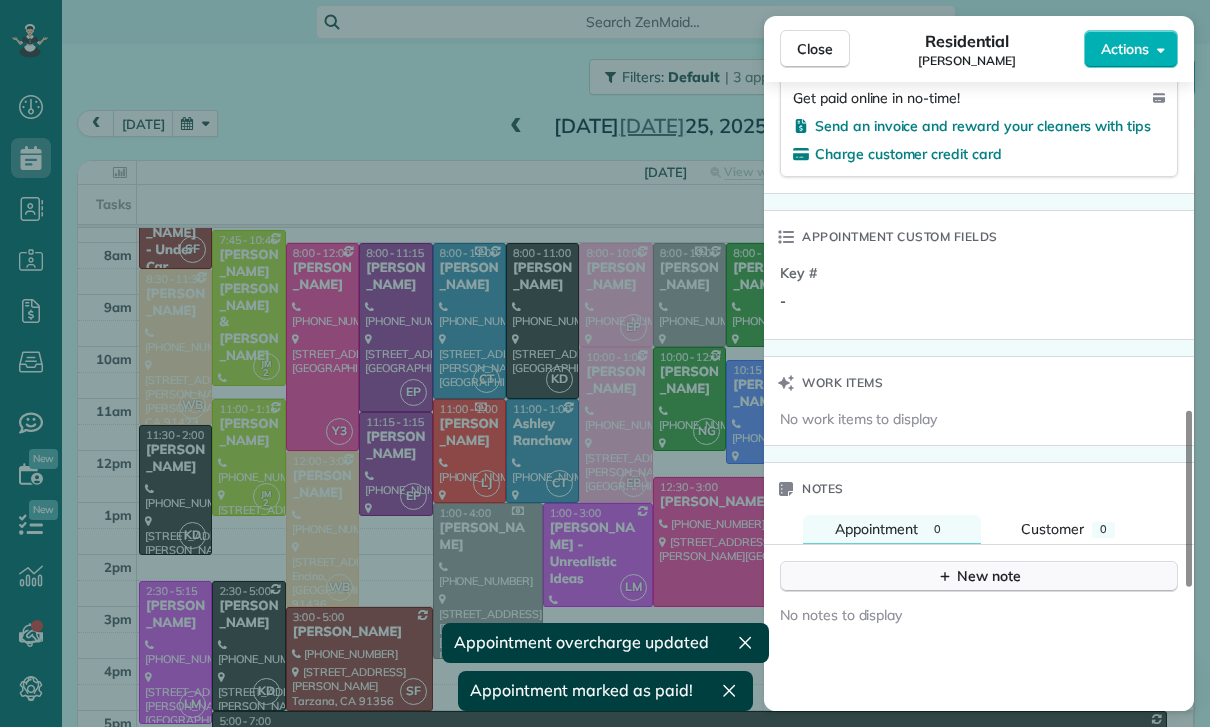 click on "New note" at bounding box center [979, 576] 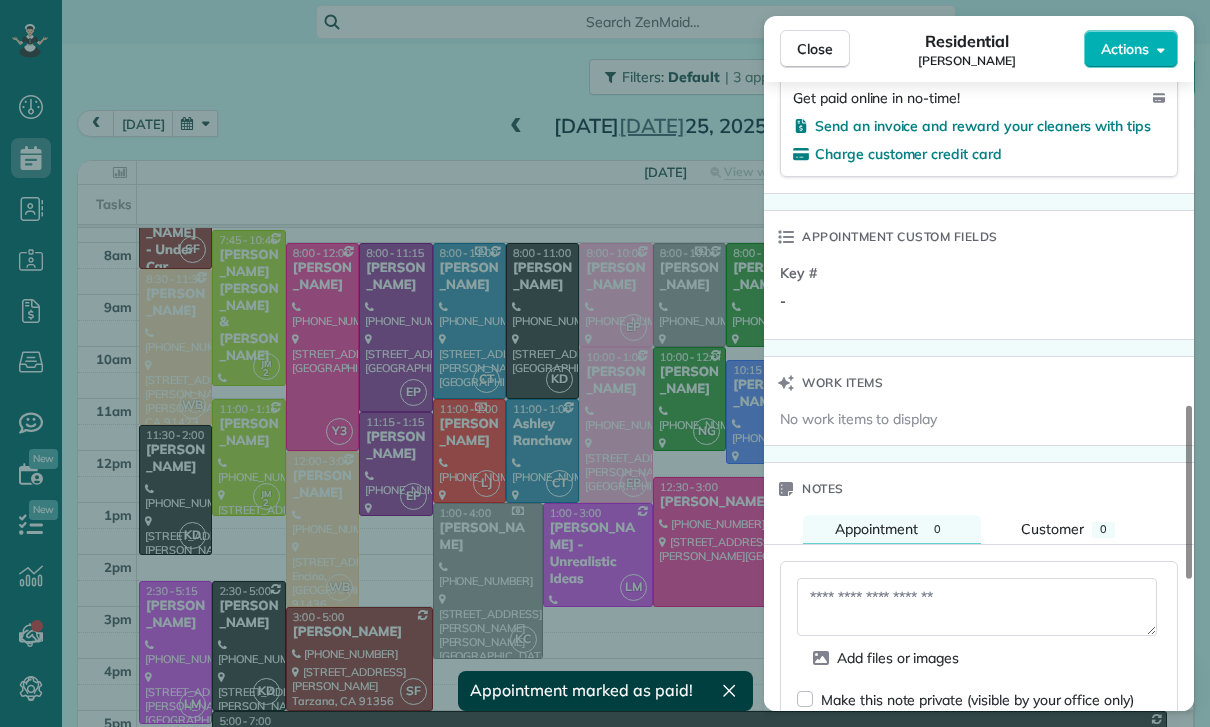 click at bounding box center [977, 607] 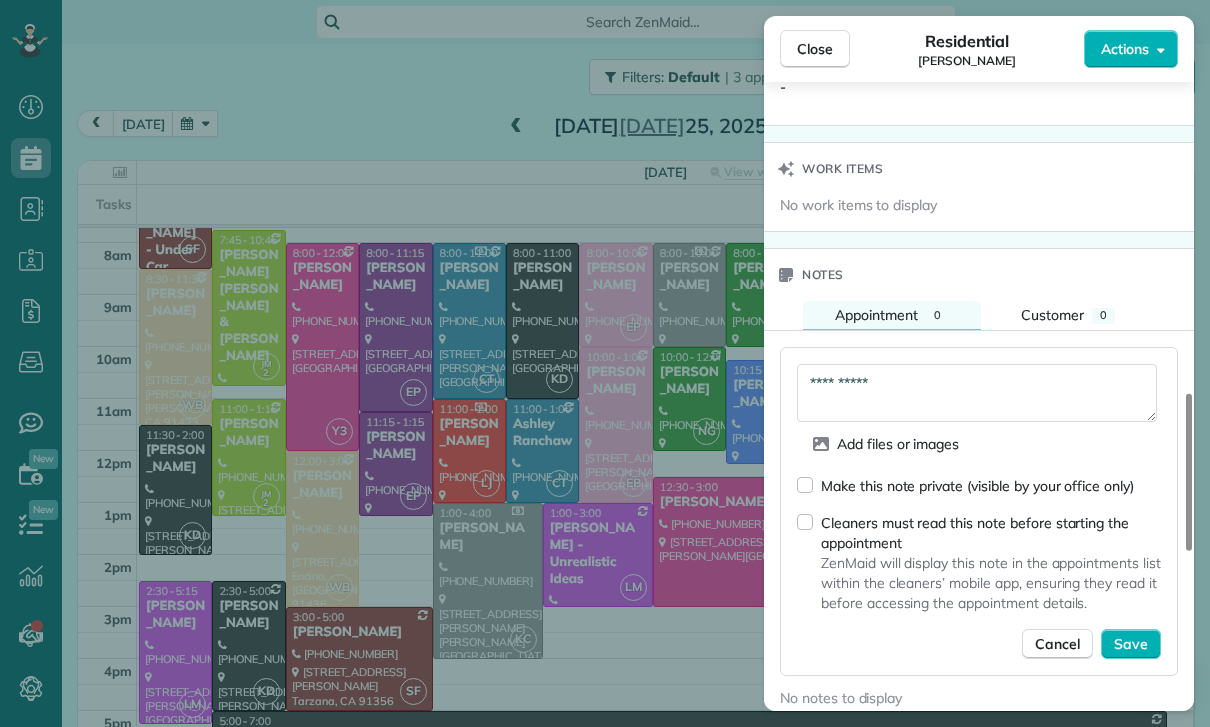 scroll, scrollTop: 1506, scrollLeft: 0, axis: vertical 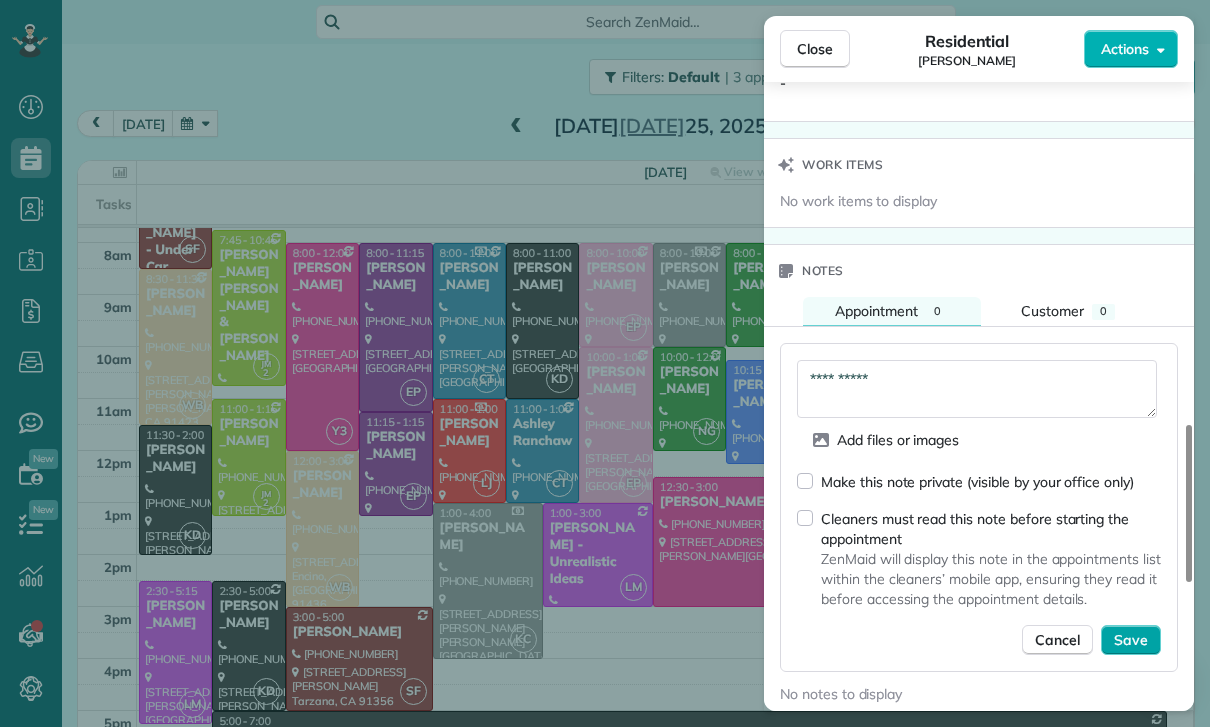 type on "**********" 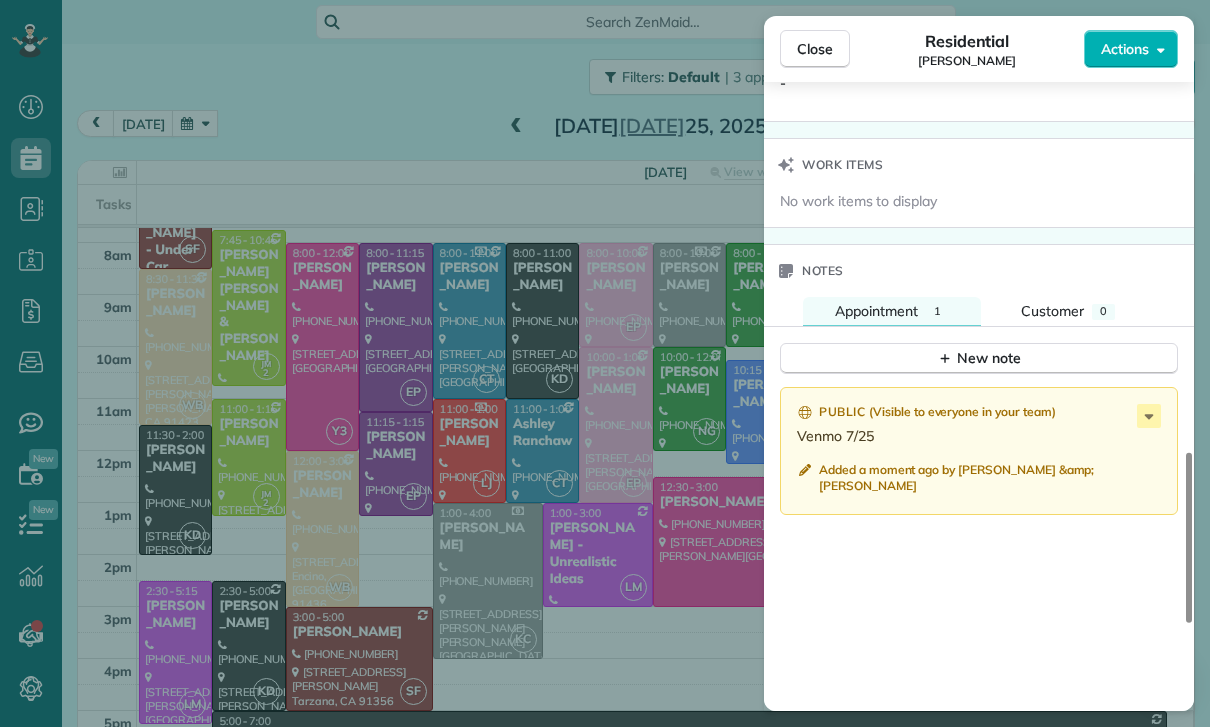 click on "Close Residential Justin Landregh Actions Status Confirmed Justin Landregh · Open profile MOBILE (818) 454-0860 Copy No email on record Add email View Details Residential Friday, July 25, 2025 ( 3 days ago ) 10:15 AM 12:15 PM 2 hours and 0 minutes One time 4724 kester ave #211 sherman oaks CA 91403 Service was not rated yet Cleaners Time in and out Assign Invite Team Karla/Karina Cleaners Karla   Castro 10:15 AM 12:15 PM Checklist Try Now Keep this appointment up to your standards. Stay on top of every detail, keep your cleaners organised, and your client happy. Assign a checklist Watch a 5 min demo Billing Billing actions Service Add an item Overcharge $135.00 Discount $0.00 Coupon discount - Primary tax - Secondary tax - Total appointment price $135.00 Tips collected New feature! $0.00 Paid Total including tip $135.00 Get paid online in no-time! Send an invoice and reward your cleaners with tips Charge customer credit card Appointment custom fields Key # - Work items No work items to display Notes 1 0 ( )" at bounding box center [605, 363] 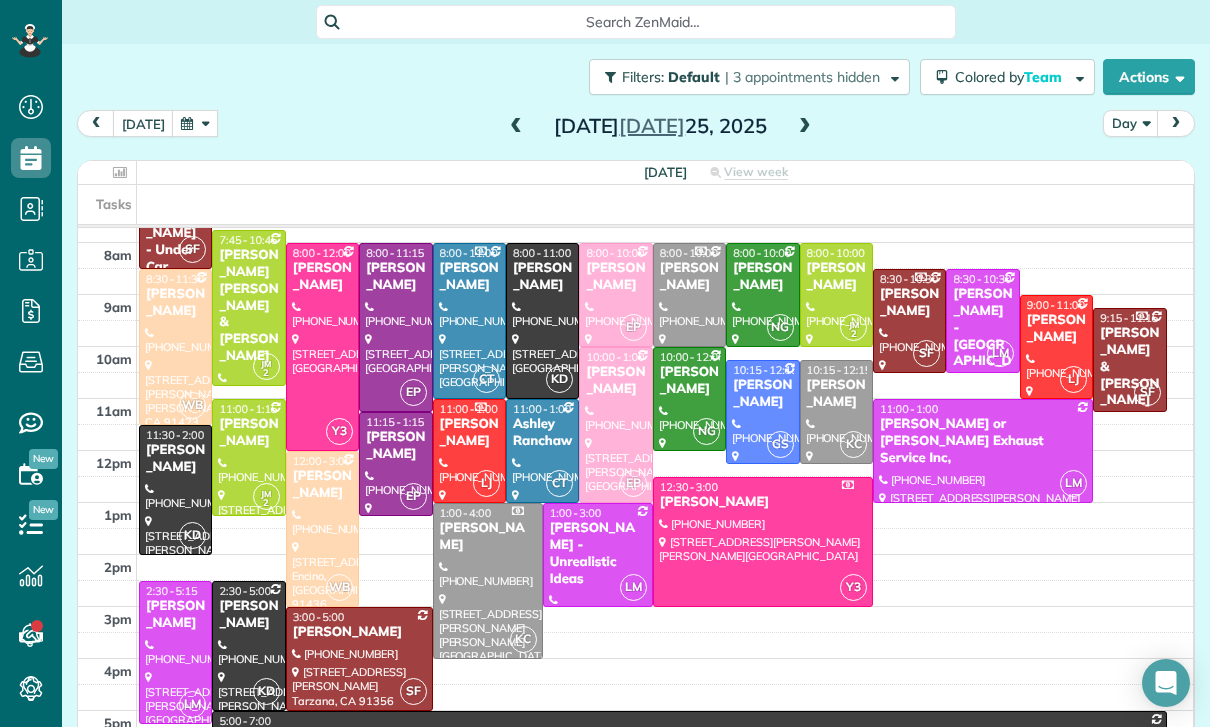 click at bounding box center (195, 123) 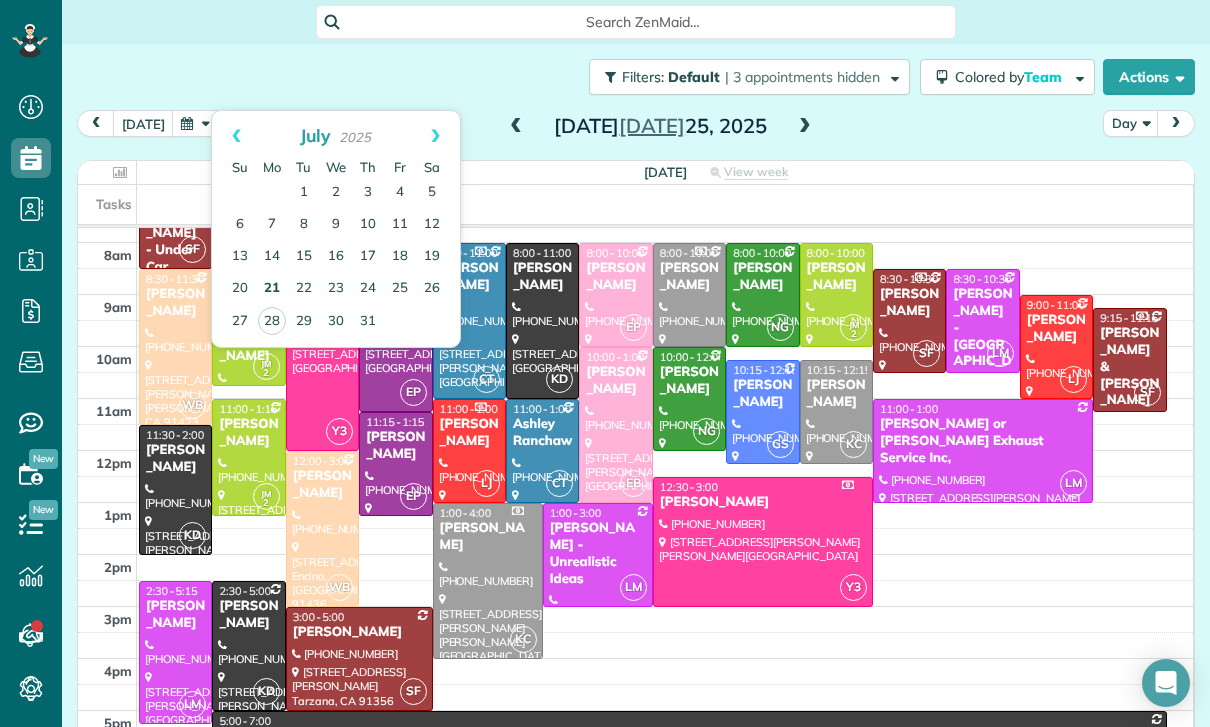click on "21" at bounding box center (272, 289) 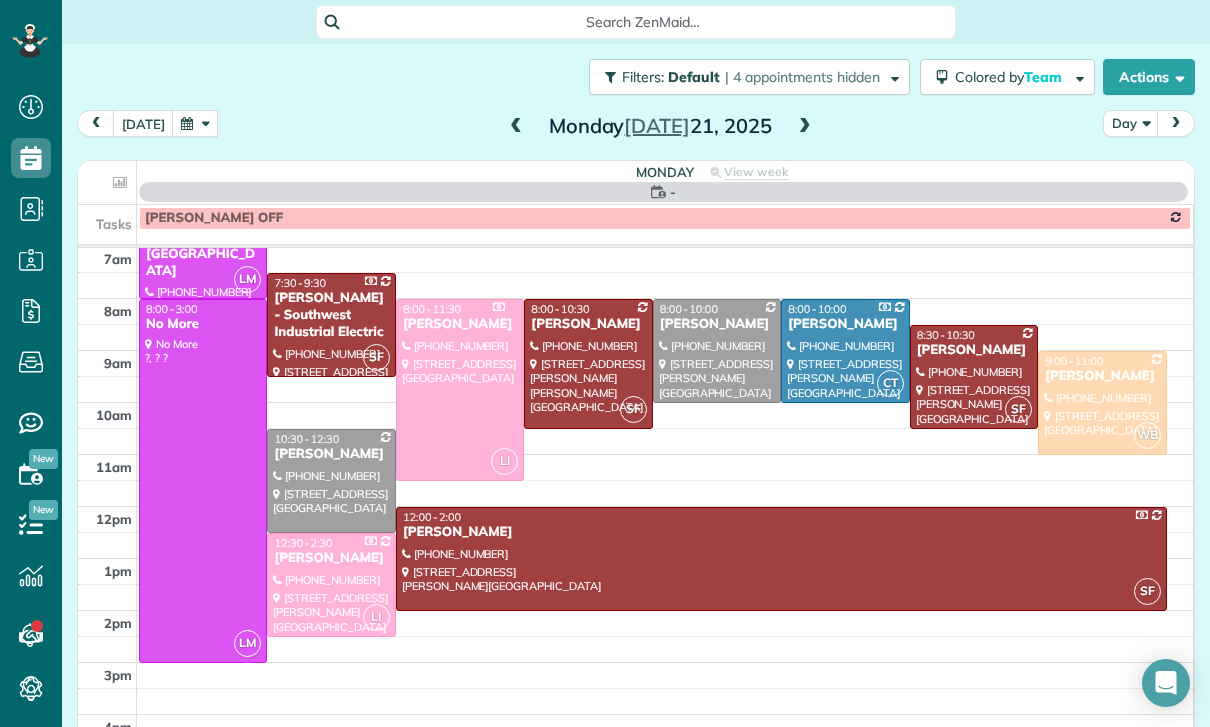 scroll, scrollTop: 157, scrollLeft: 0, axis: vertical 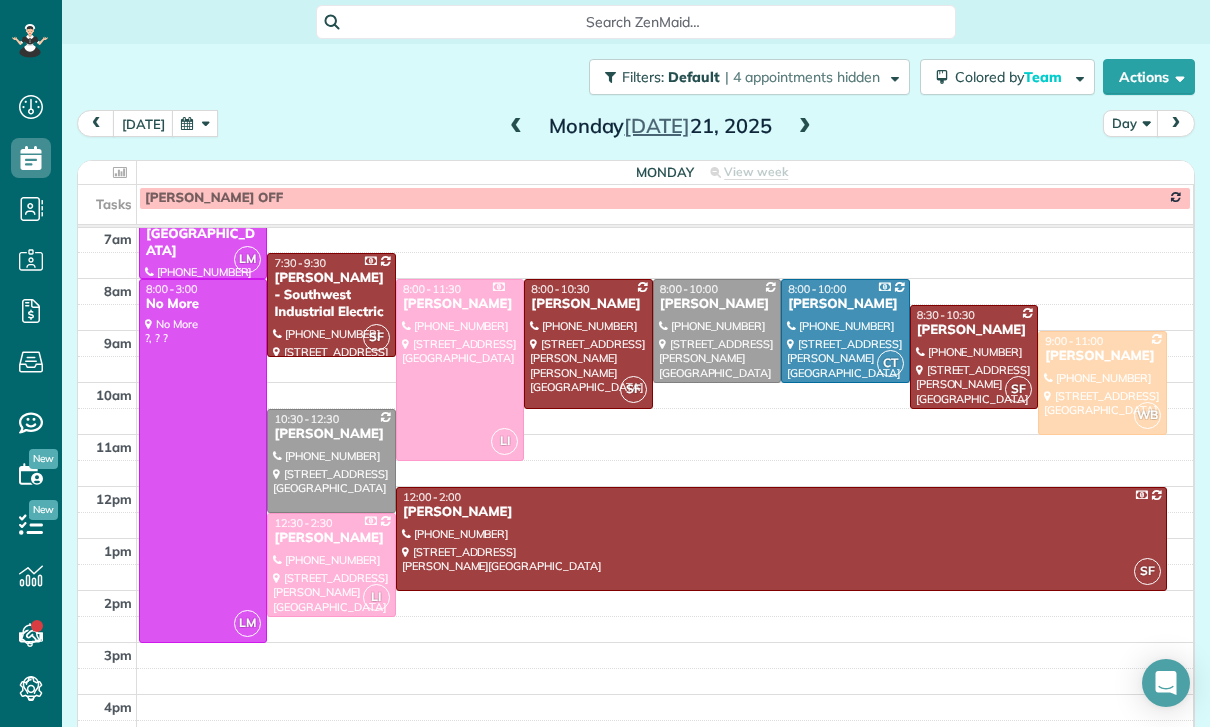 click at bounding box center (195, 123) 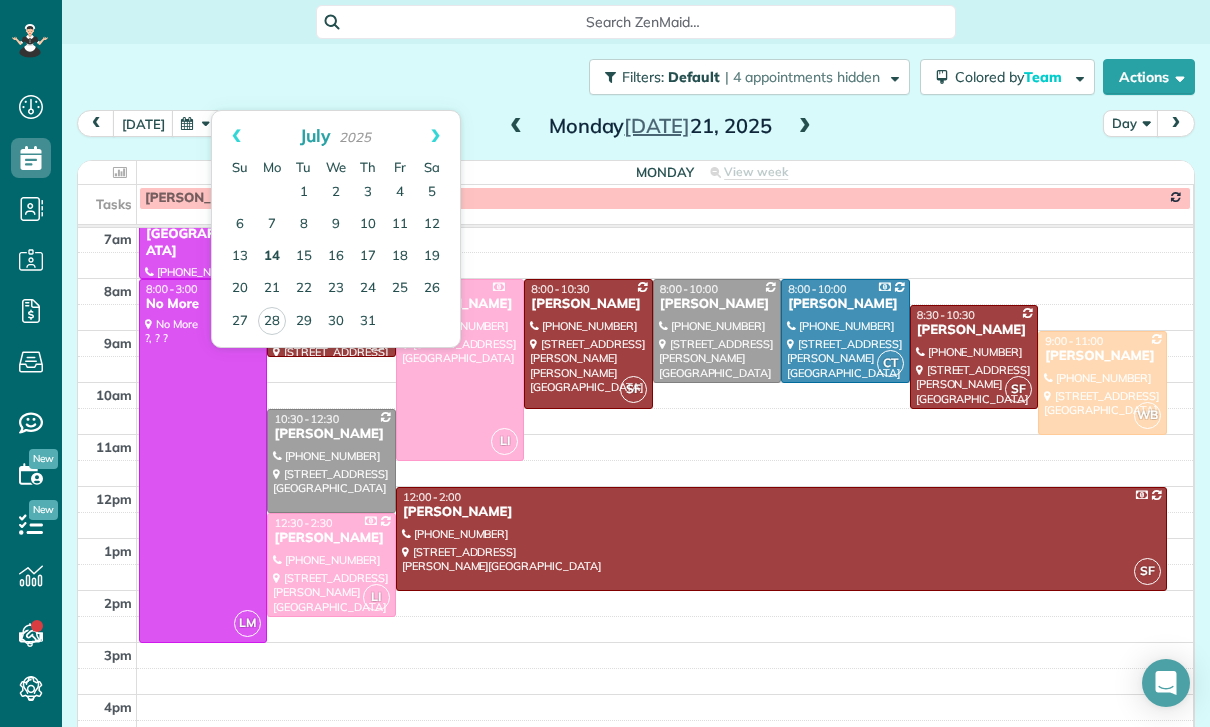 click on "14" at bounding box center [272, 257] 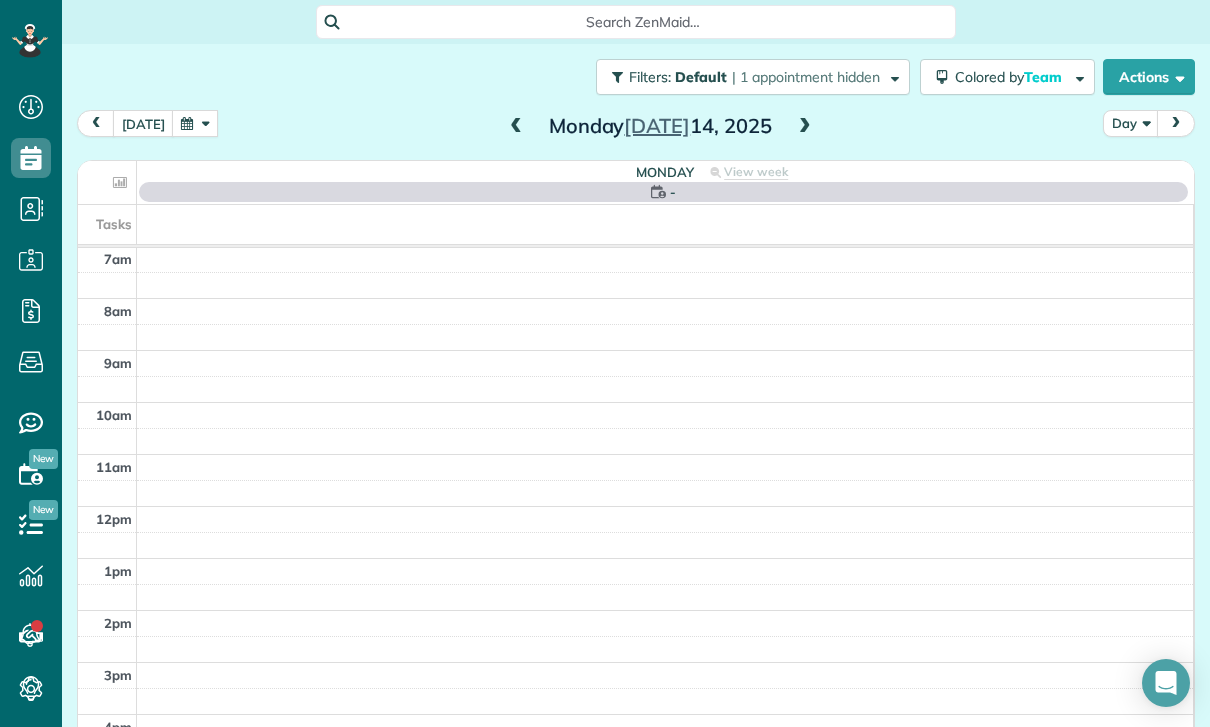 scroll, scrollTop: 157, scrollLeft: 0, axis: vertical 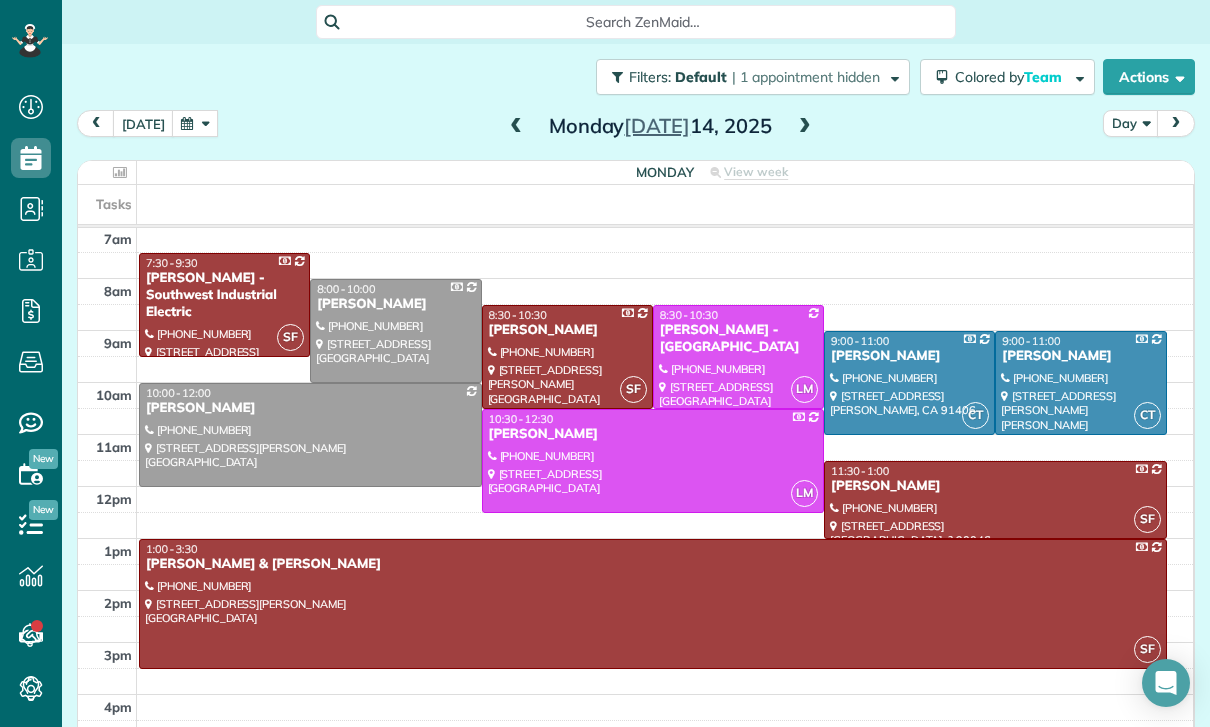 click at bounding box center [310, 435] 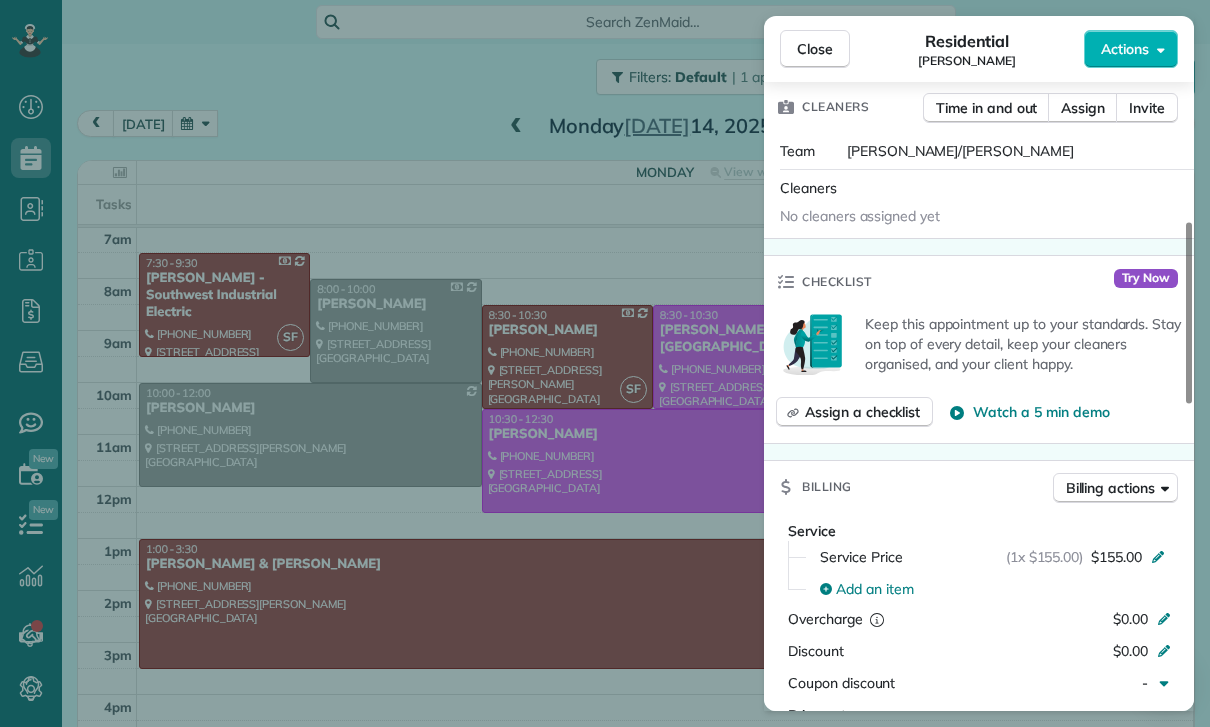 scroll, scrollTop: 863, scrollLeft: 0, axis: vertical 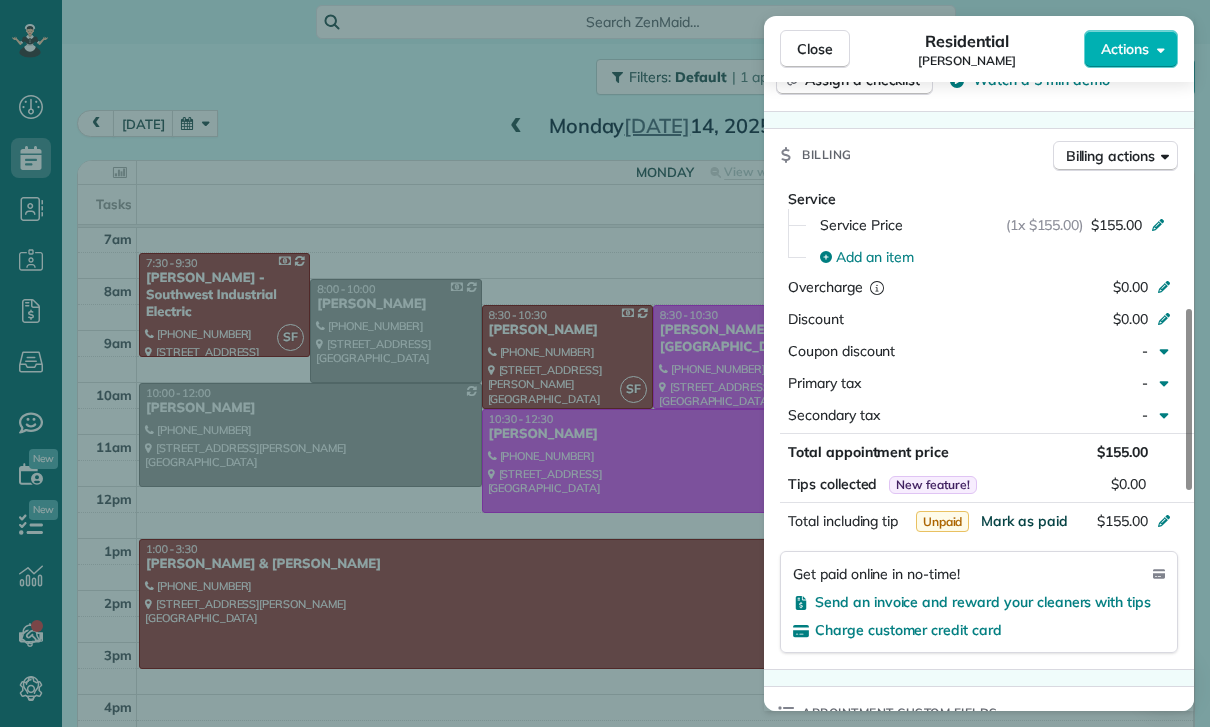 click on "Mark as paid" at bounding box center [1024, 521] 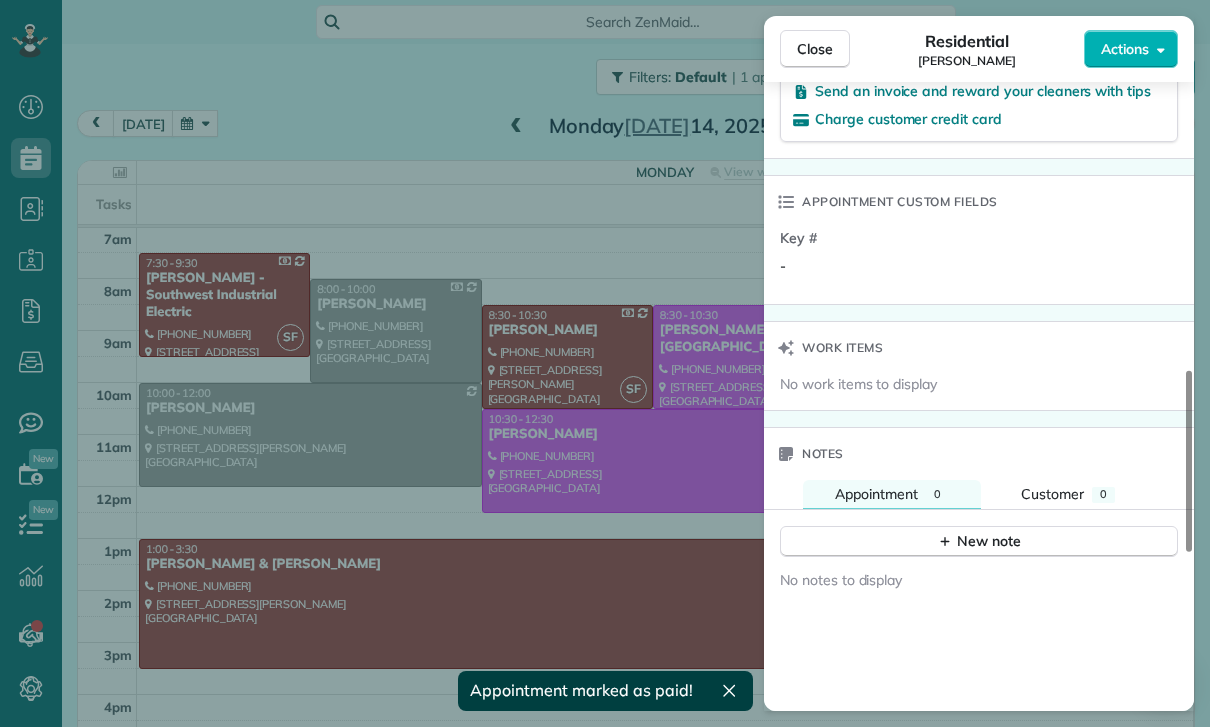 scroll, scrollTop: 1374, scrollLeft: 0, axis: vertical 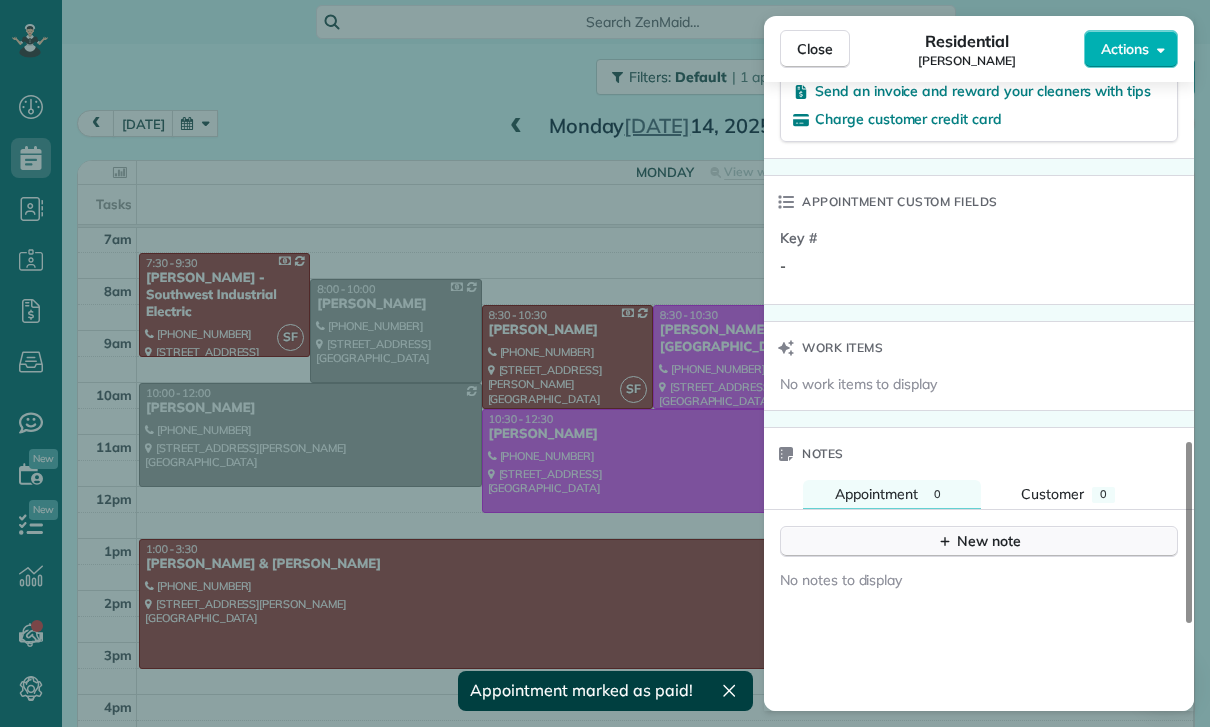 click on "New note" at bounding box center (979, 541) 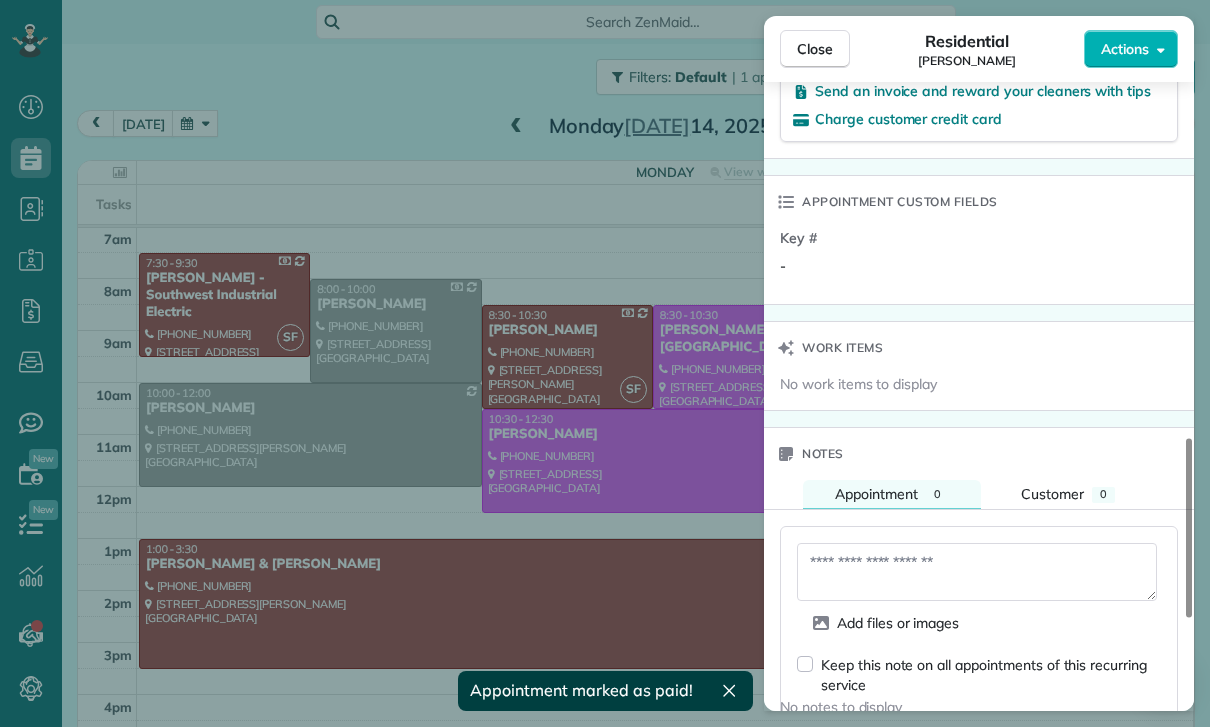 click at bounding box center [977, 572] 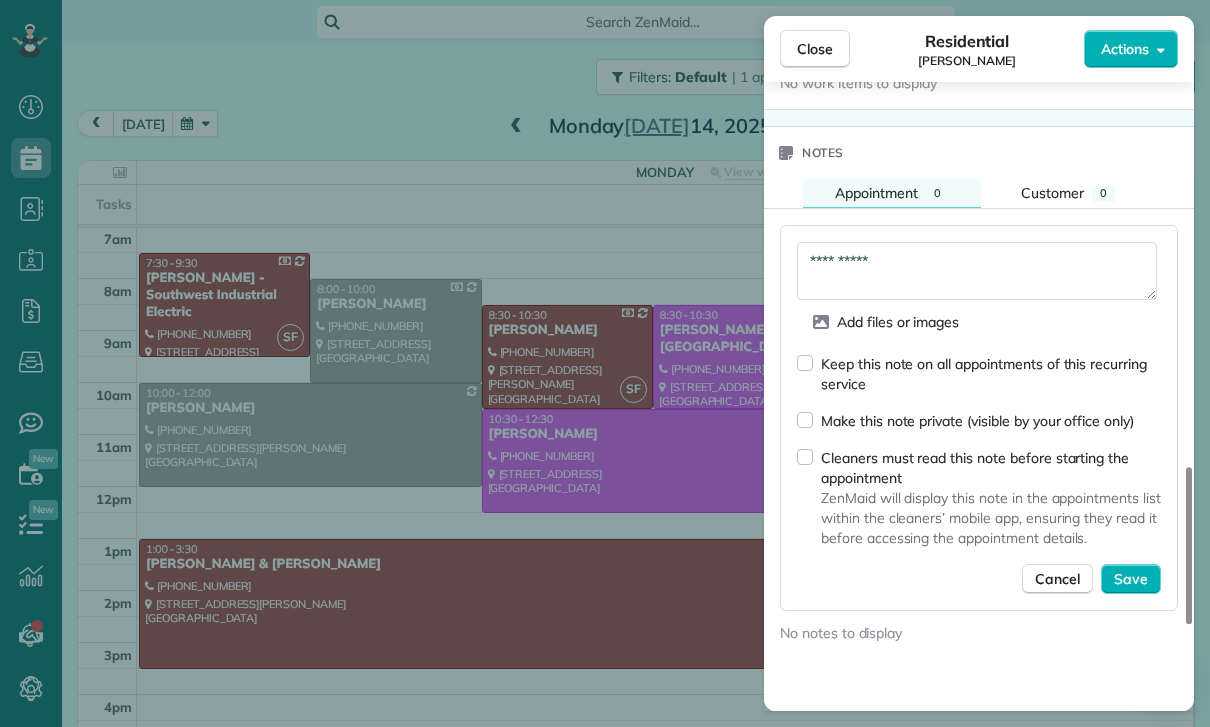 scroll, scrollTop: 1705, scrollLeft: 0, axis: vertical 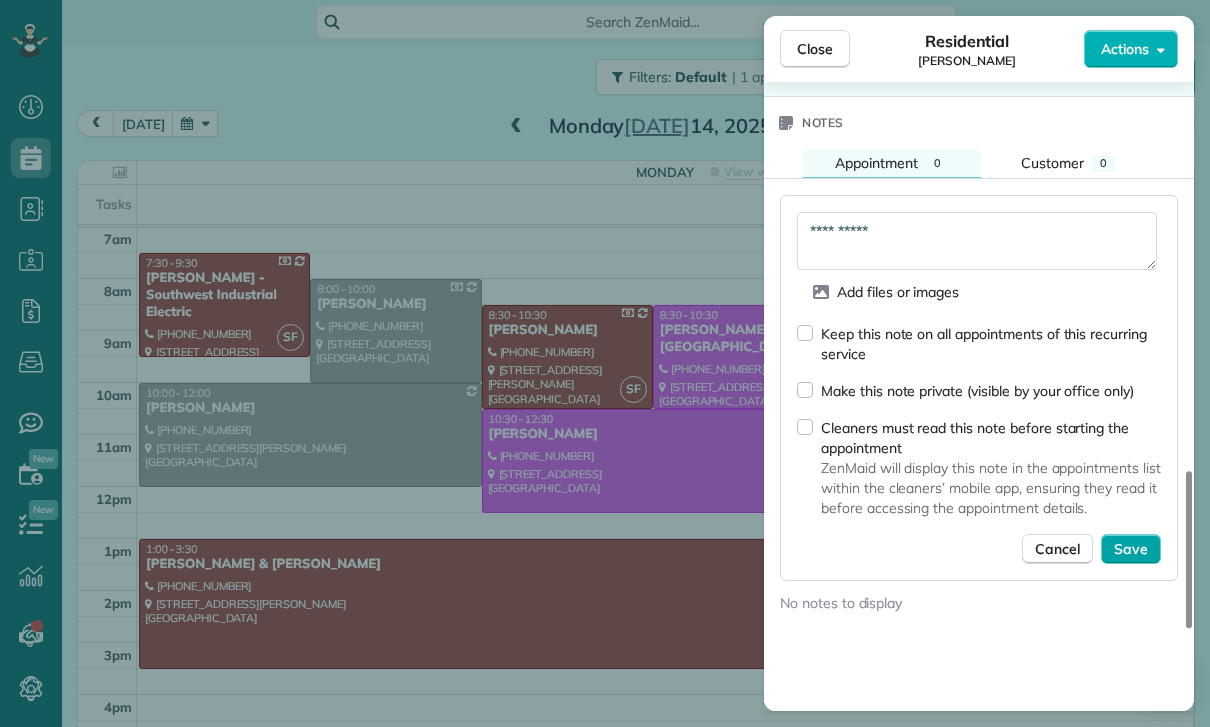 type on "**********" 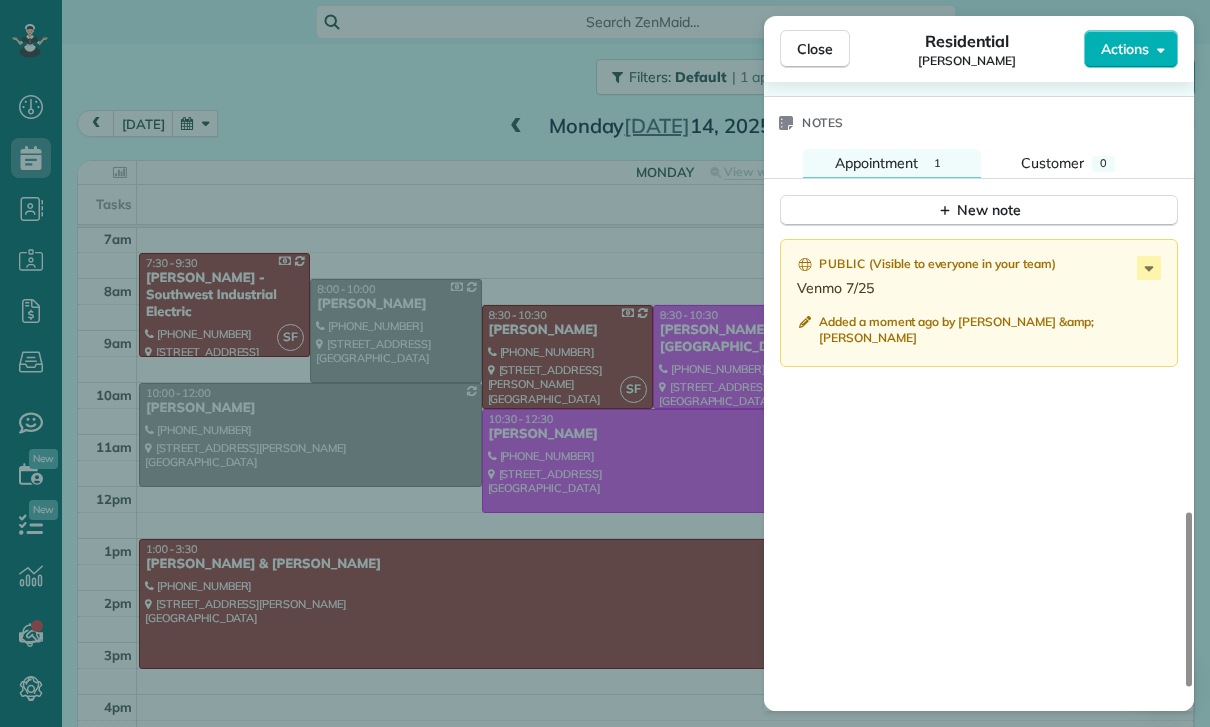 click on "Close Residential Amanda Hall Actions Status Confirmed Amanda Hall · Open profile MOBILE (213) 590-6464 Copy No email on record Add email View Details Residential Monday, July 14, 2025 10:00 AM 12:00 PM 2 hours and 0 minutes Repeats every 2 weeks Edit recurring service Previous (Jun 30) Next (Jul 28) 648 Isabel Street Los Angeles CA 90065 Service was not rated yet Cleaners Time in and out Assign Invite Team Karla/Karina Cleaners No cleaners assigned yet Checklist Try Now Keep this appointment up to your standards. Stay on top of every detail, keep your cleaners organised, and your client happy. Assign a checklist Watch a 5 min demo Billing Billing actions Service Service Price (1x $155.00) $155.00 Add an item Overcharge $0.00 Discount $0.00 Coupon discount - Primary tax - Secondary tax - Total appointment price $155.00 Tips collected New feature! $0.00 Paid Total including tip $155.00 Get paid online in no-time! Send an invoice and reward your cleaners with tips Charge customer credit card Key # - Work items" at bounding box center (605, 363) 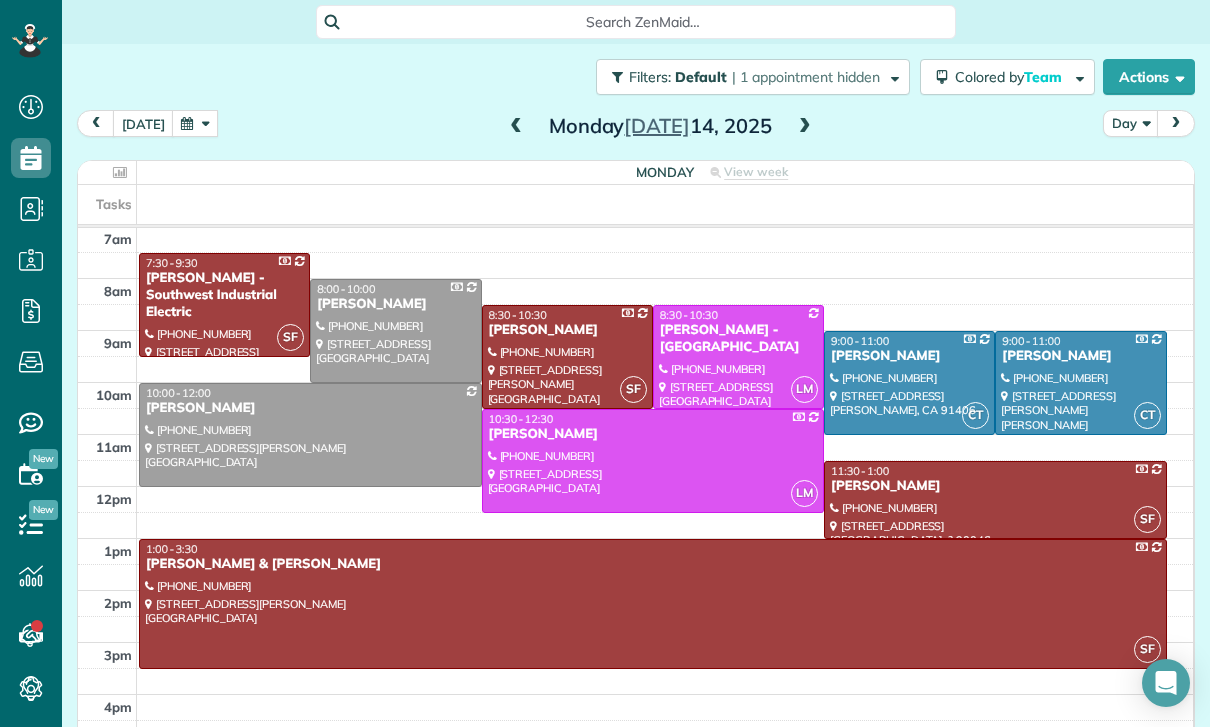 click at bounding box center (195, 123) 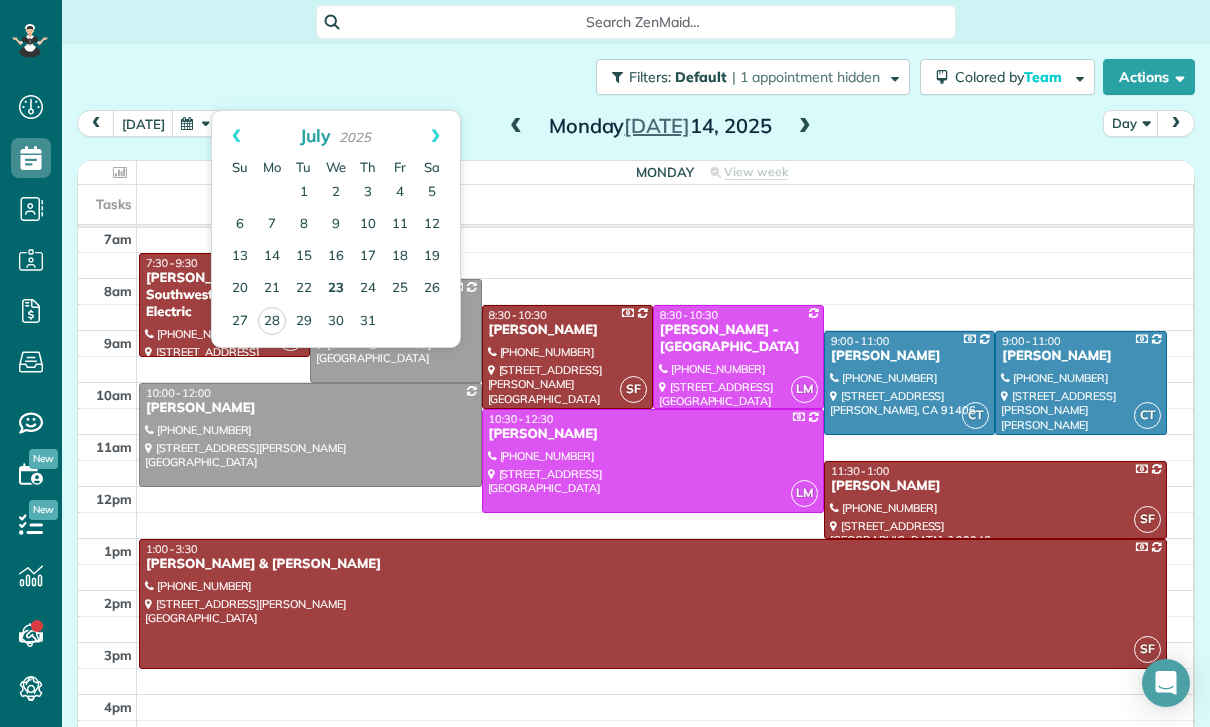 click on "23" at bounding box center [336, 289] 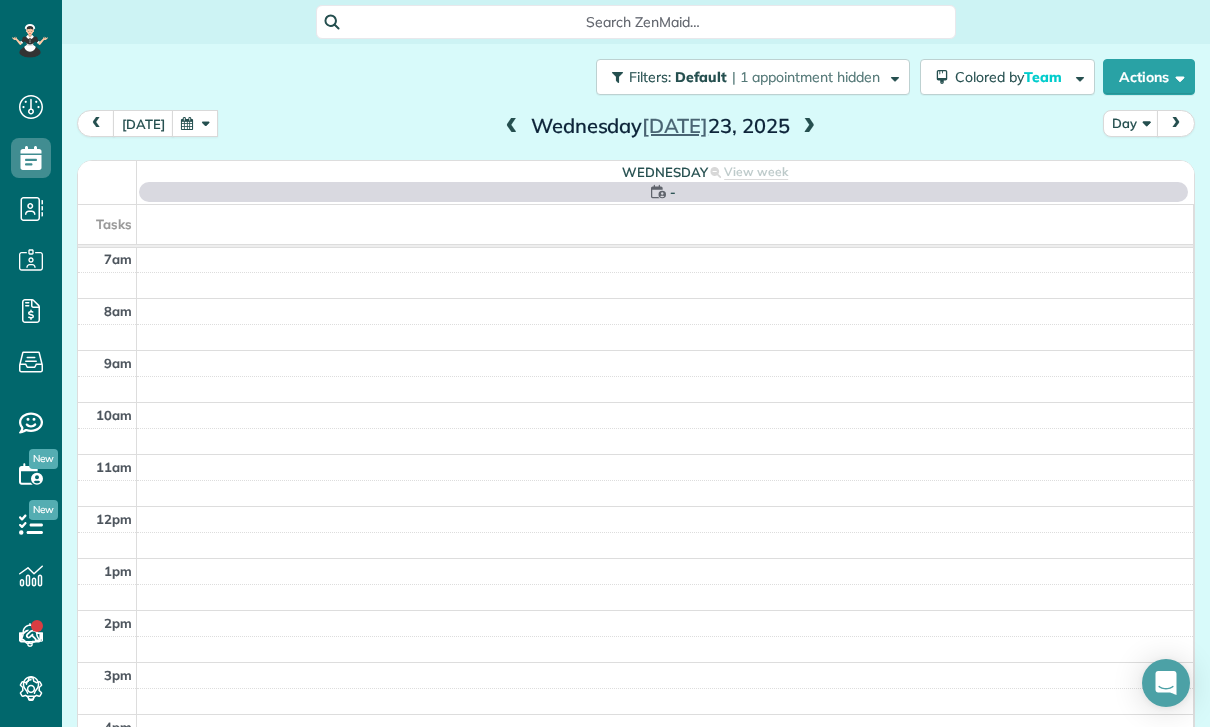 scroll, scrollTop: 157, scrollLeft: 0, axis: vertical 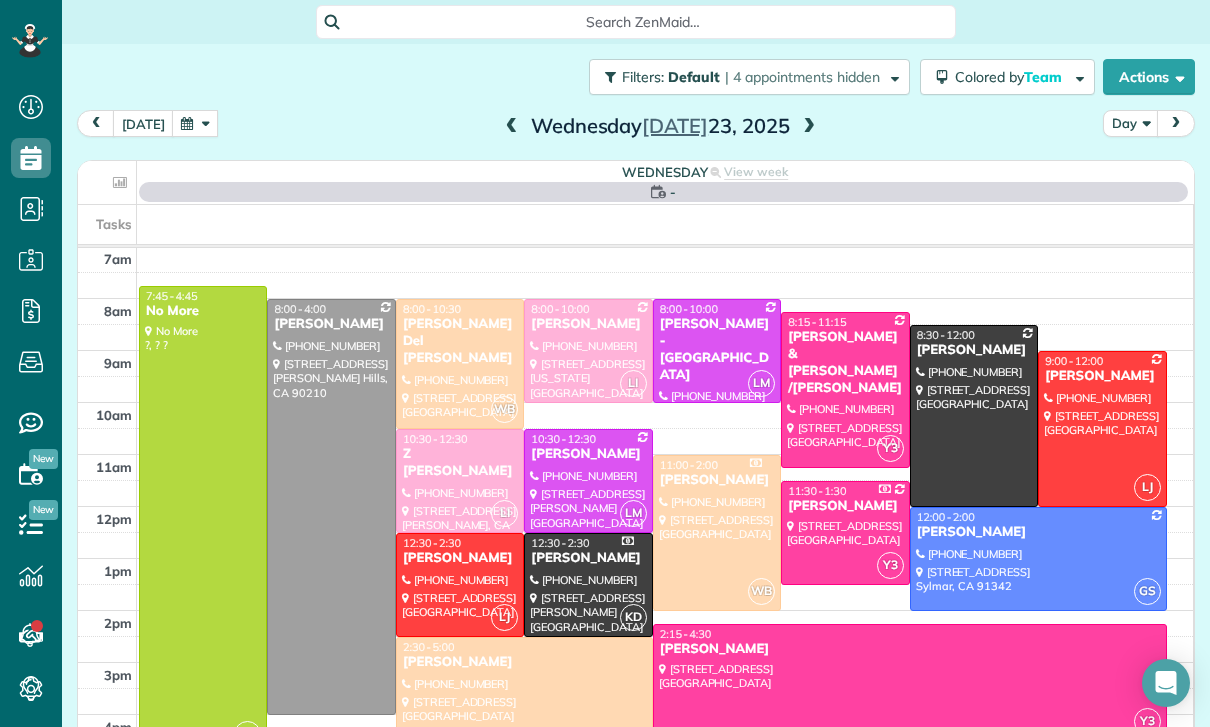 click at bounding box center [588, 481] 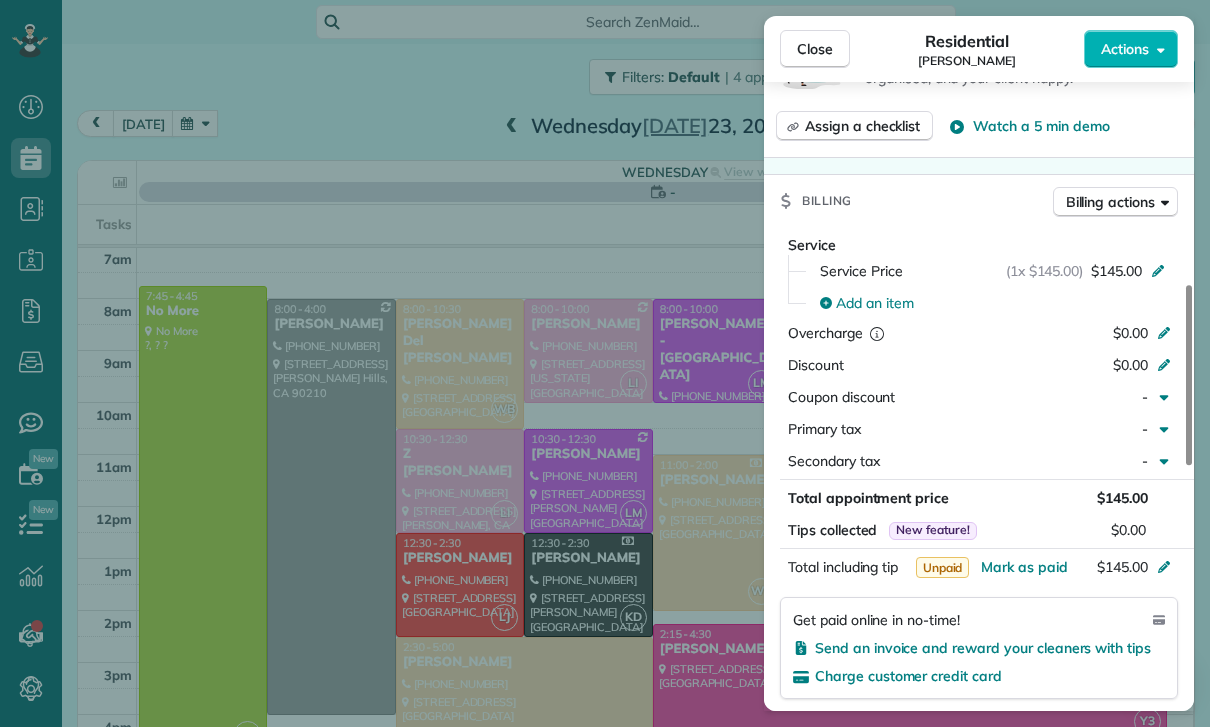 scroll, scrollTop: 938, scrollLeft: 0, axis: vertical 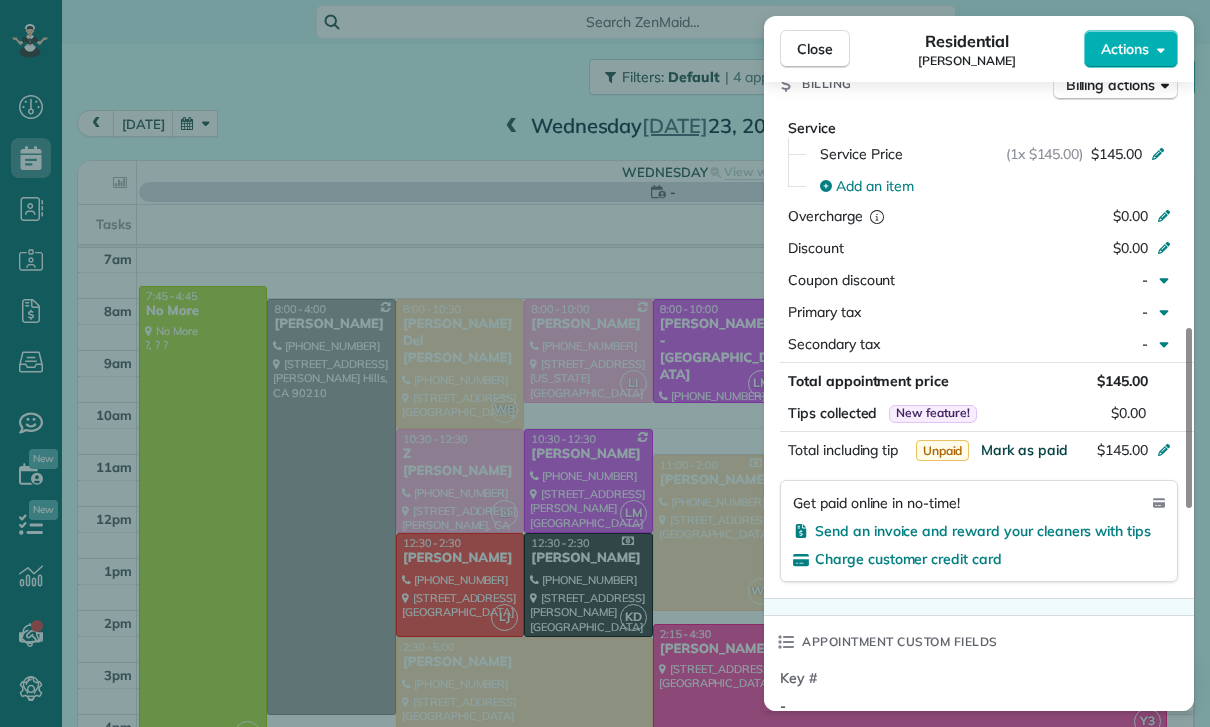 click on "Mark as paid" at bounding box center [1024, 450] 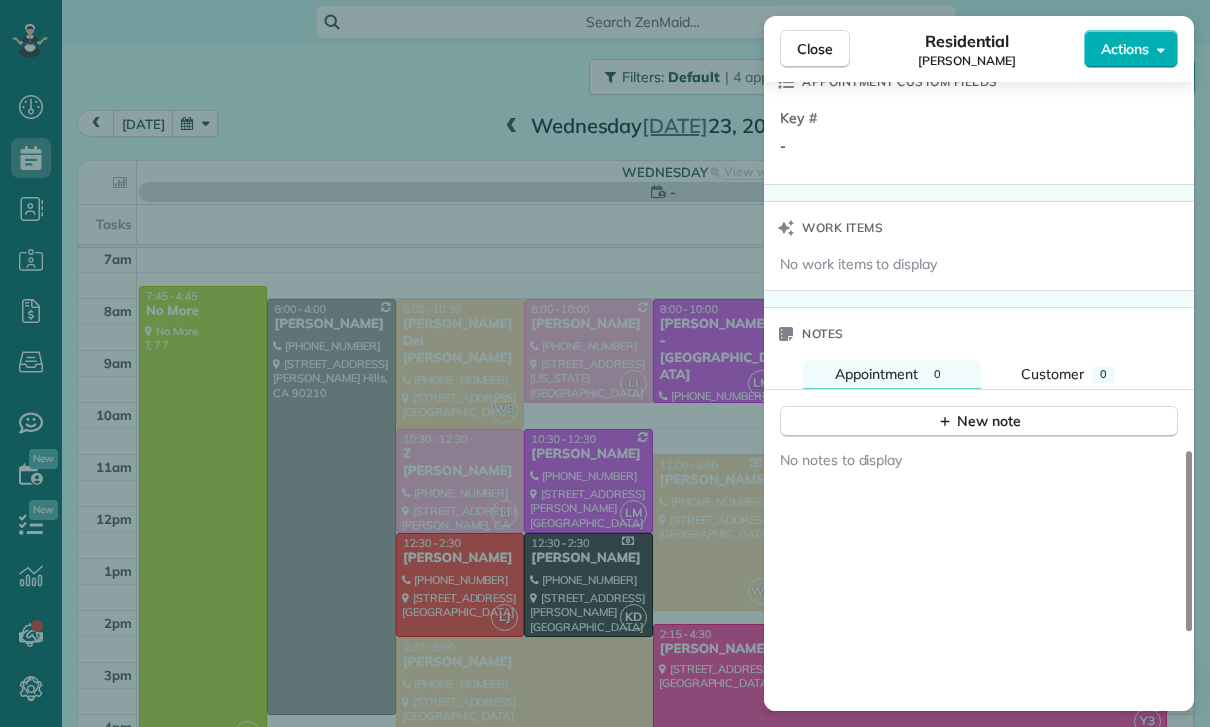 scroll, scrollTop: 1510, scrollLeft: 0, axis: vertical 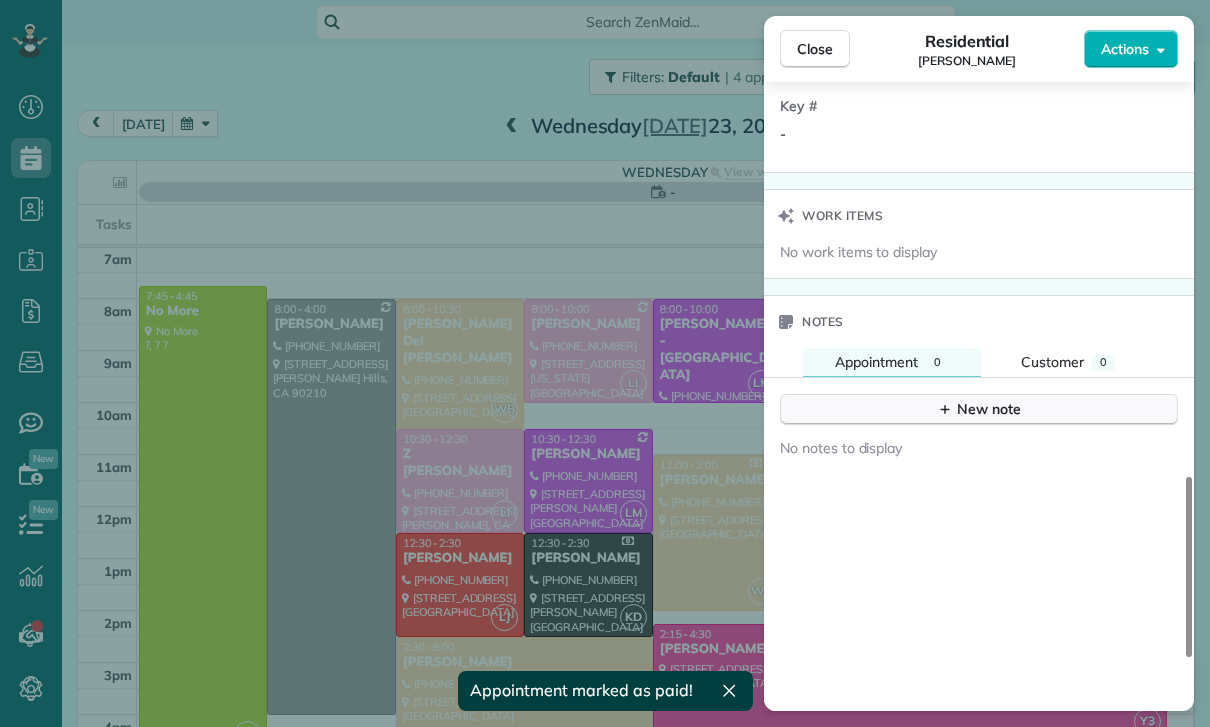 click on "New note" at bounding box center (979, 409) 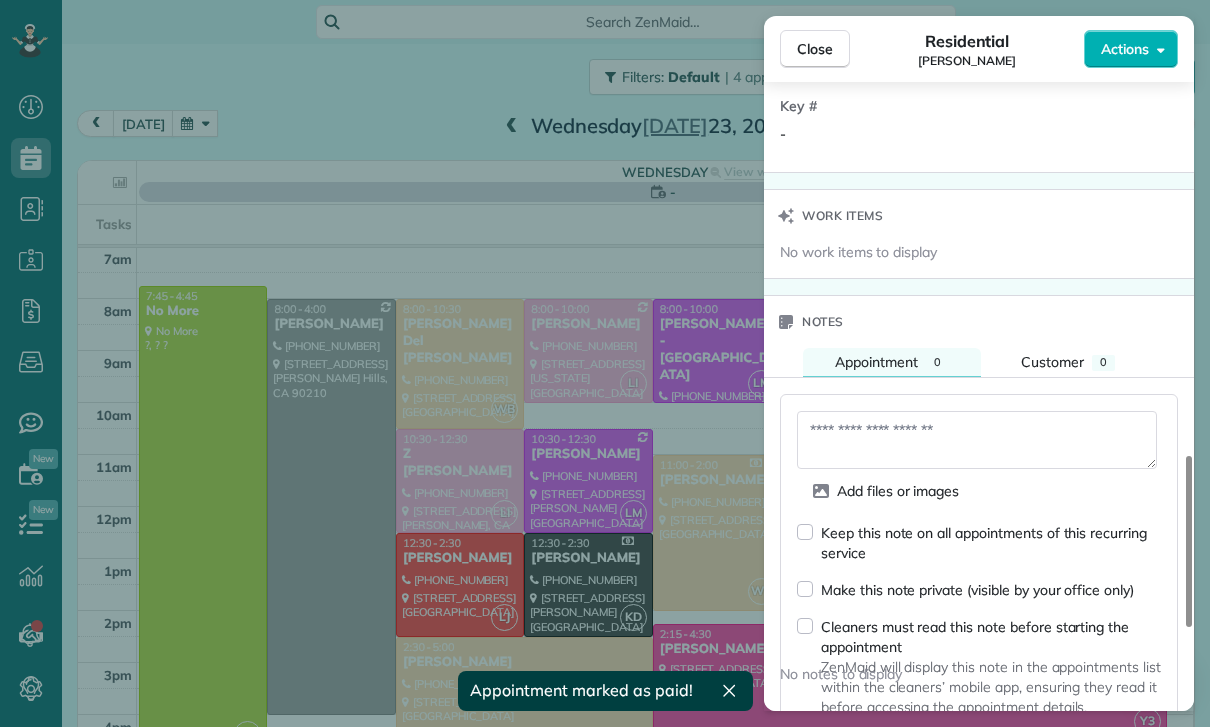 click at bounding box center [977, 440] 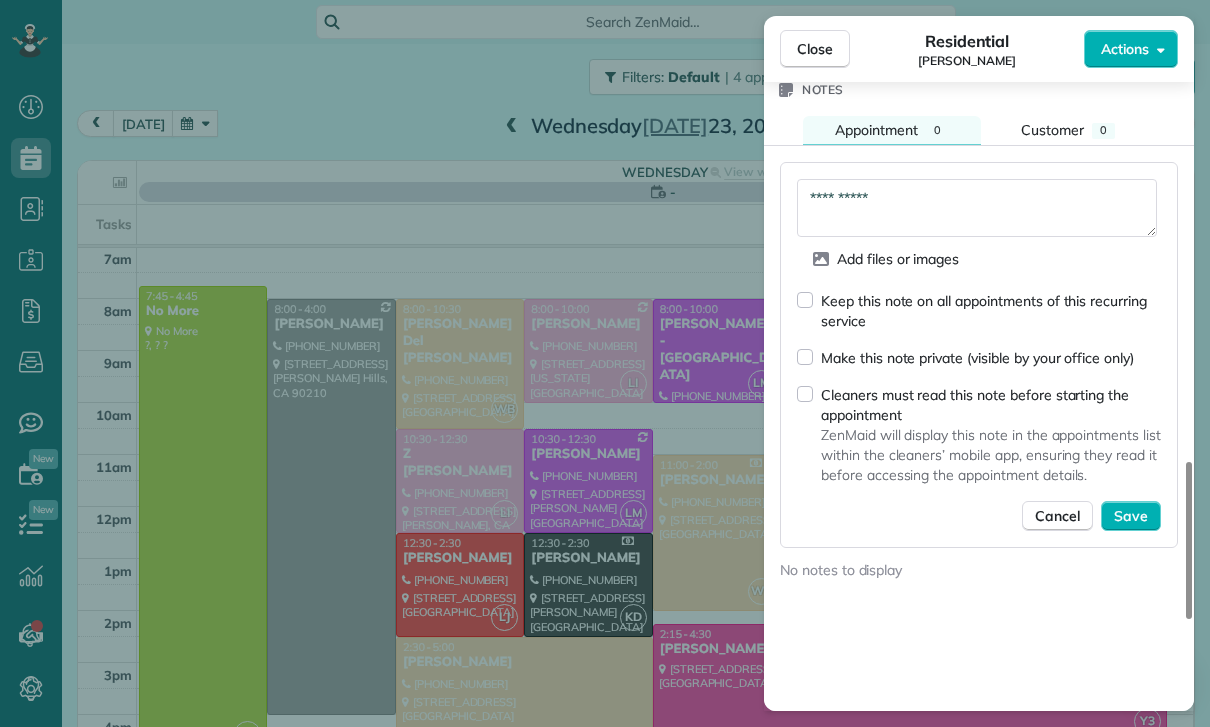 scroll, scrollTop: 1743, scrollLeft: 0, axis: vertical 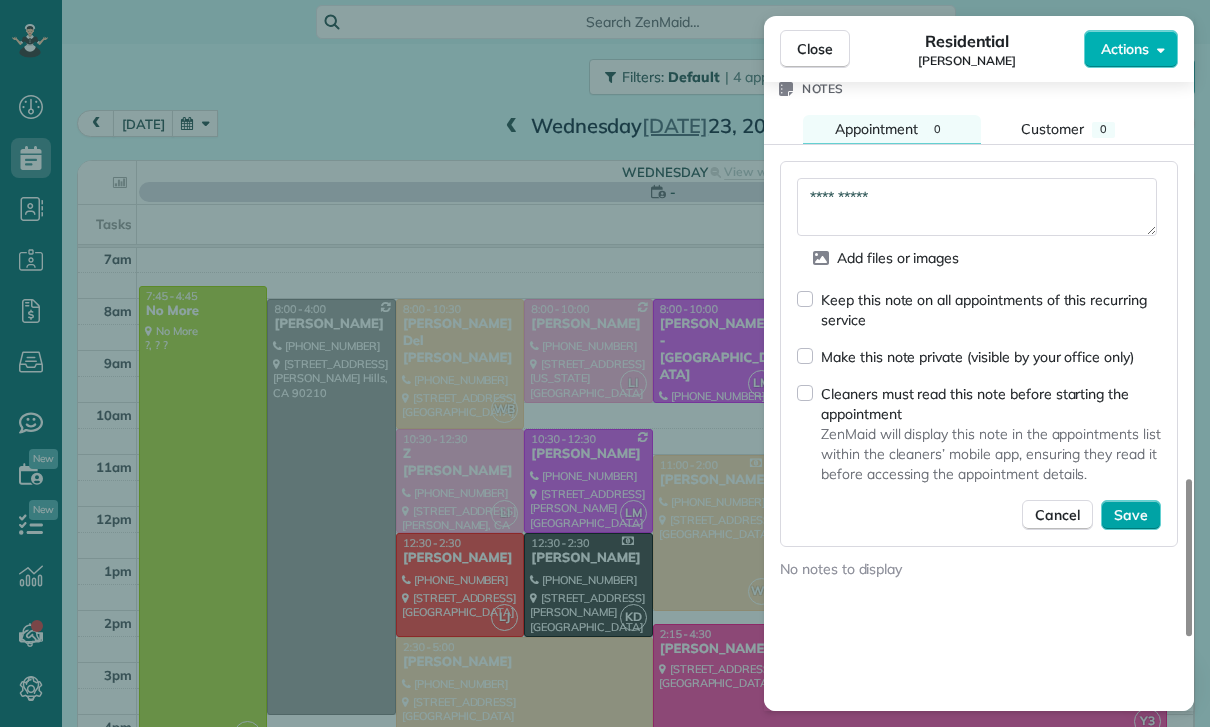 type on "**********" 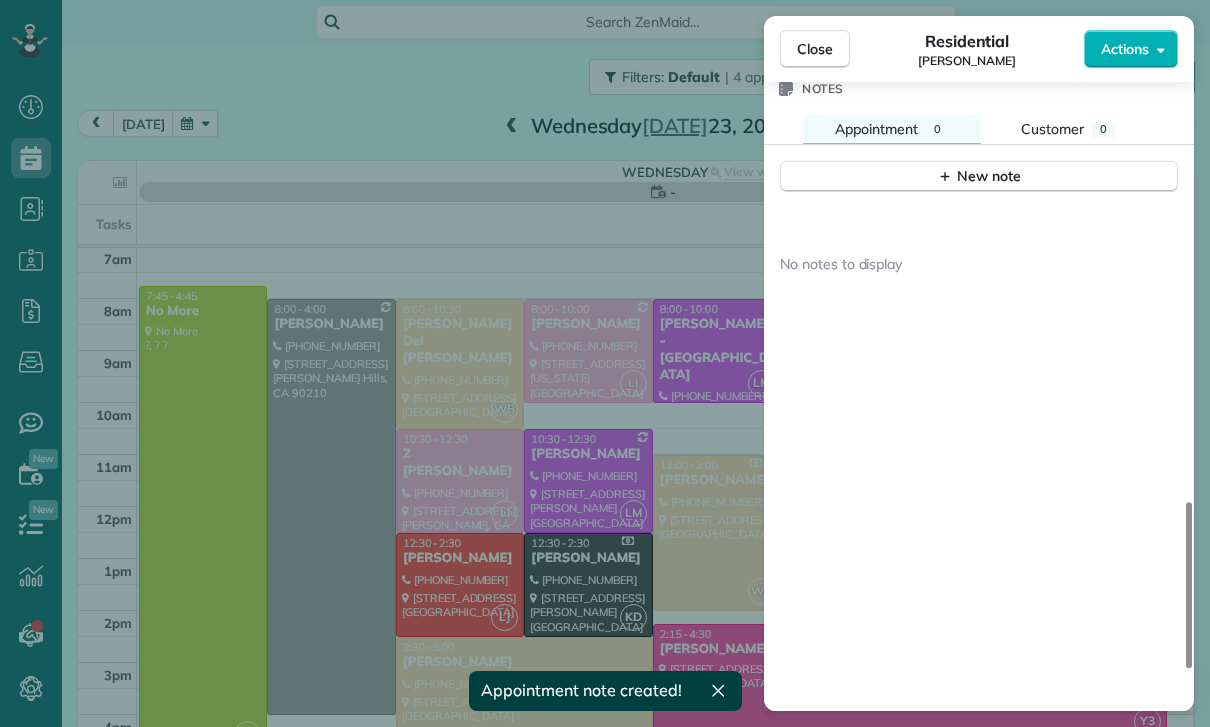 scroll, scrollTop: 1733, scrollLeft: 0, axis: vertical 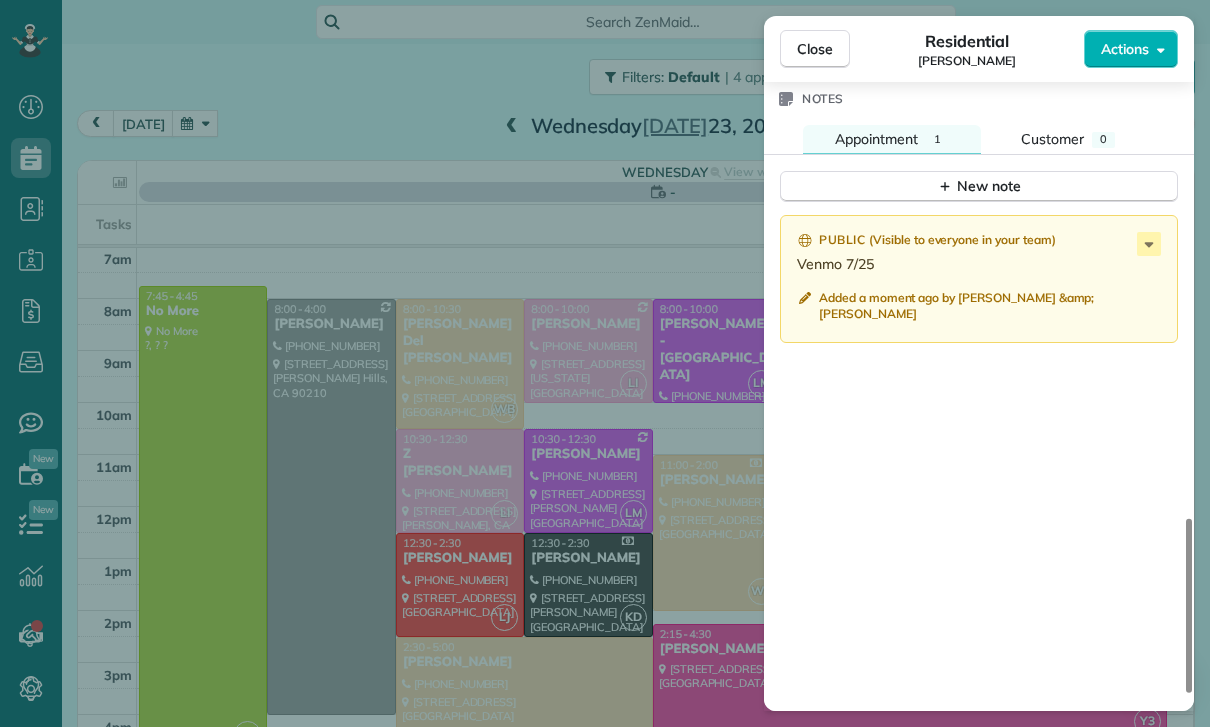 click on "Close Residential Jake Trusheim Actions Status Confirmed Jake Trusheim · Open profile MOBILE (503) 310-1438 Copy No email on record Add email View Details Residential Wednesday, July 23, 2025 ( 5 days ago ) 10:30 AM 12:30 PM 2 hours and 0 minutes Repeats every 4 weeks Edit recurring service Previous (Jun 25) Next (Aug 20) 5203 Lemona Avenue #2 Sherman Oaks CA 91411 Service was not rated yet Cleaners Time in and out Assign Invite Team Leslie Miranda Cleaners Leslie Mirnada   10:30 AM 12:30 PM Checklist Try Now Keep this appointment up to your standards. Stay on top of every detail, keep your cleaners organised, and your client happy. Assign a checklist Watch a 5 min demo Billing Billing actions Service Service Price (1x $145.00) $145.00 Add an item Overcharge $0.00 Discount $0.00 Coupon discount - Primary tax - Secondary tax - Total appointment price $145.00 Tips collected New feature! $0.00 Paid Total including tip $145.00 Get paid online in no-time! Send an invoice and reward your cleaners with tips Key # -" at bounding box center [605, 363] 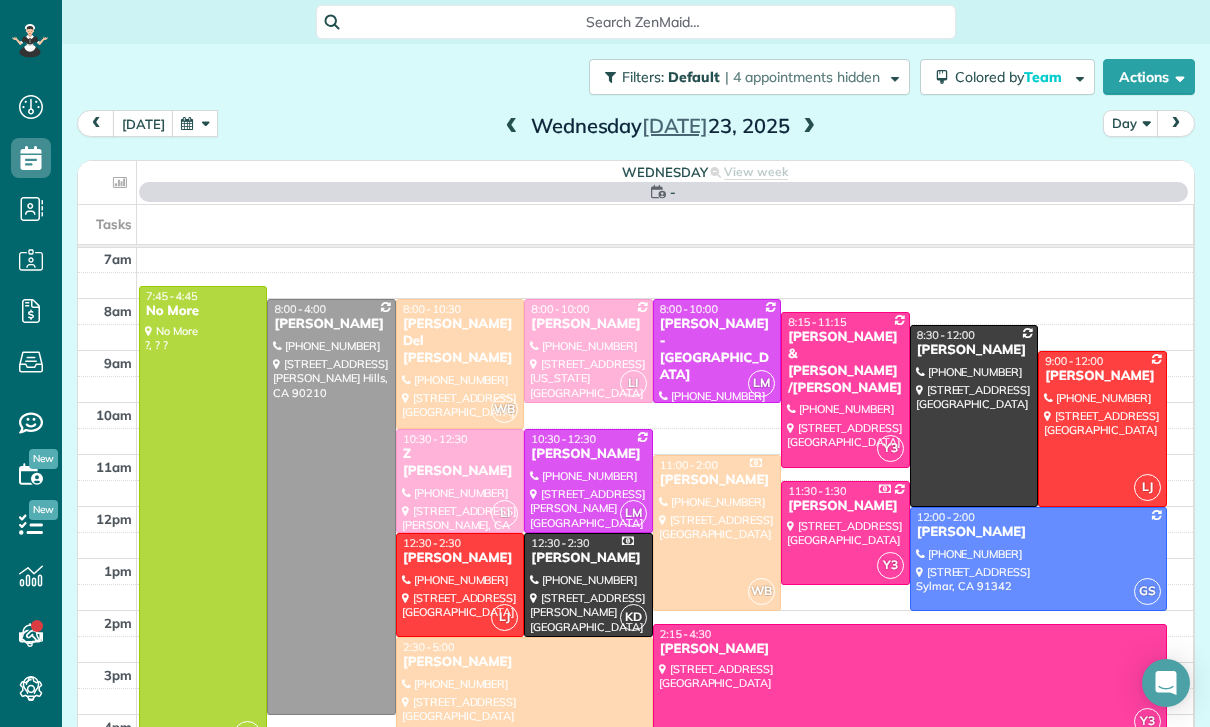 click at bounding box center (195, 123) 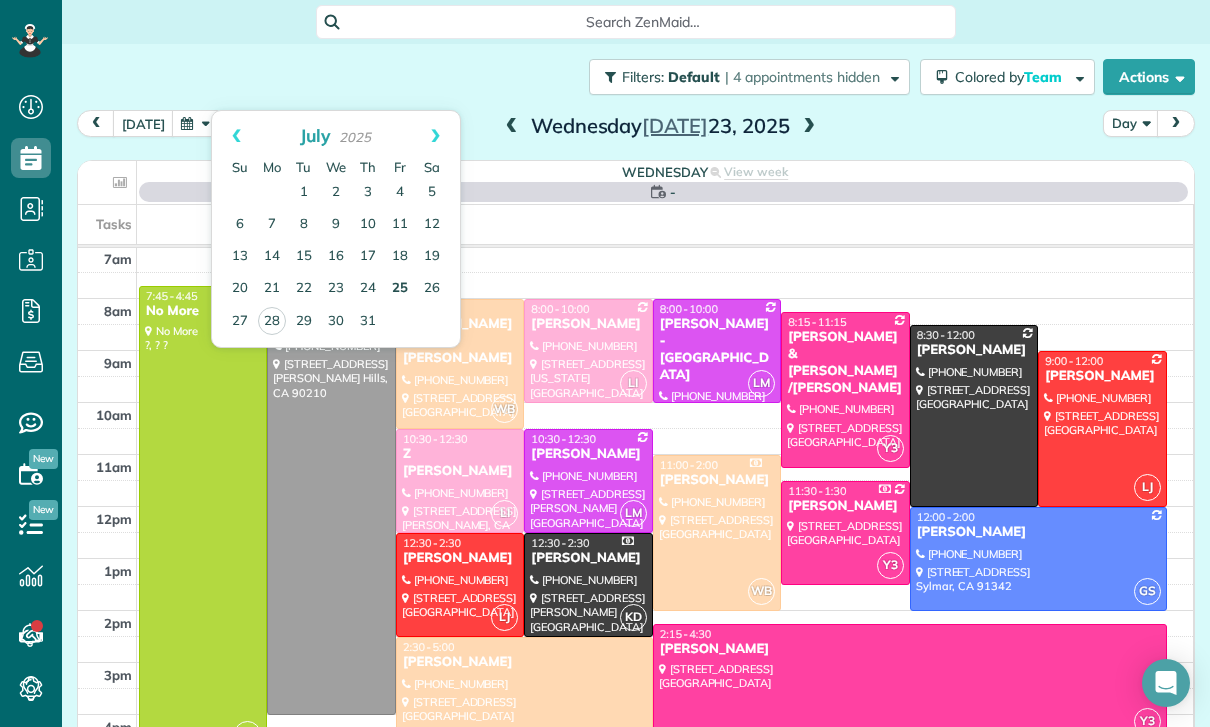 click on "25" at bounding box center (400, 289) 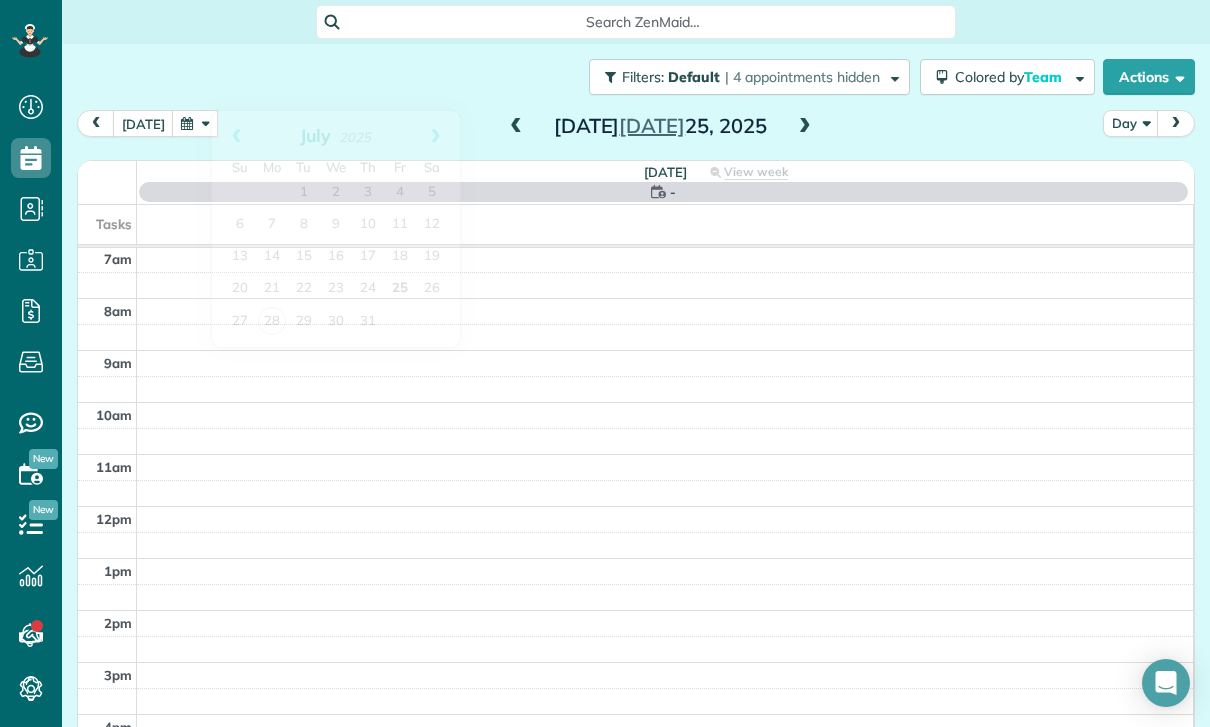 scroll, scrollTop: 157, scrollLeft: 0, axis: vertical 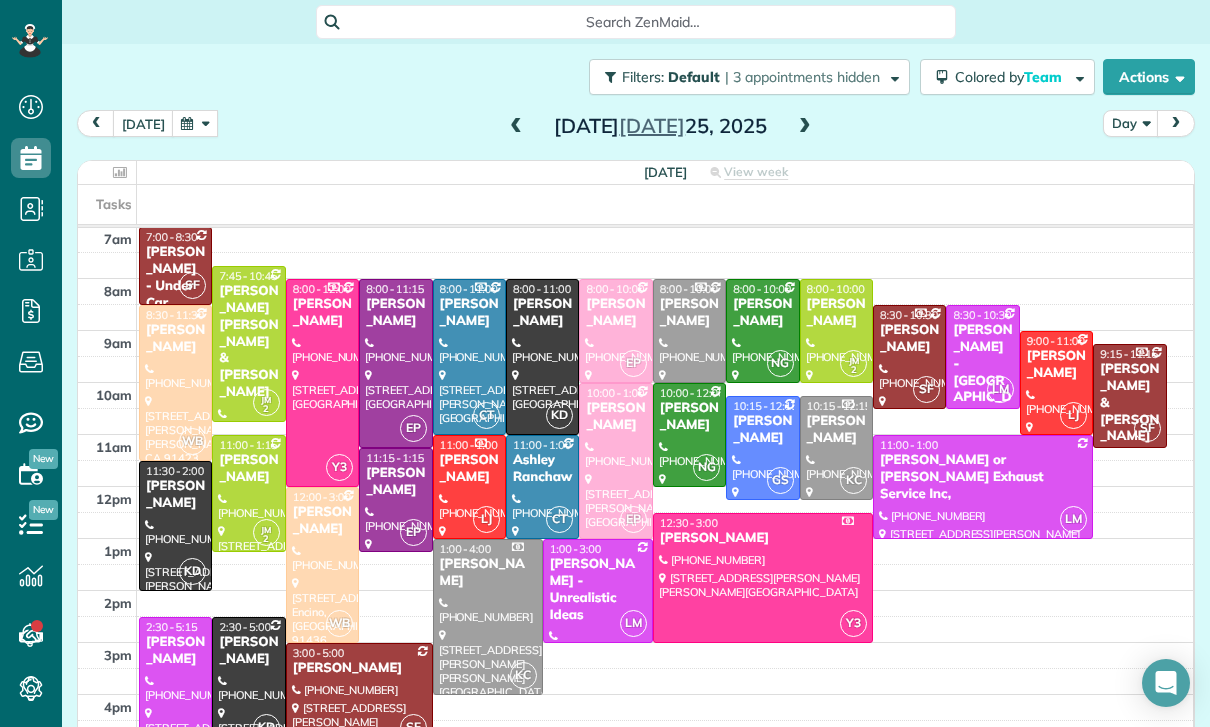 click at bounding box center (322, 565) 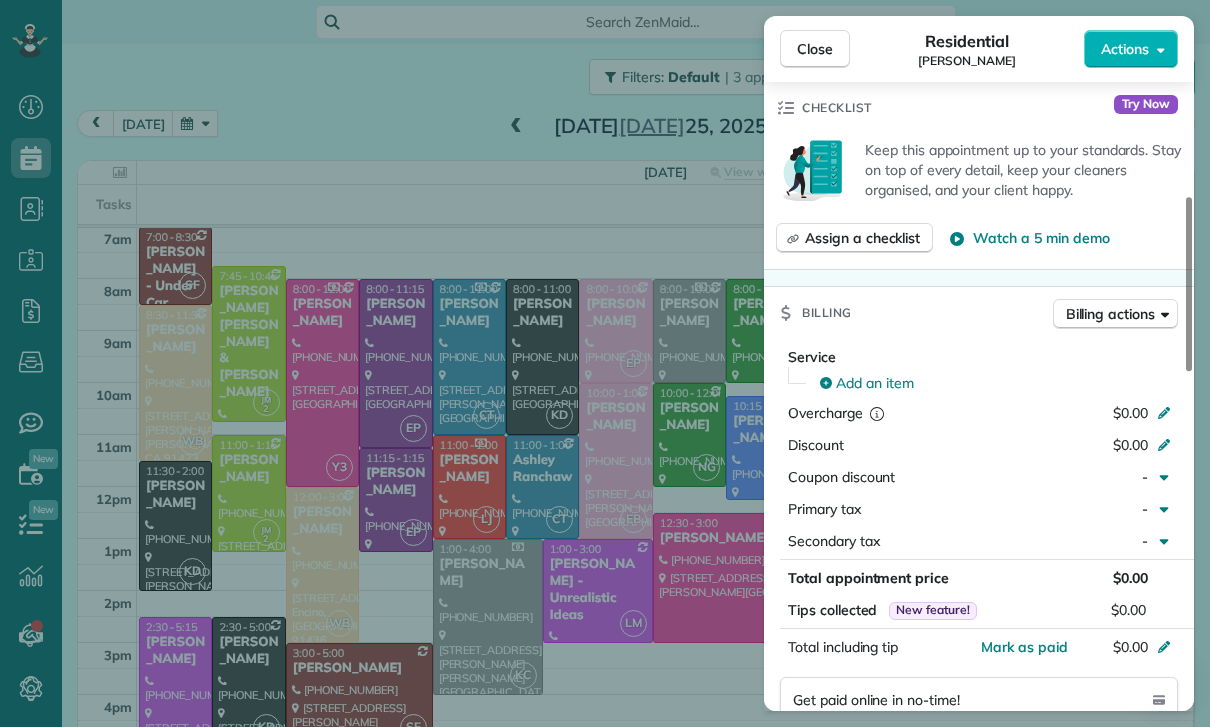 scroll, scrollTop: 848, scrollLeft: 0, axis: vertical 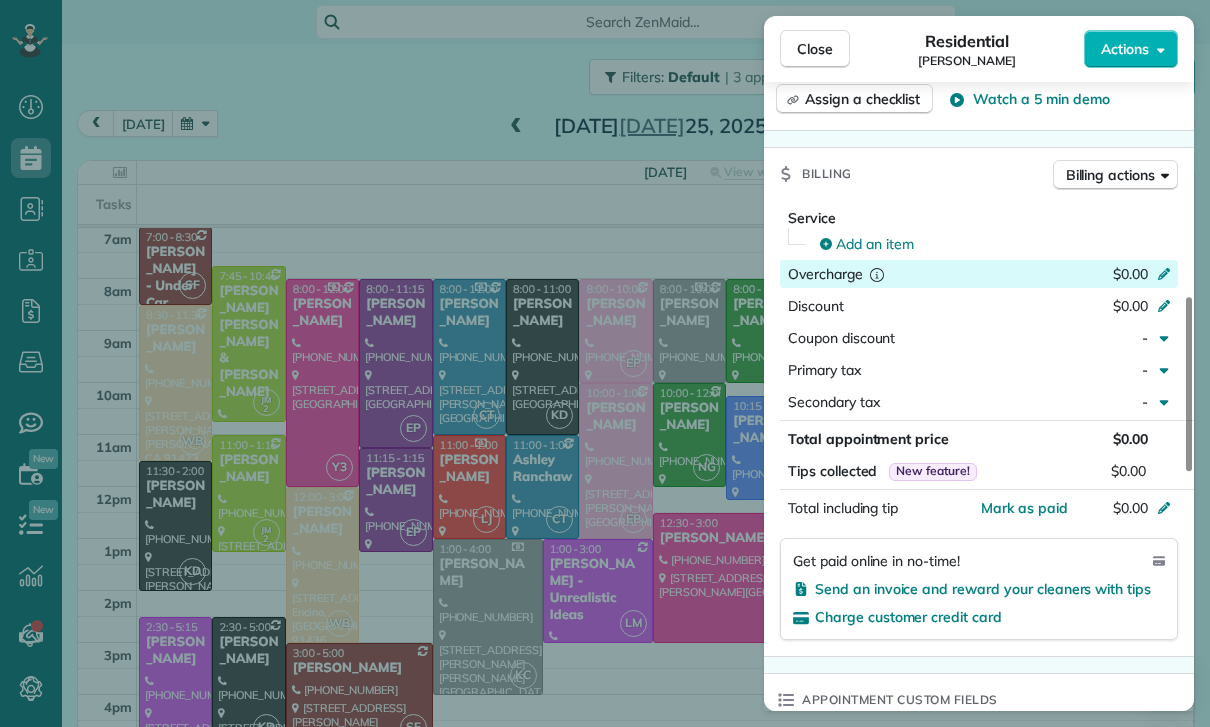 click on "Overcharge $0.00" at bounding box center [979, 274] 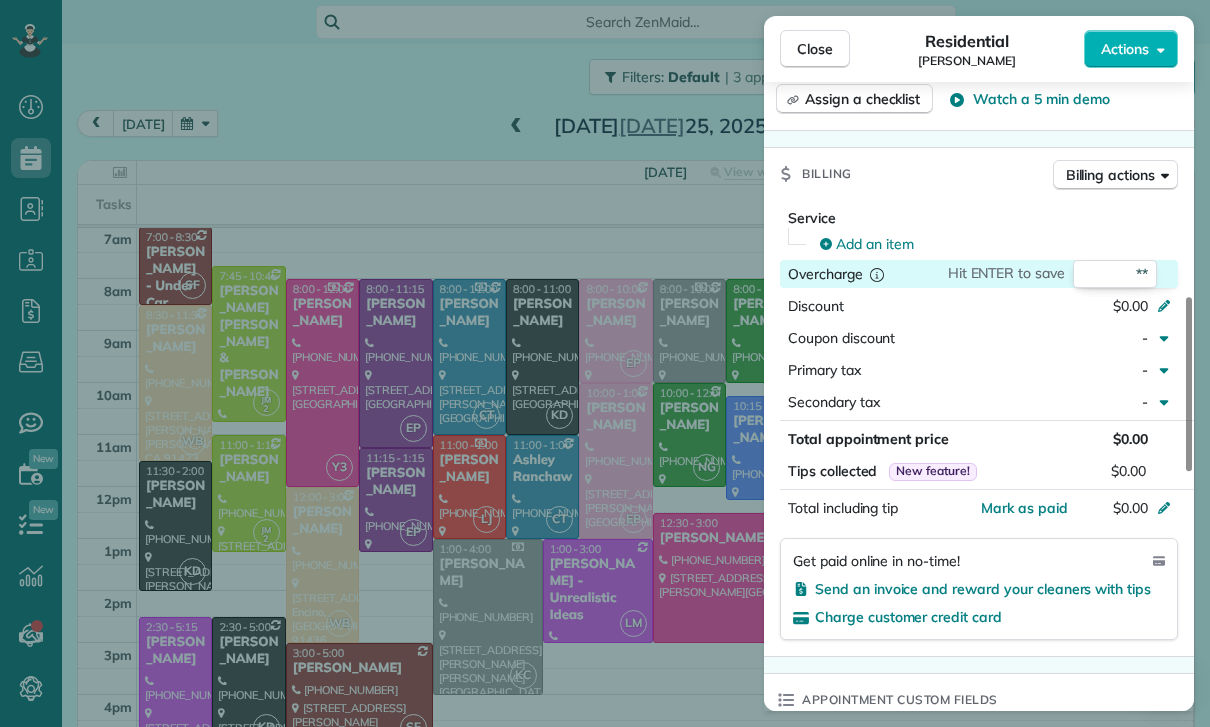 type on "***" 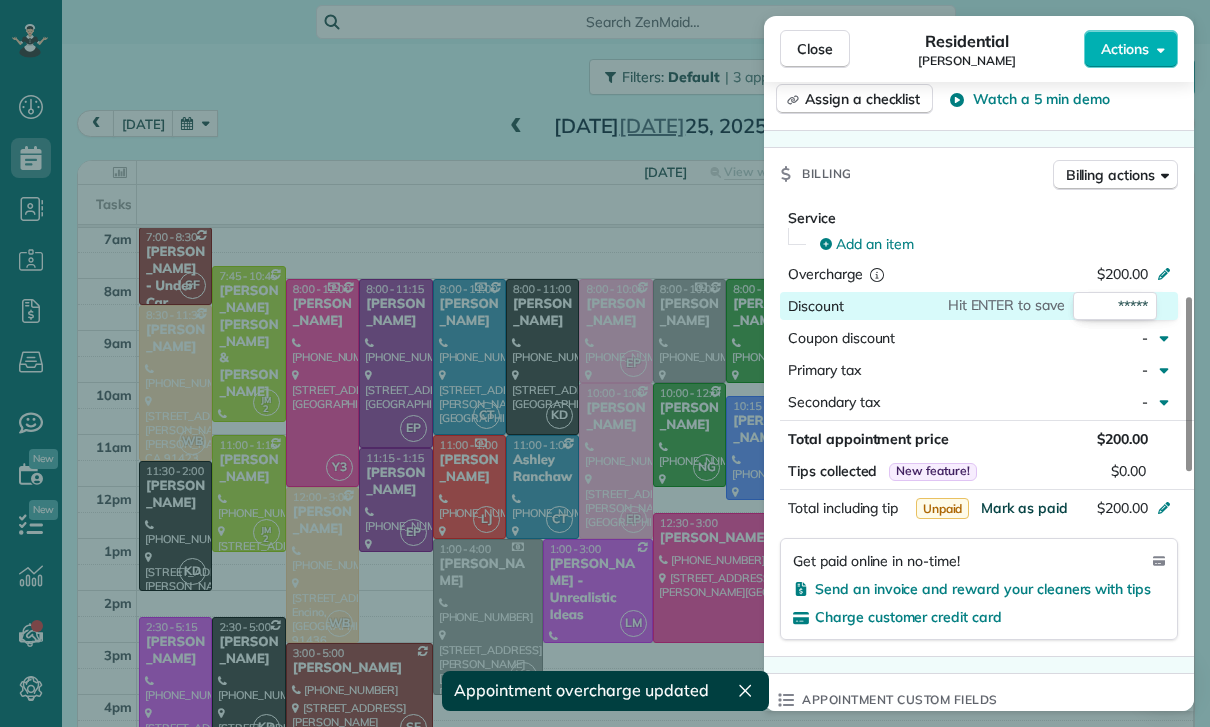 click on "Mark as paid" at bounding box center [1024, 508] 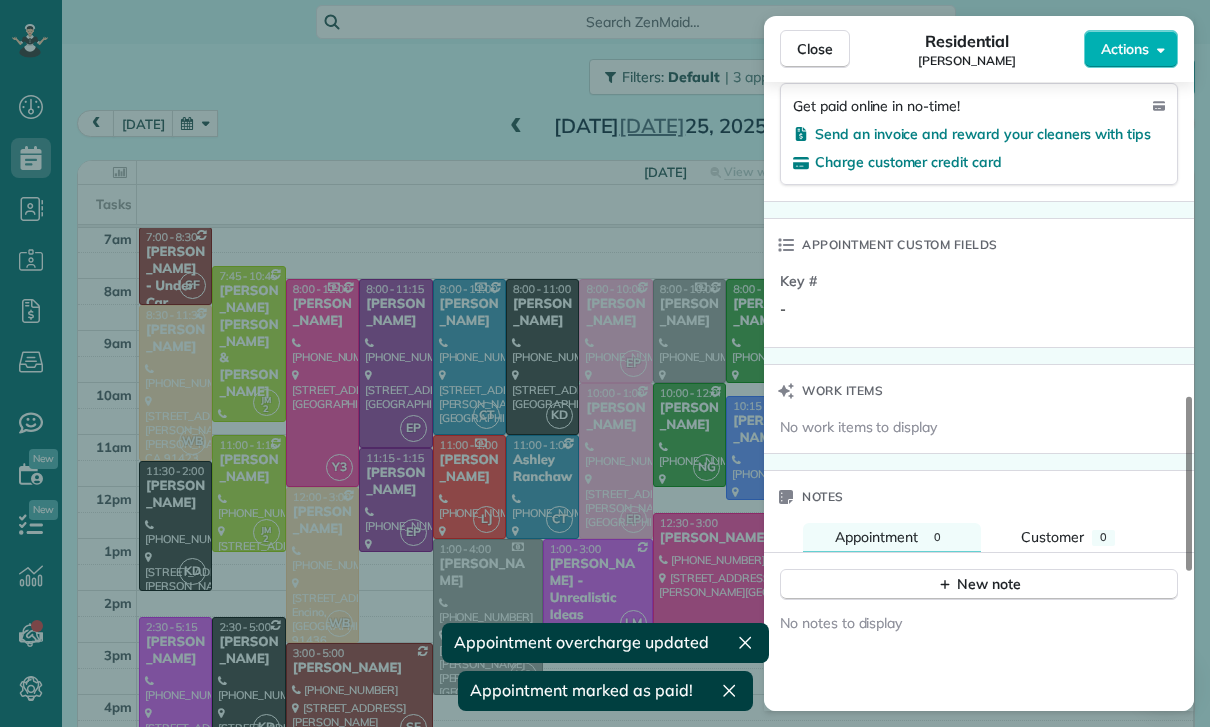 scroll, scrollTop: 1366, scrollLeft: 0, axis: vertical 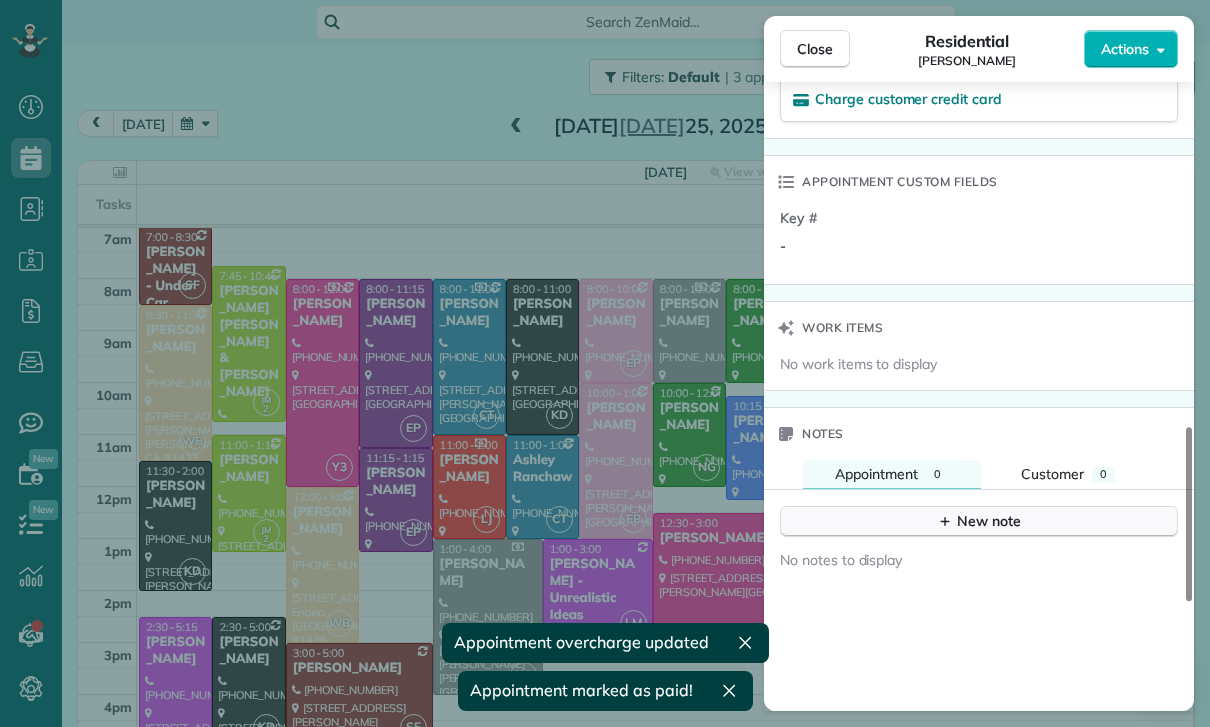 click on "New note" at bounding box center (979, 521) 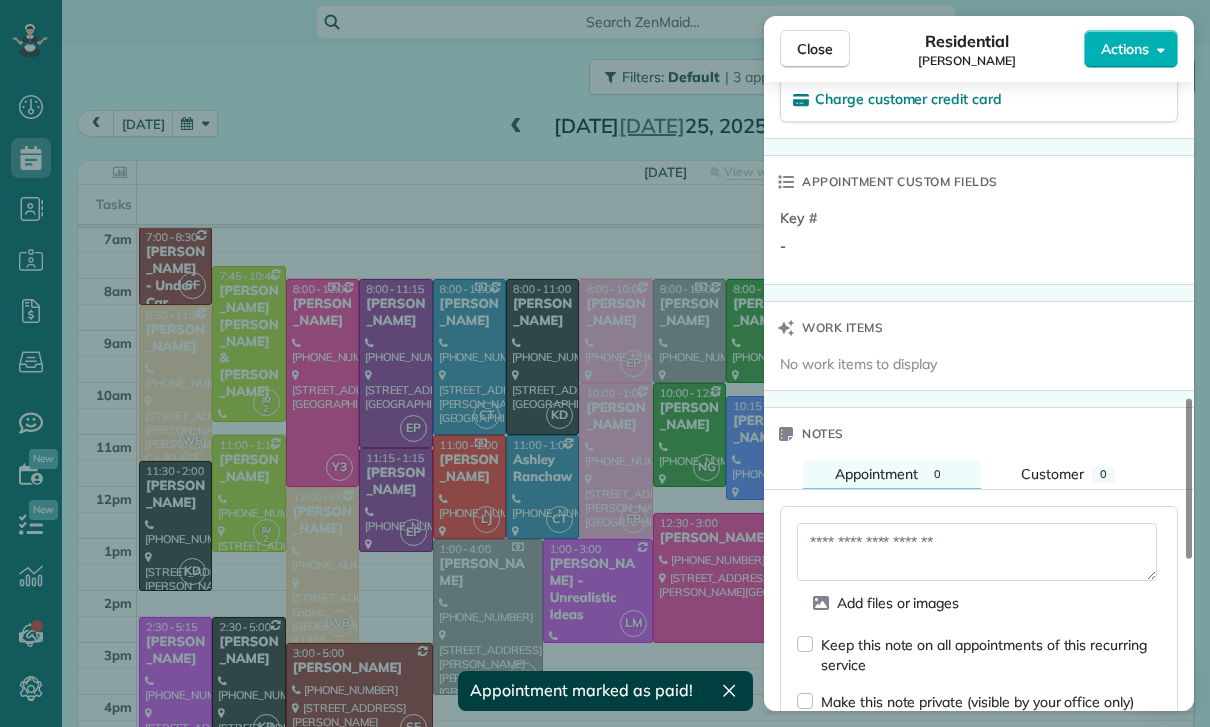 click at bounding box center (977, 552) 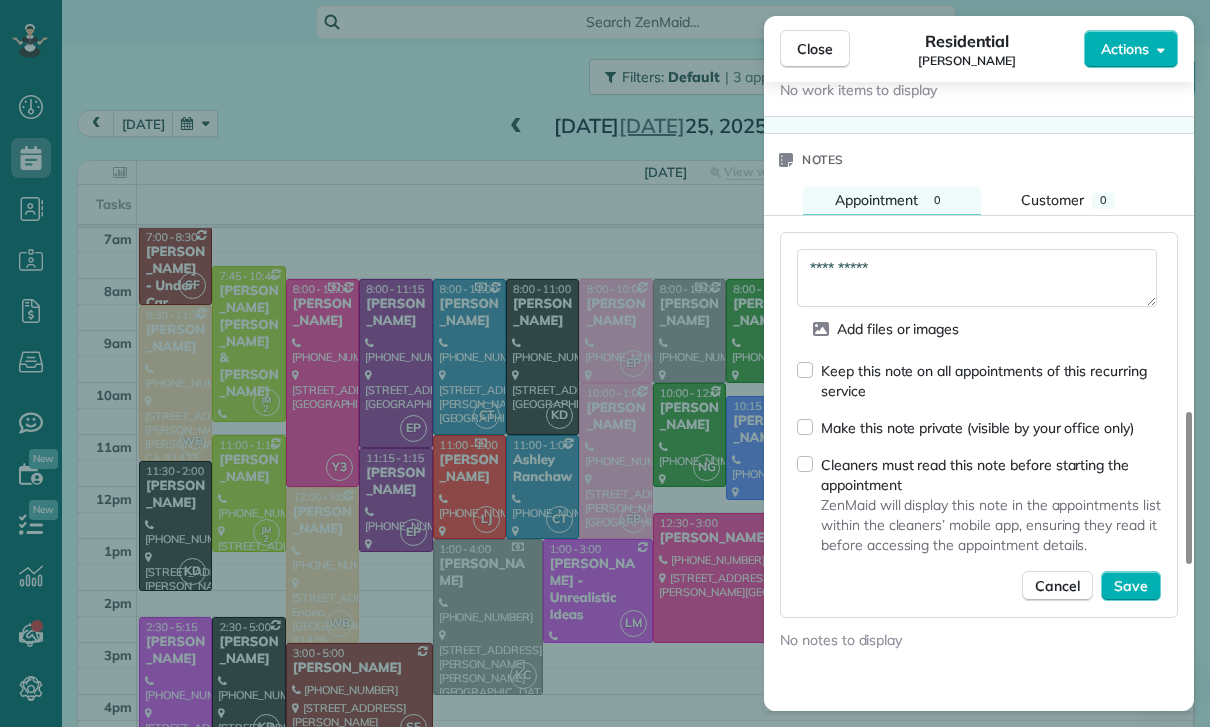 scroll, scrollTop: 1646, scrollLeft: 0, axis: vertical 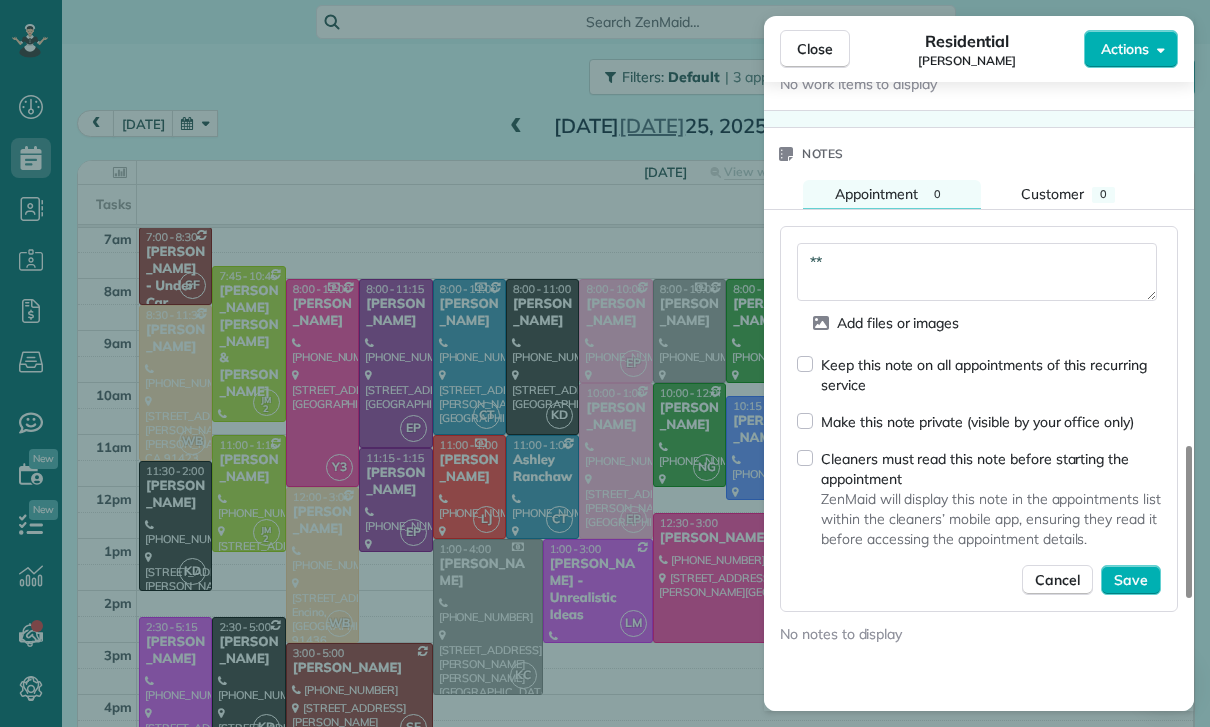 type on "*" 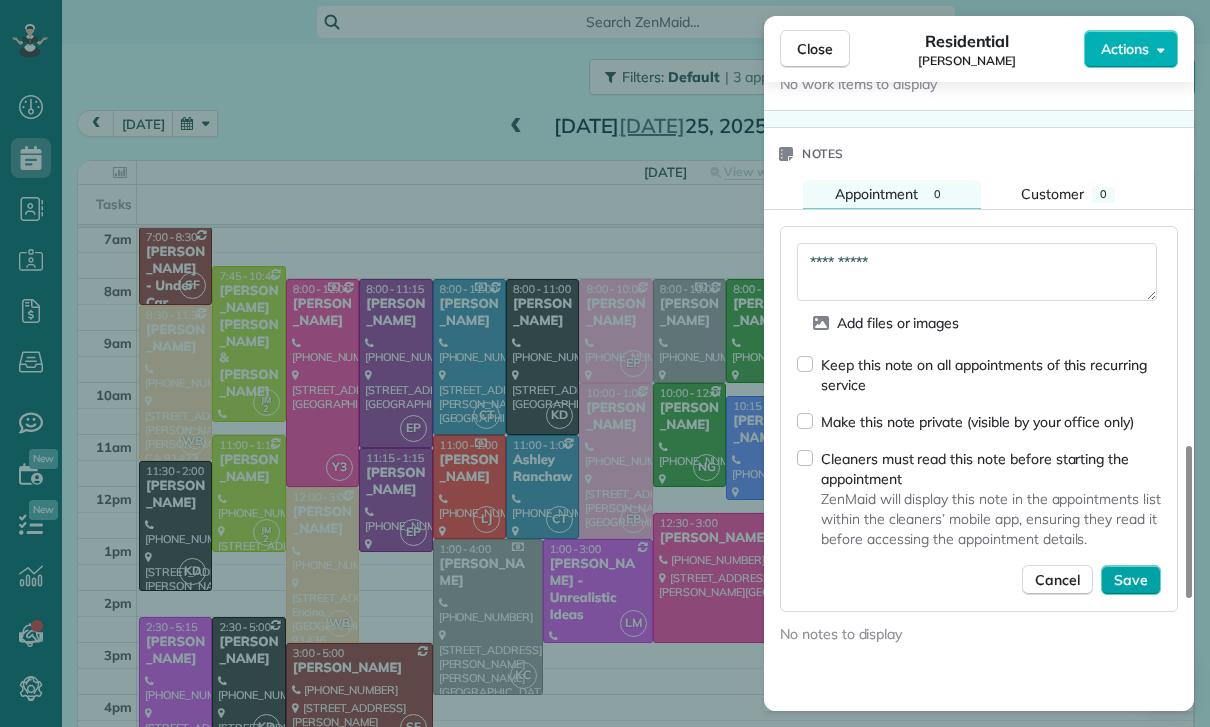 type on "**********" 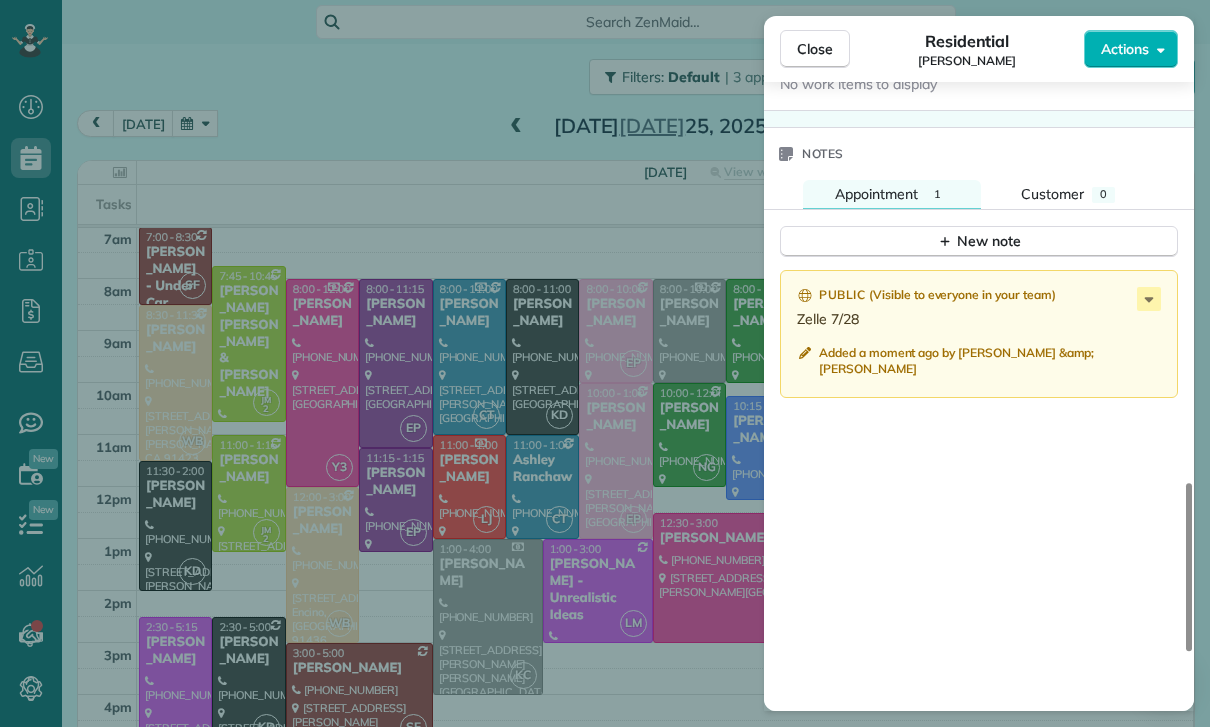 click on "Close Residential Erin Emmerson Actions Status Yet to Confirm Erin Emmerson · Open profile MOBILE (310) 666-0289 Copy No email on record Add email View Details Residential Friday, July 25, 2025 ( 3 days ago ) 12:00 PM 3:00 PM 3 hours and 0 minutes Repeats weekly Edit recurring service Previous (Jul 18) Next (Aug 01) 3804 Ballina Canyon Road Encino CA 91436 Service was not rated yet Cleaners Time in and out Assign Invite Team Wendy Cleaners Wendy   Bonilla 12:00 PM 3:00 PM Checklist Try Now Keep this appointment up to your standards. Stay on top of every detail, keep your cleaners organised, and your client happy. Assign a checklist Watch a 5 min demo Billing Billing actions Service Add an item Overcharge $200.00 Discount $0.00 Coupon discount - Primary tax - Secondary tax - Total appointment price $200.00 Tips collected New feature! $0.00 Paid Total including tip $200.00 Get paid online in no-time! Send an invoice and reward your cleaners with tips Charge customer credit card Appointment custom fields Key #" at bounding box center (605, 363) 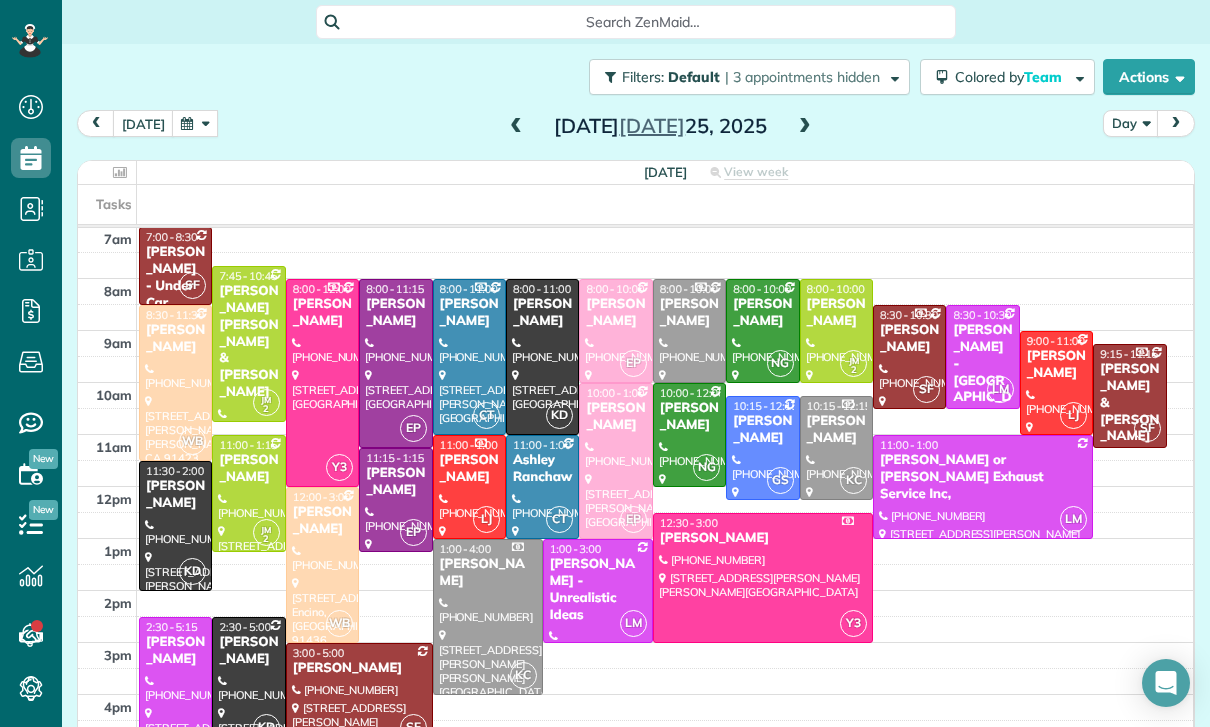 click at bounding box center (195, 123) 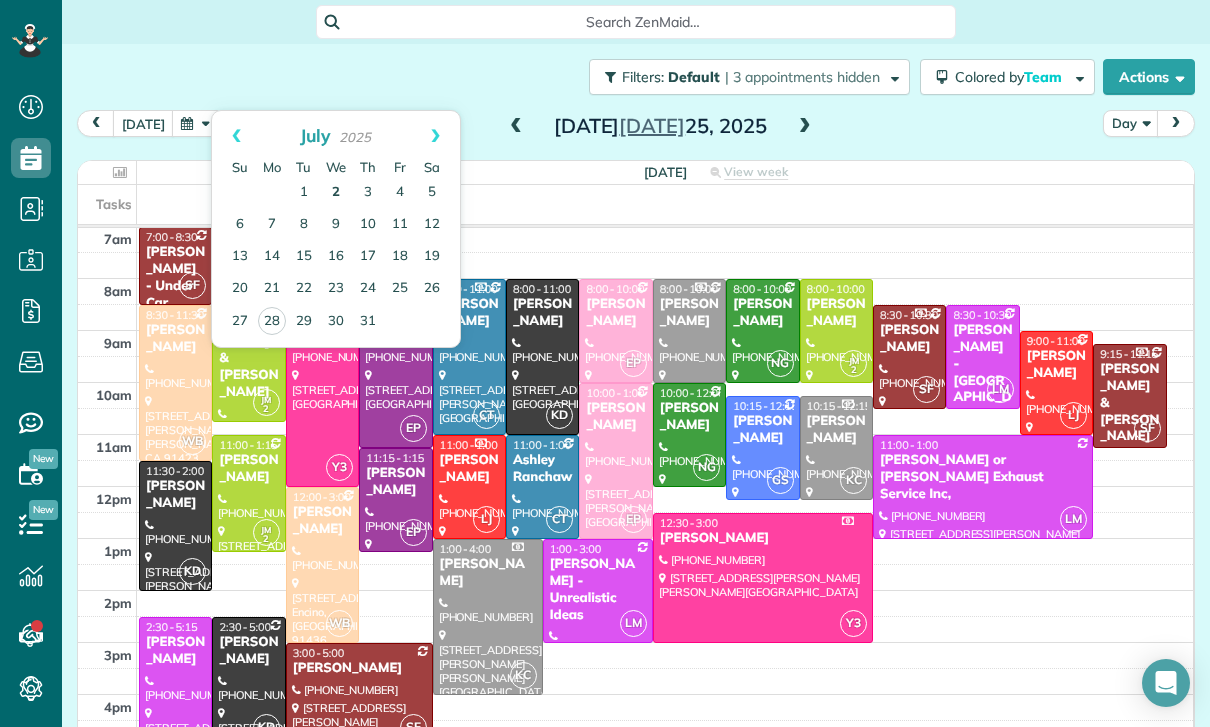 click on "2" at bounding box center (336, 193) 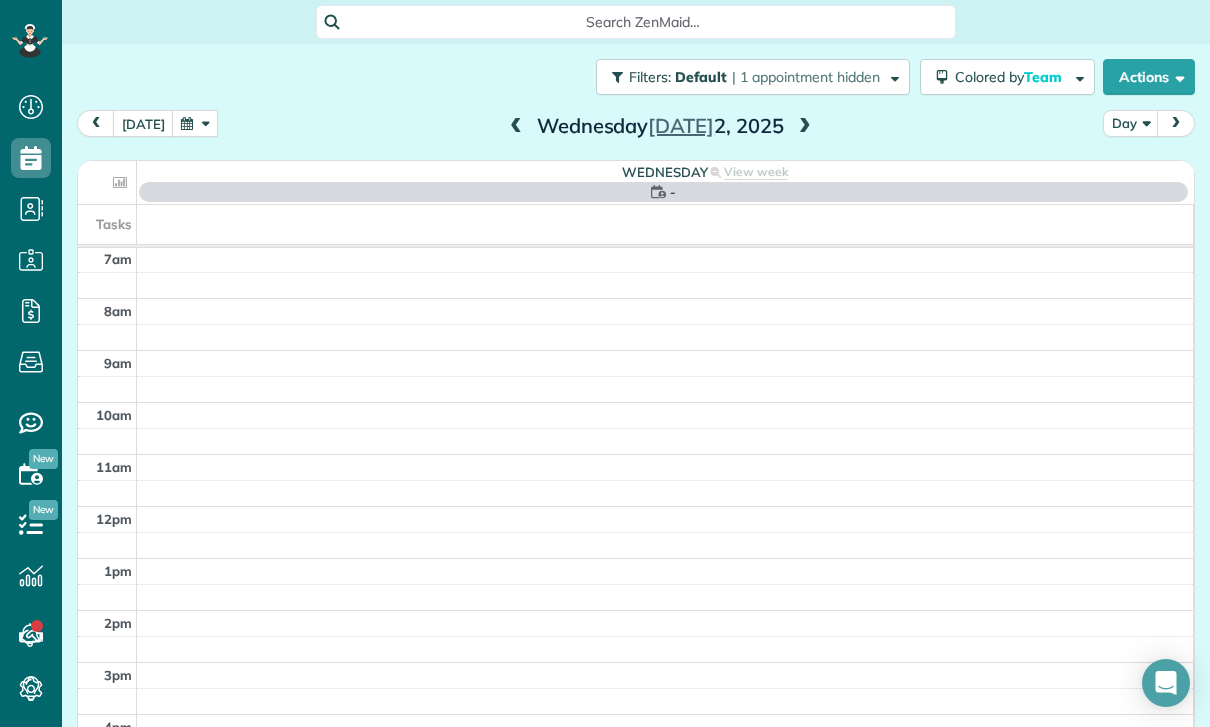 scroll, scrollTop: 157, scrollLeft: 0, axis: vertical 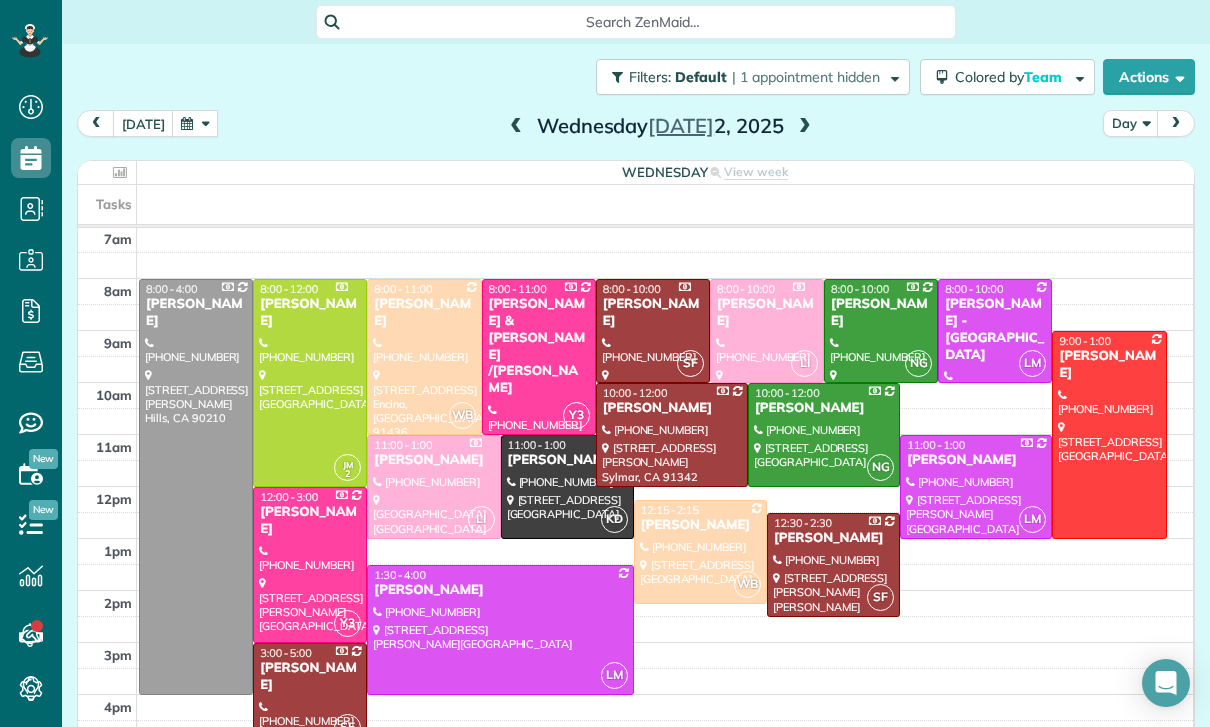 click at bounding box center [424, 357] 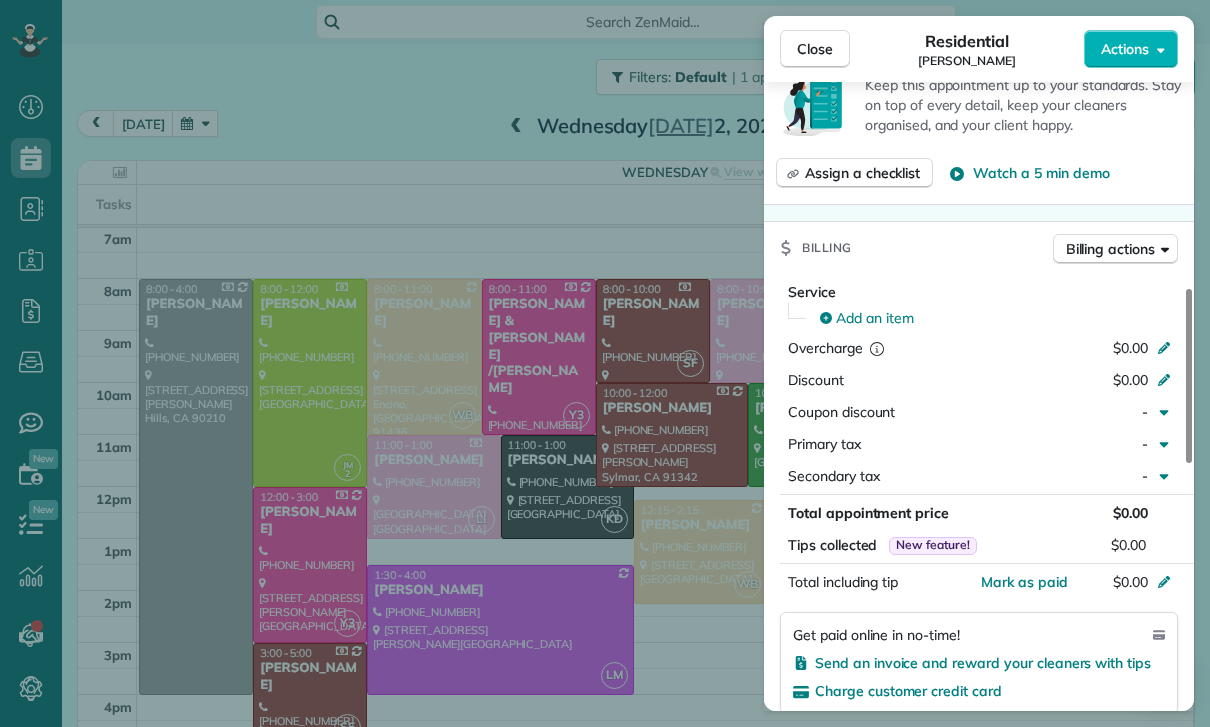scroll, scrollTop: 882, scrollLeft: 0, axis: vertical 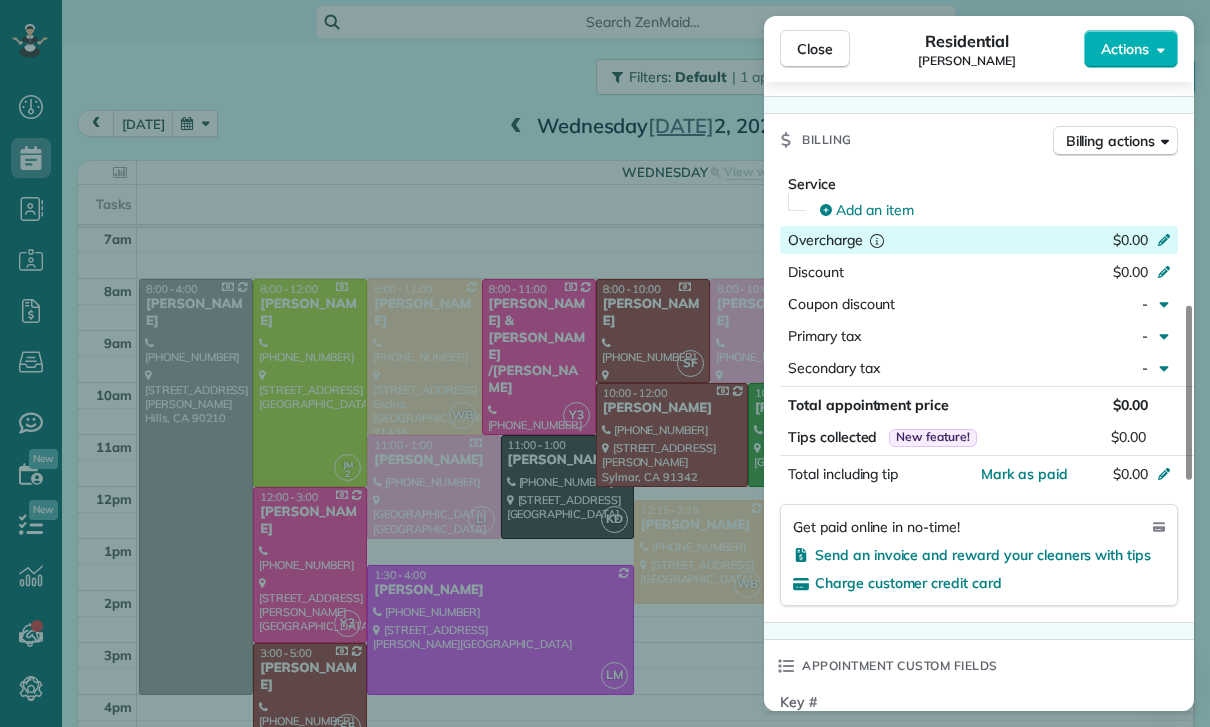 click 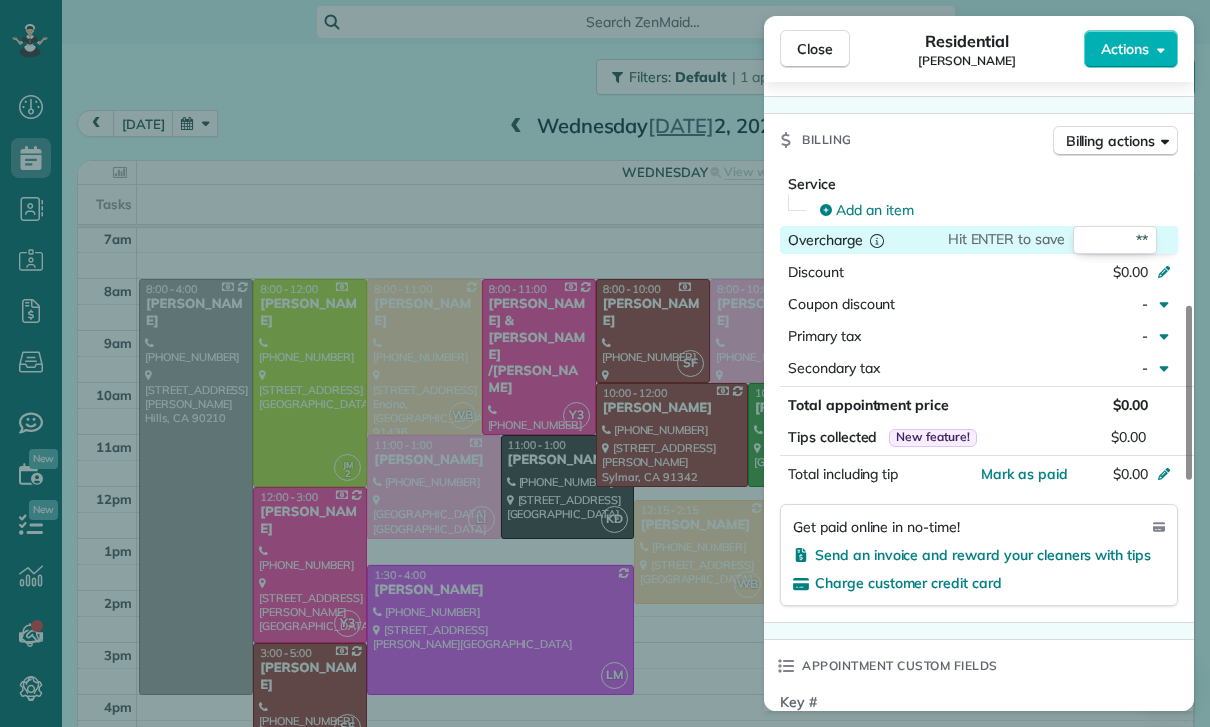 type on "***" 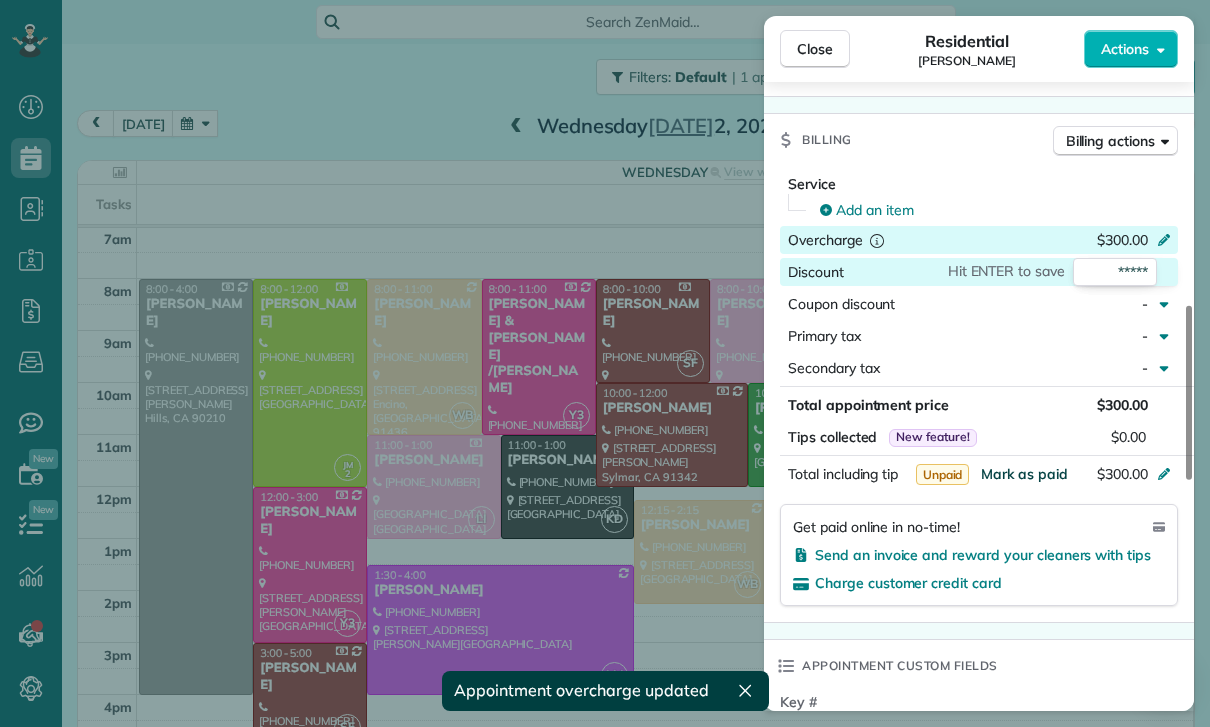click on "Mark as paid" at bounding box center (1024, 474) 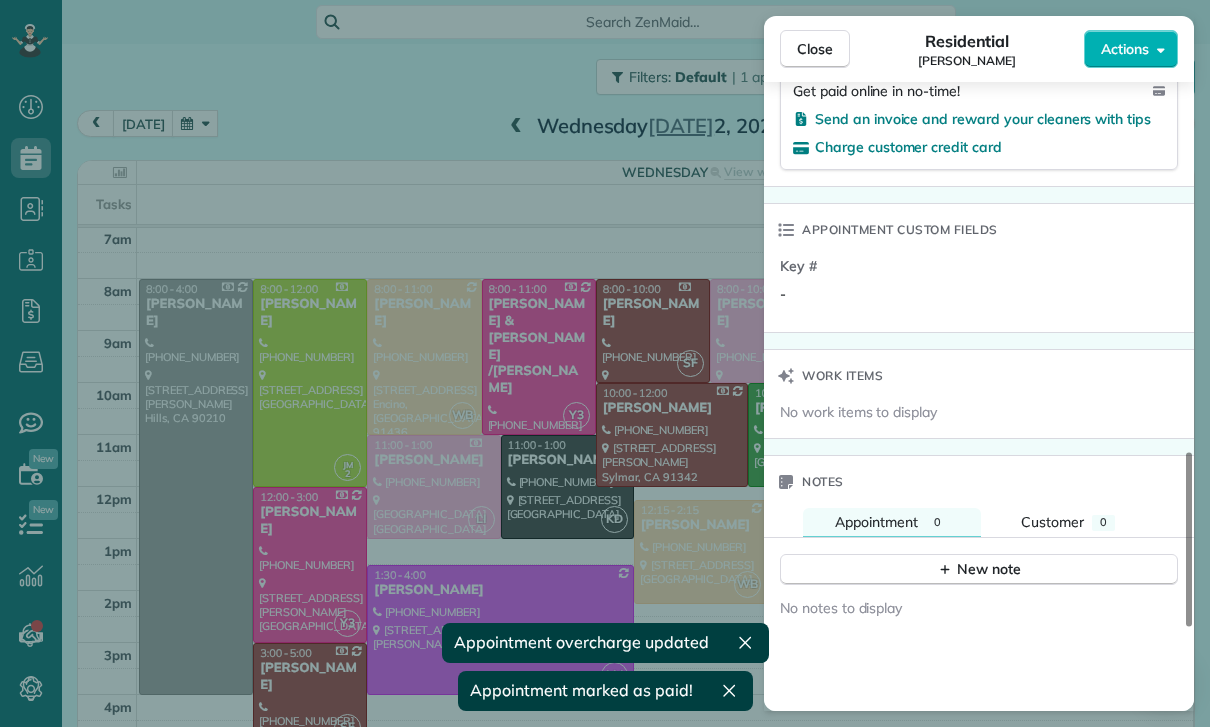 scroll, scrollTop: 1524, scrollLeft: 0, axis: vertical 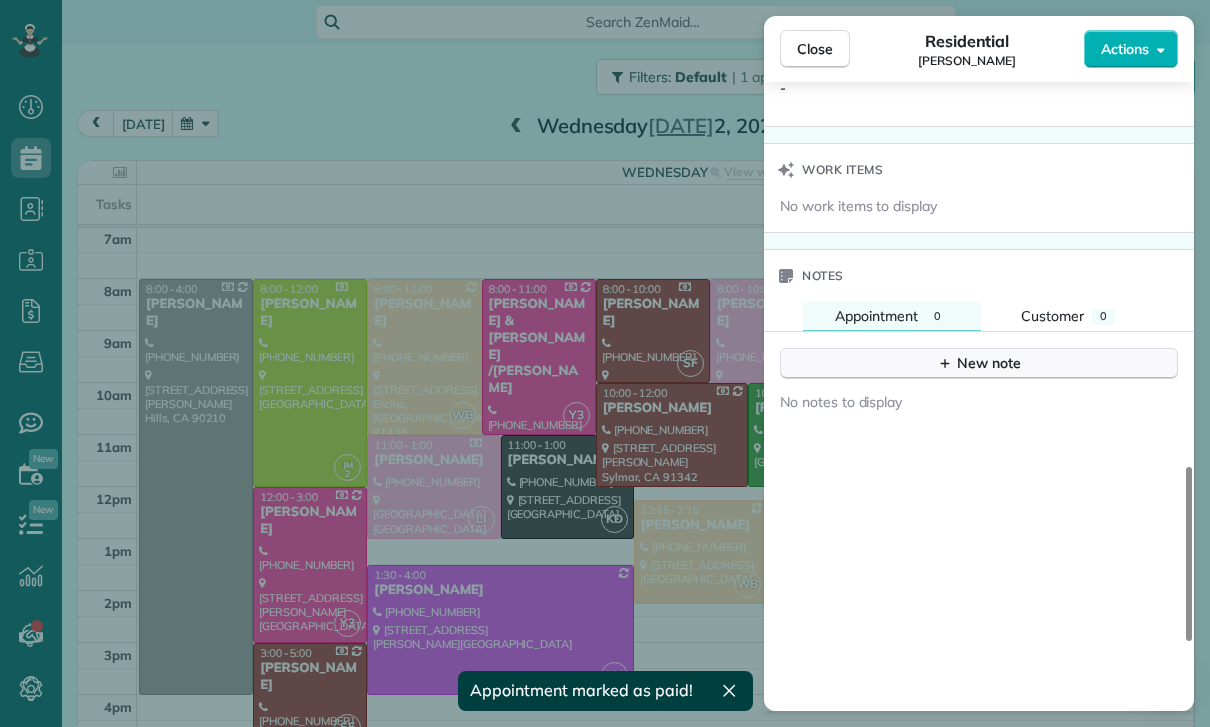 click on "New note" at bounding box center [979, 363] 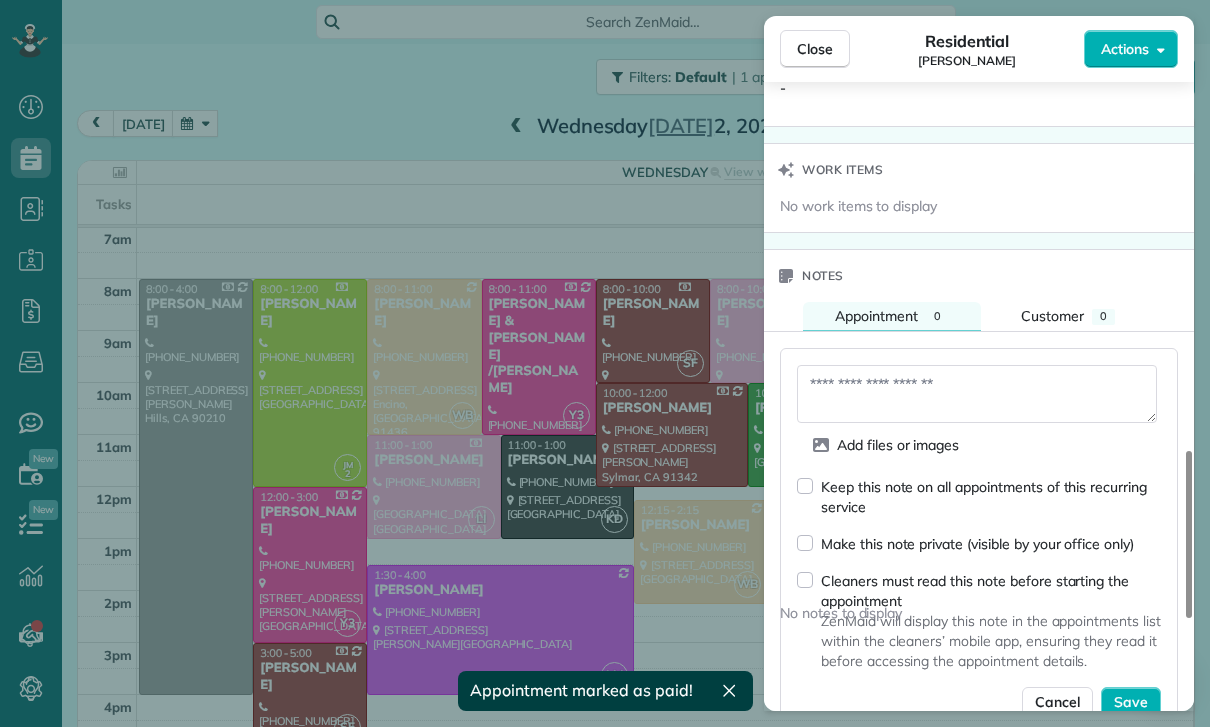 click at bounding box center [977, 394] 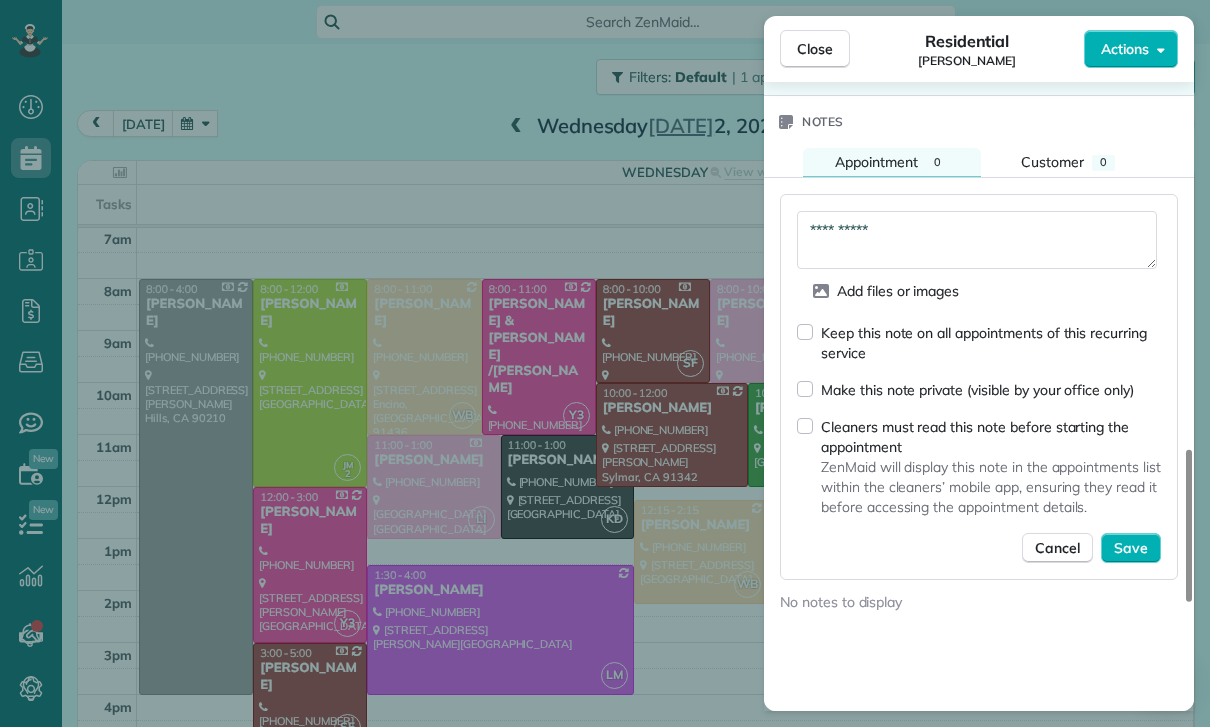 scroll, scrollTop: 1680, scrollLeft: 0, axis: vertical 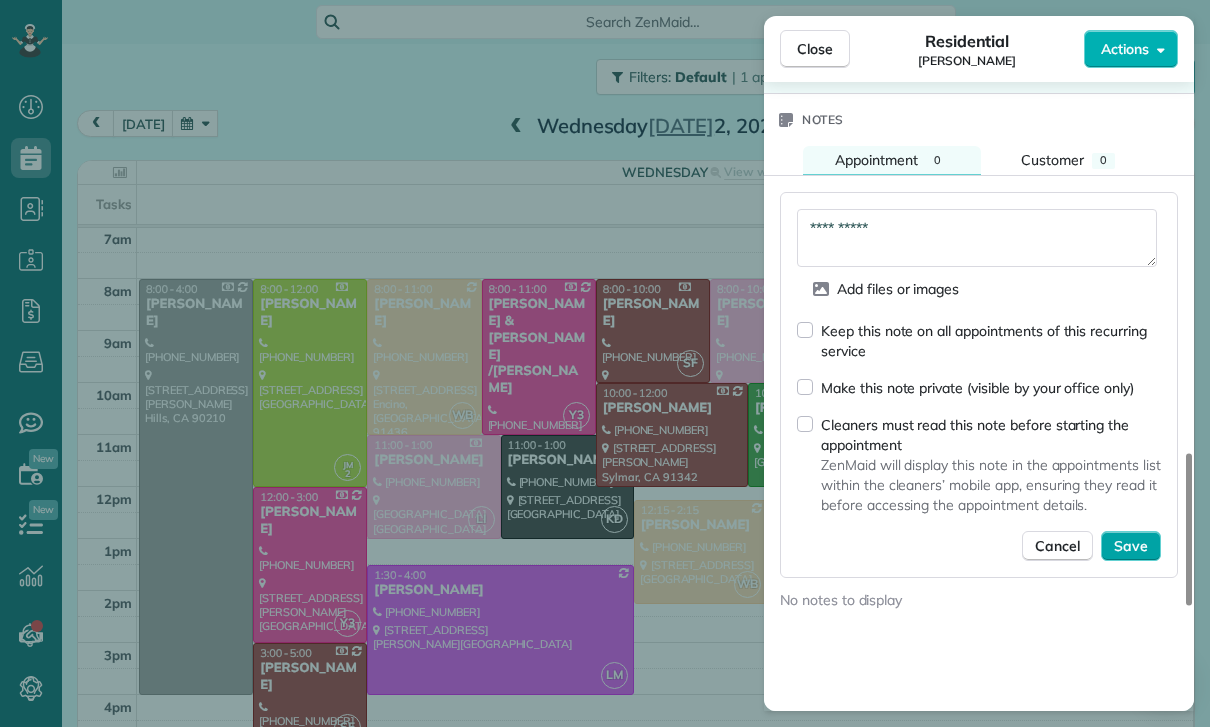type on "**********" 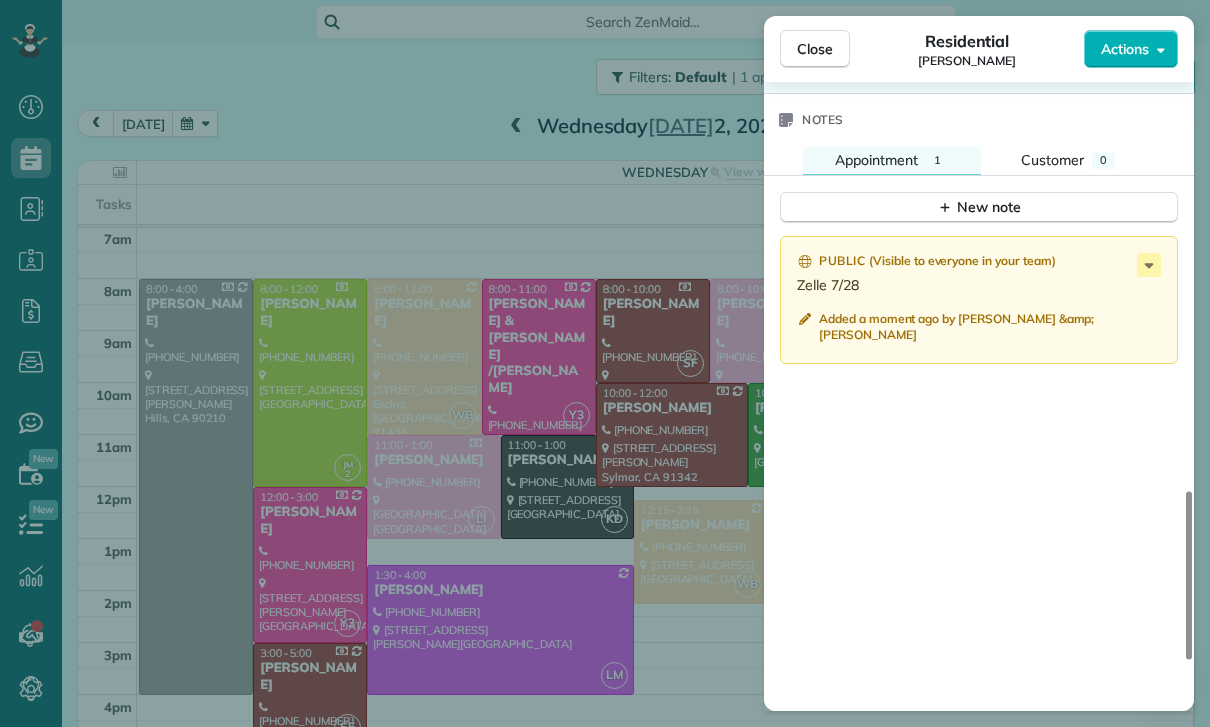 click on "Close Residential Erin Emmerson Actions Status Yet to Confirm Erin Emmerson · Open profile MOBILE (310) 666-0289 Copy No email on record Add email View Details Residential Wednesday, July 02, 2025 8:00 AM 11:00 AM 3 hours and 0 minutes Repeats weekly Edit recurring service Previous (Jun 27) Next (Jul 11) 3804 Ballina Canyon Road Encino CA 91436 Service was not rated yet Cleaners Time in and out Assign Invite Team Wendy Cleaners Wendy   Bonilla 8:00 AM 11:00 AM Checklist Try Now Keep this appointment up to your standards. Stay on top of every detail, keep your cleaners organised, and your client happy. Assign a checklist Watch a 5 min demo Billing Billing actions Service Add an item Overcharge $300.00 Discount $0.00 Coupon discount - Primary tax - Secondary tax - Total appointment price $300.00 Tips collected New feature! $0.00 Paid Total including tip $300.00 Get paid online in no-time! Send an invoice and reward your cleaners with tips Charge customer credit card Appointment custom fields Key # - Work items" at bounding box center [605, 363] 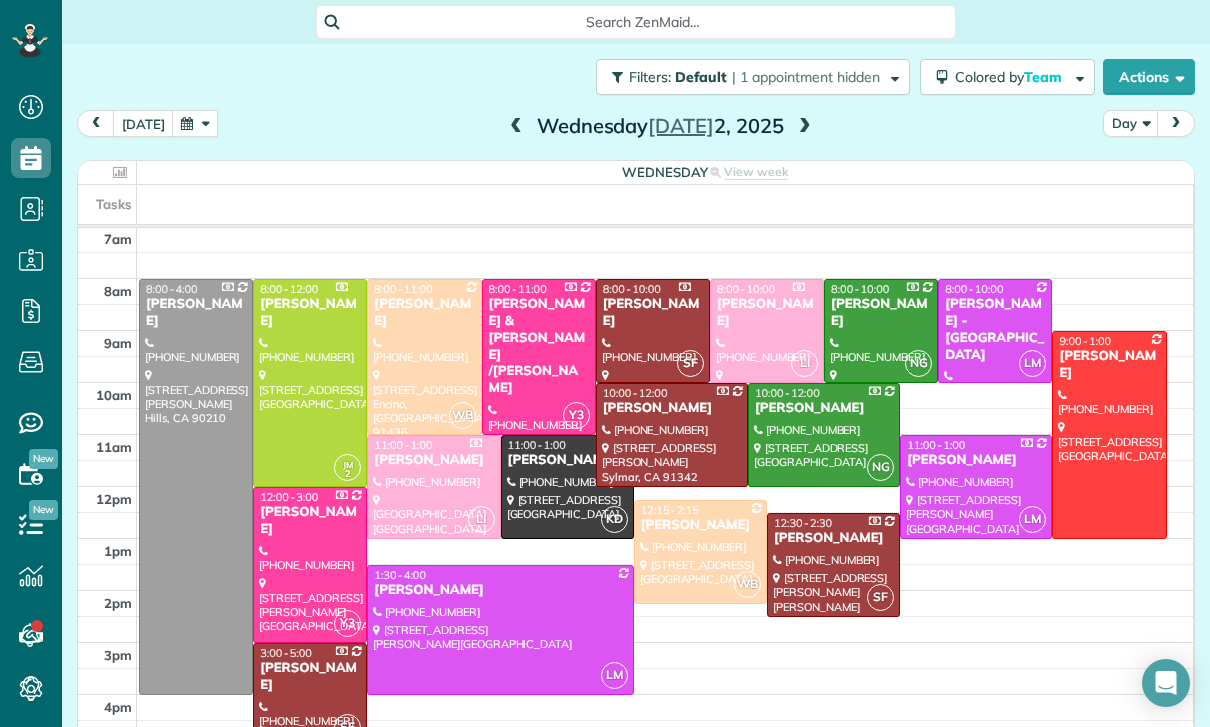 click at bounding box center [195, 123] 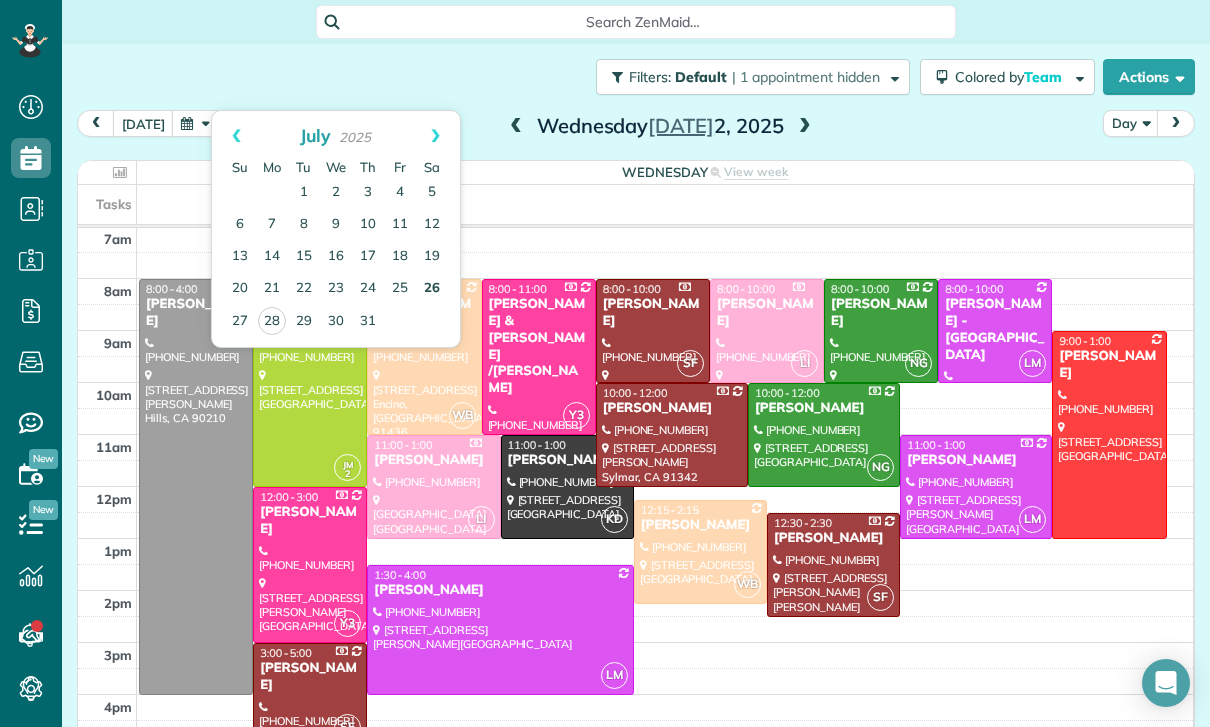 click on "26" at bounding box center (432, 289) 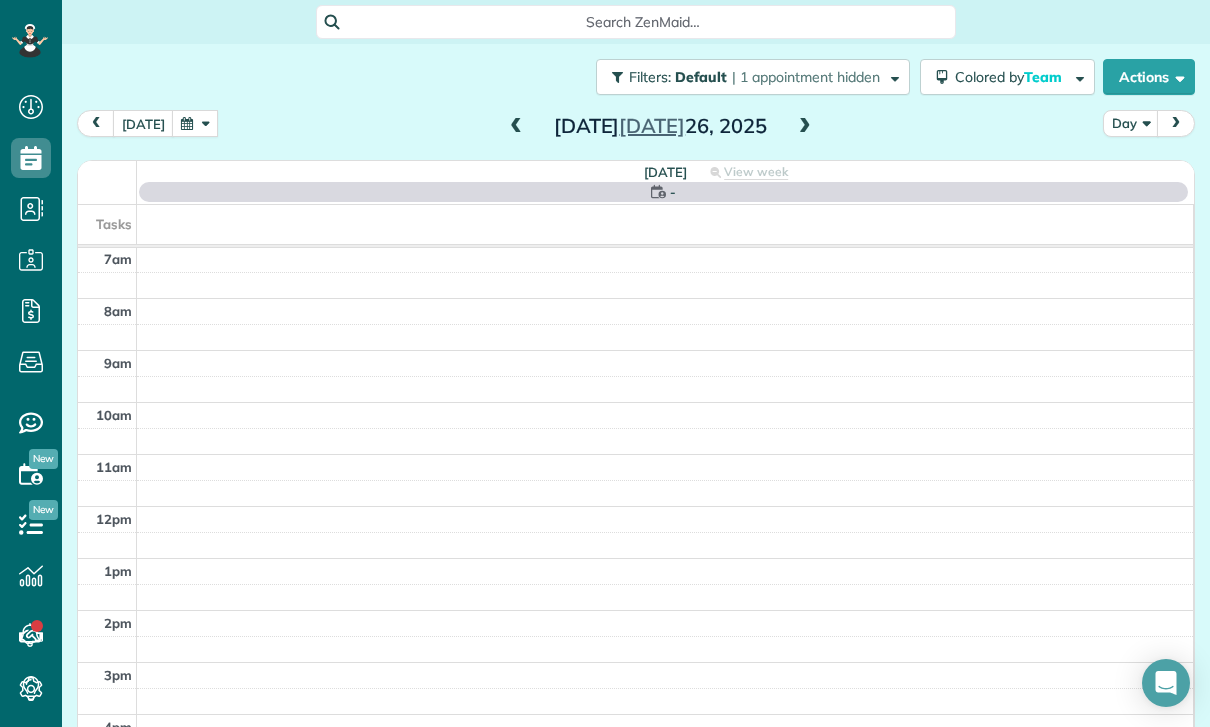 scroll, scrollTop: 157, scrollLeft: 0, axis: vertical 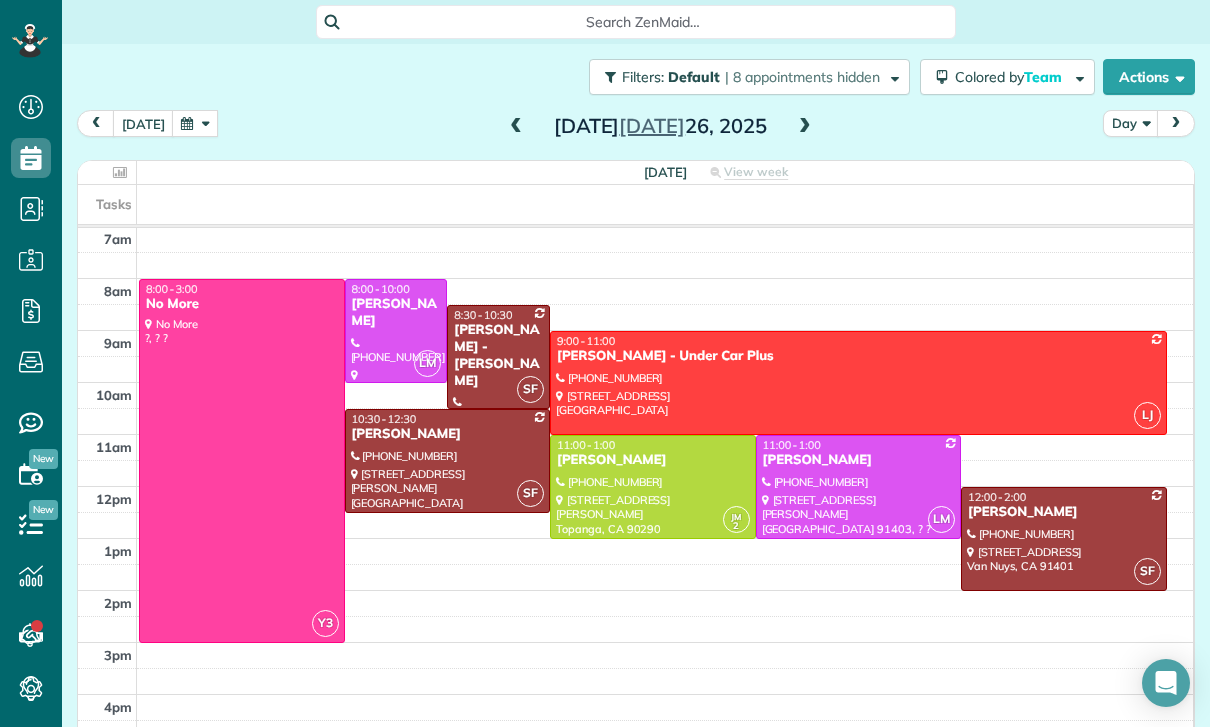 click at bounding box center [859, 487] 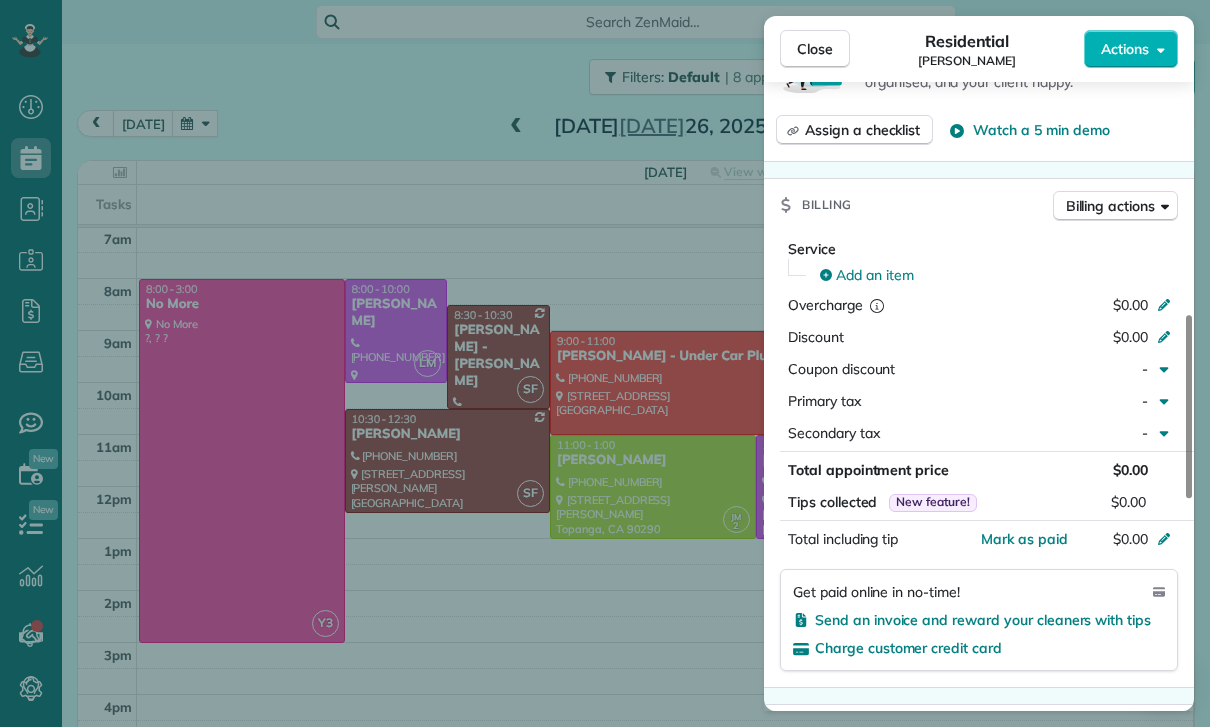 scroll, scrollTop: 877, scrollLeft: 0, axis: vertical 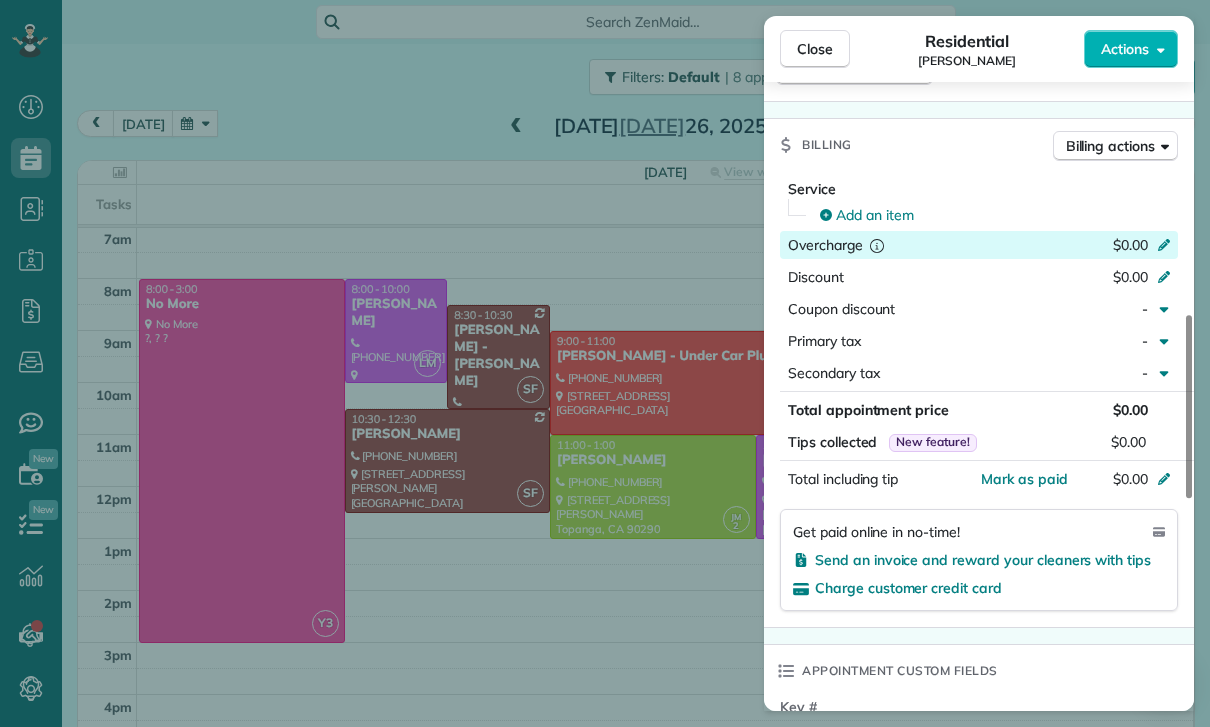 click 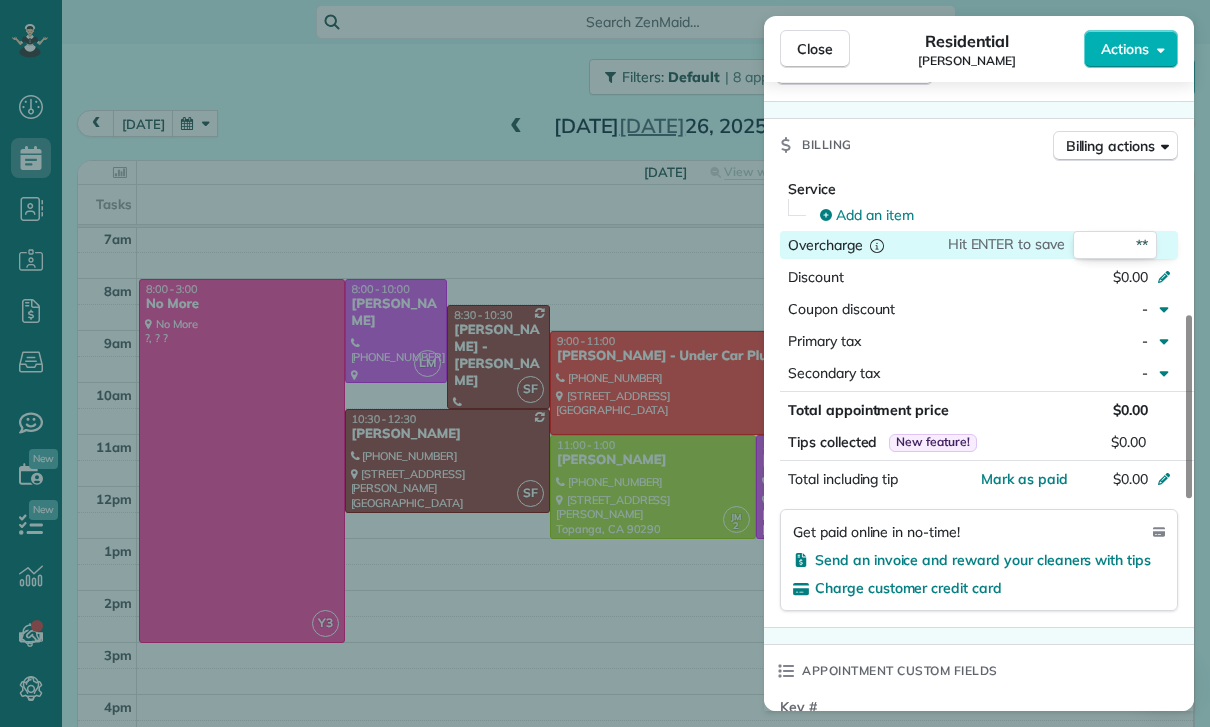 type on "***" 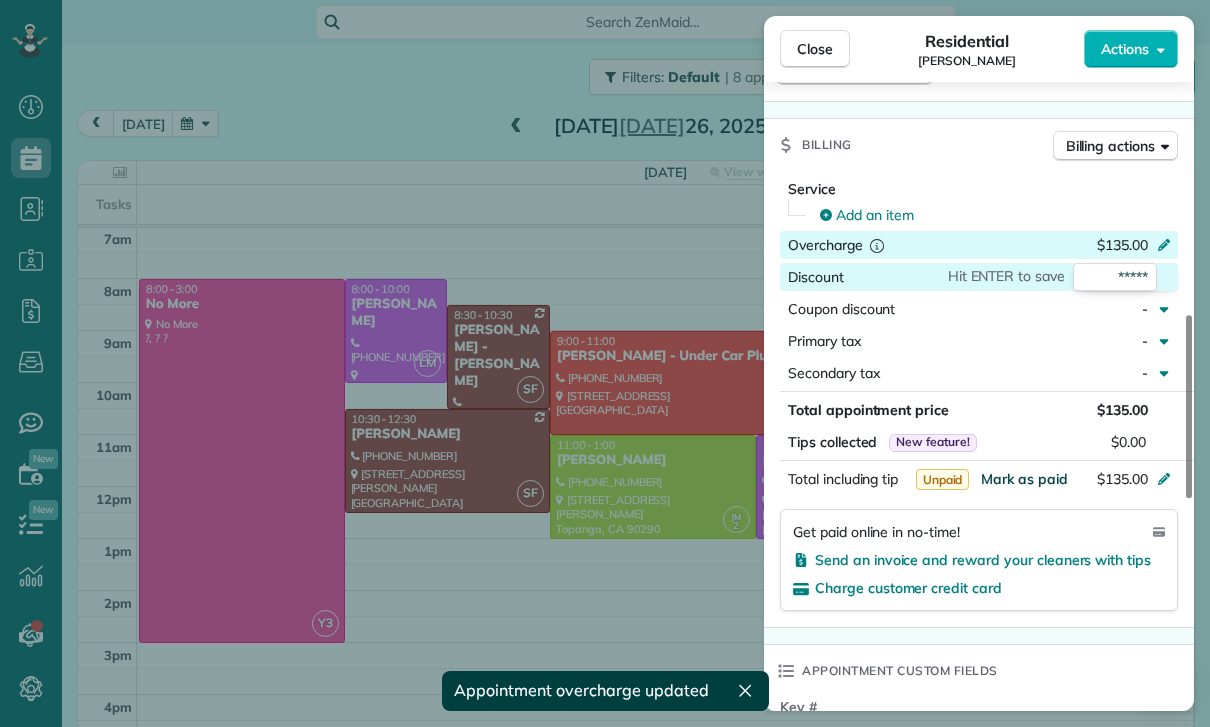 click on "Mark as paid" at bounding box center [1024, 479] 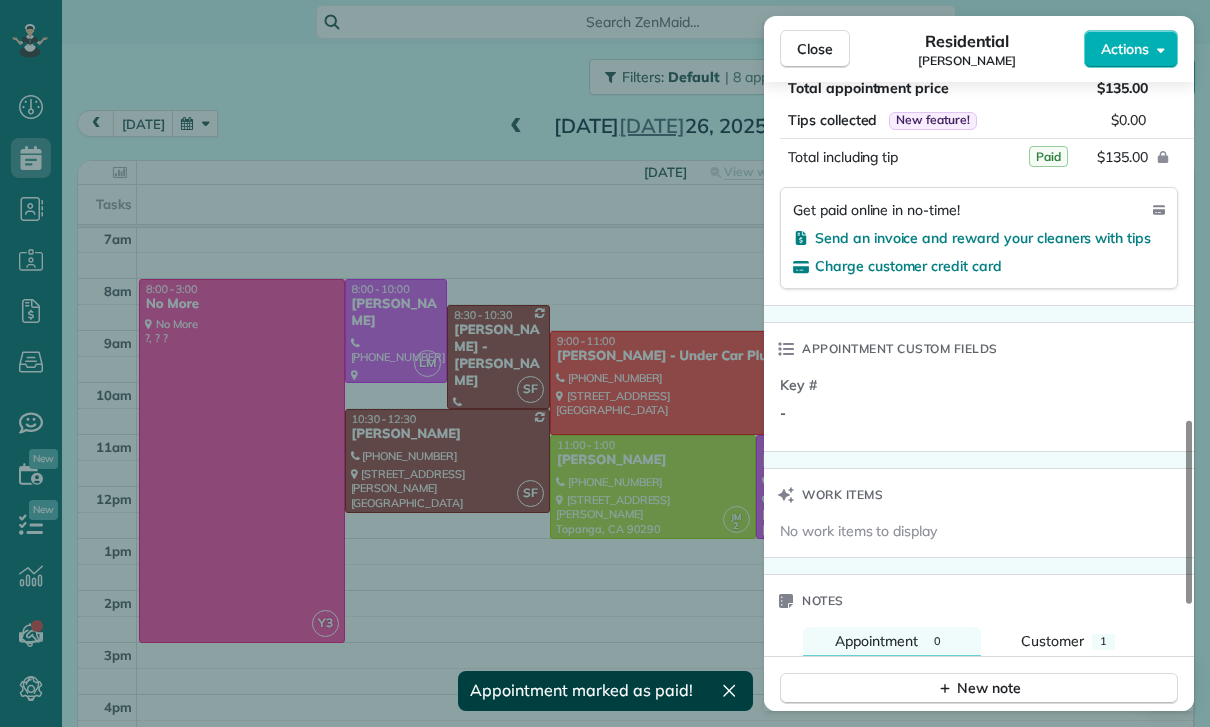 scroll, scrollTop: 1391, scrollLeft: 0, axis: vertical 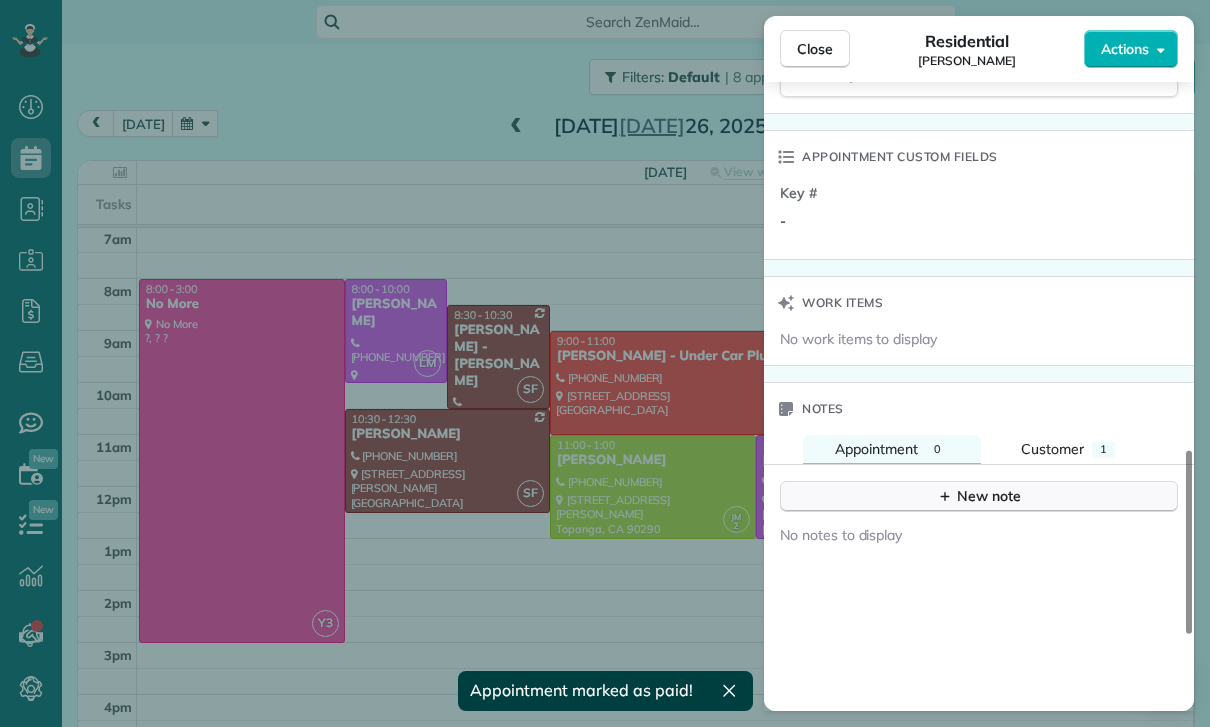 click on "New note" at bounding box center [979, 496] 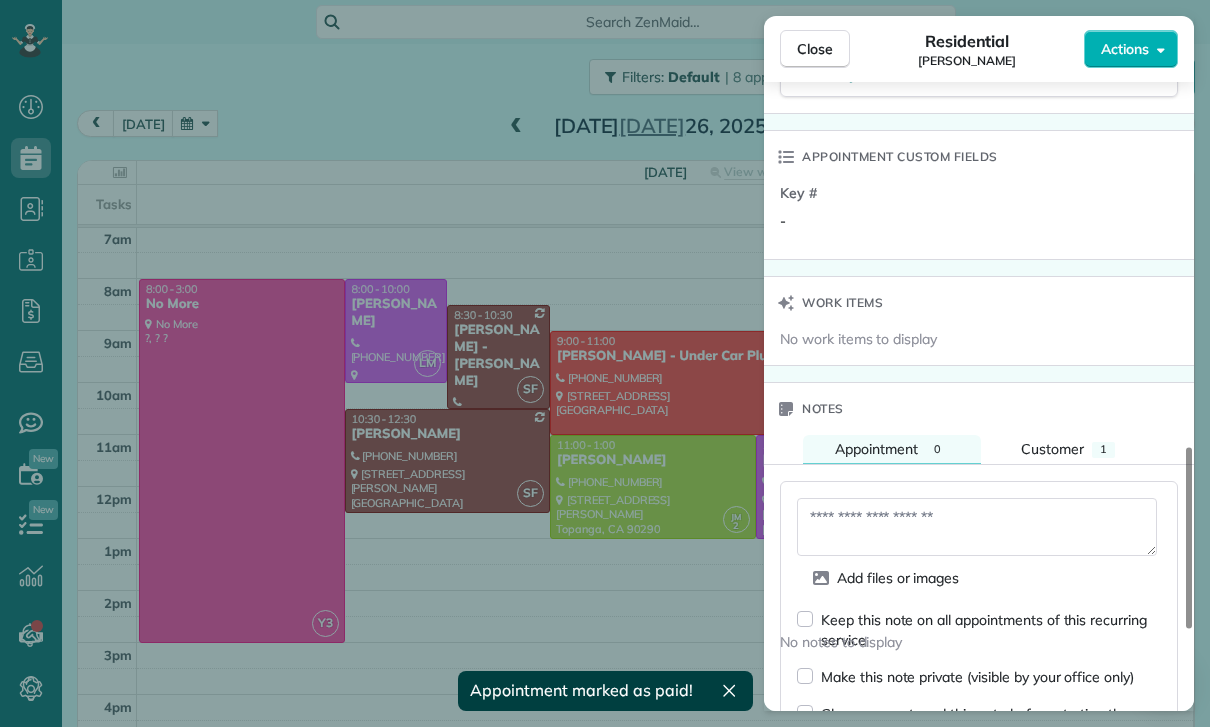click at bounding box center (977, 527) 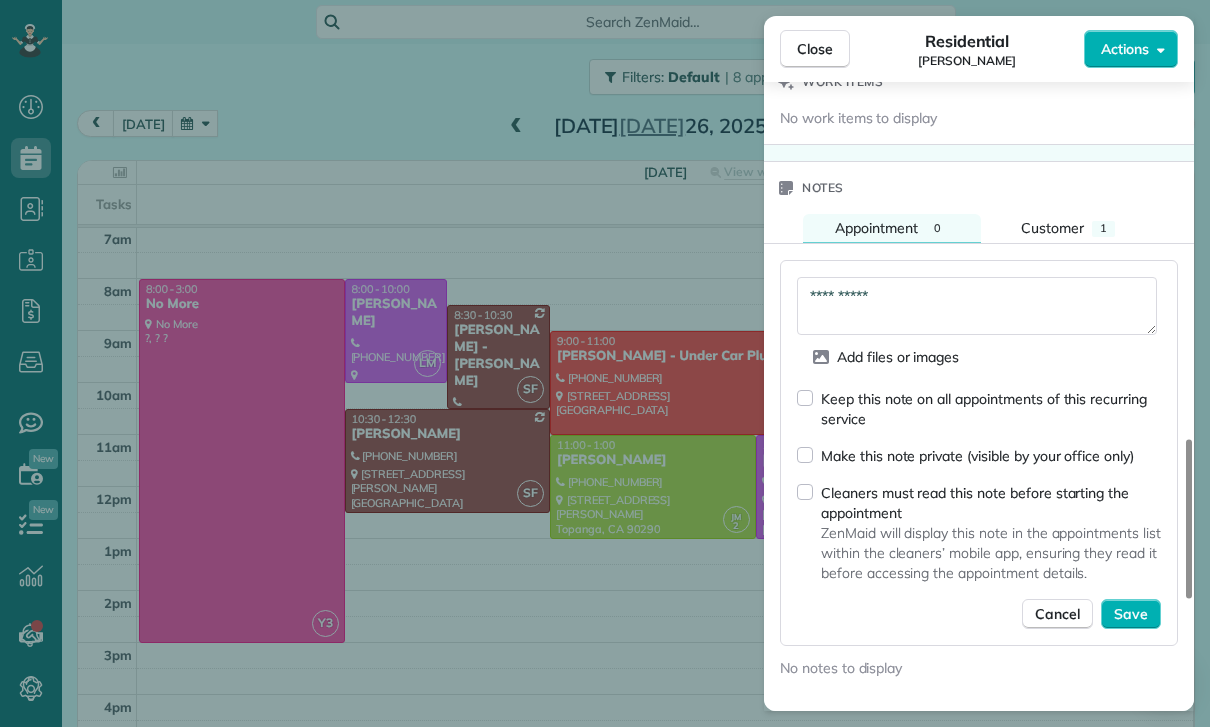 scroll, scrollTop: 1646, scrollLeft: 0, axis: vertical 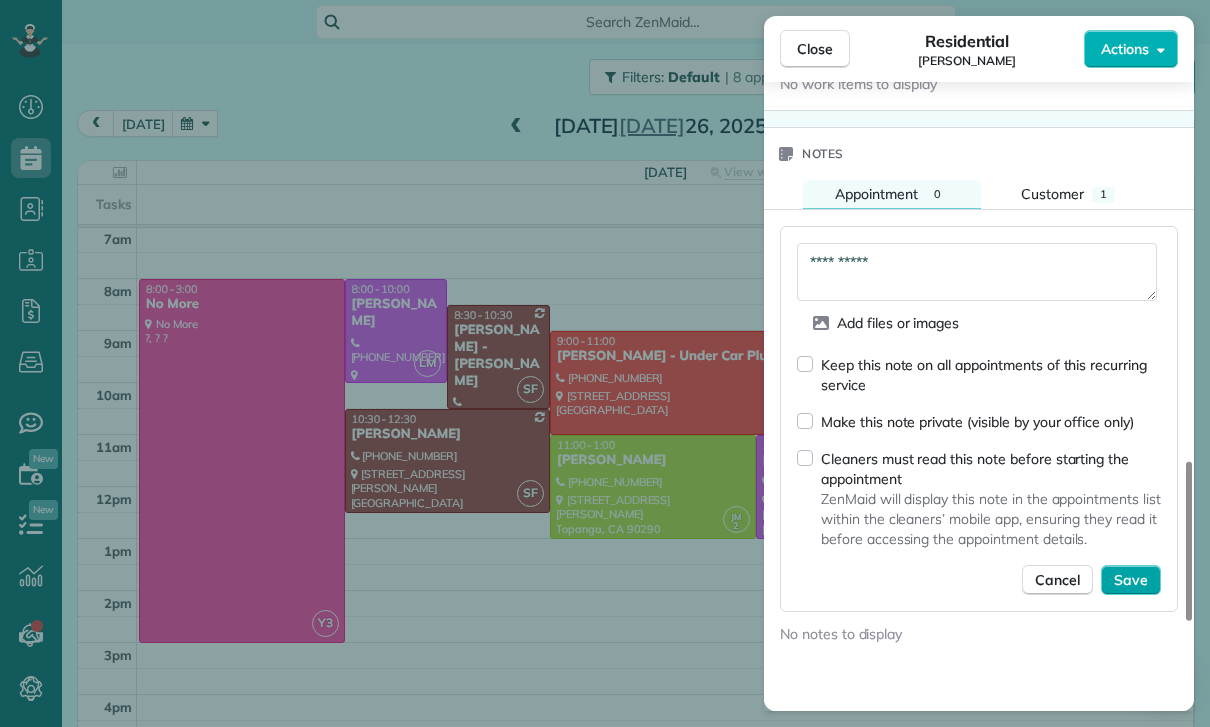 type on "**********" 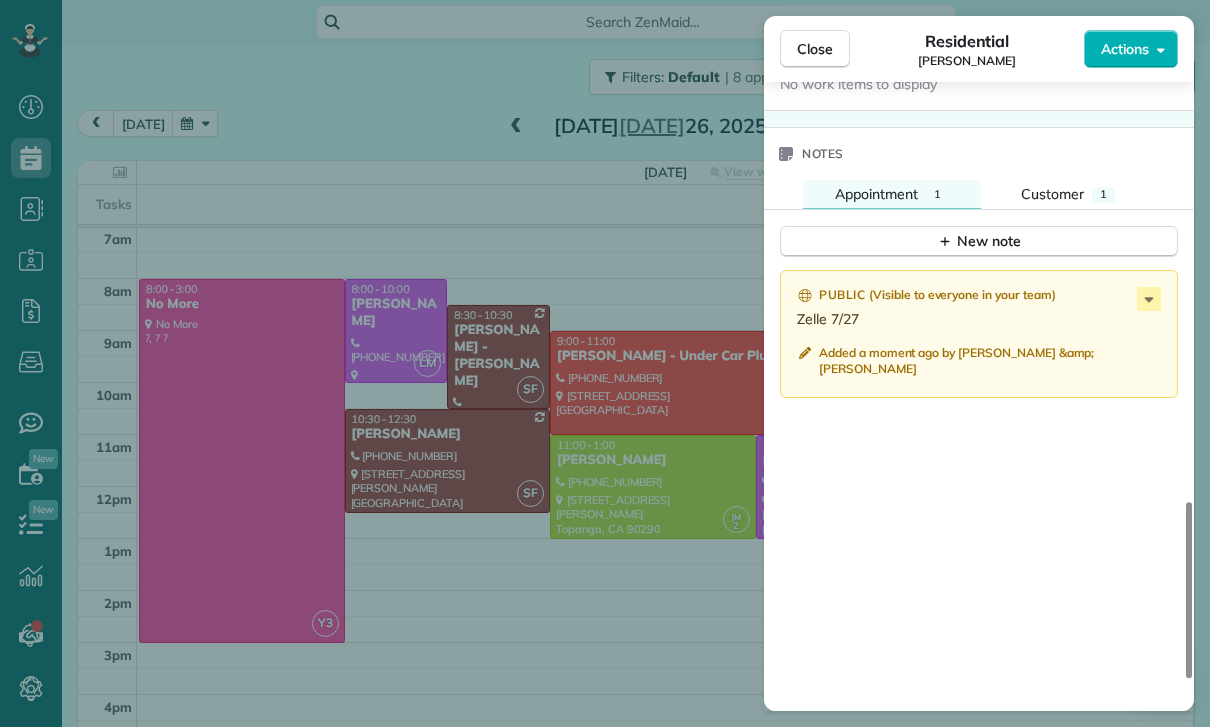 click on "Close Residential Nancy Benavente Actions Status Confirmed Nancy Benavente · Open profile HOME (818) 355-5293 Copy No email on record Add email View Details Residential Saturday, July 26, 2025 ( 2 days ago ) 11:00 AM 1:00 PM 2 hours and 0 minutes Repeats every 2 weeks Edit recurring service Previous (Jul 10) Next (Aug 09) 14570 Benefit St. #103 Sherman Oaks 91403 ? ? Service was not rated yet Cleaners Time in and out Assign Invite Team Leslie Miranda Cleaners Leslie Mirnada   11:00 AM 1:00 PM Checklist Try Now Keep this appointment up to your standards. Stay on top of every detail, keep your cleaners organised, and your client happy. Assign a checklist Watch a 5 min demo Billing Billing actions Service Add an item Overcharge $135.00 Discount $0.00 Coupon discount - Primary tax - Secondary tax - Total appointment price $135.00 Tips collected New feature! $0.00 Paid Total including tip $135.00 Get paid online in no-time! Send an invoice and reward your cleaners with tips Charge customer credit card Key # - 1 1" at bounding box center [605, 363] 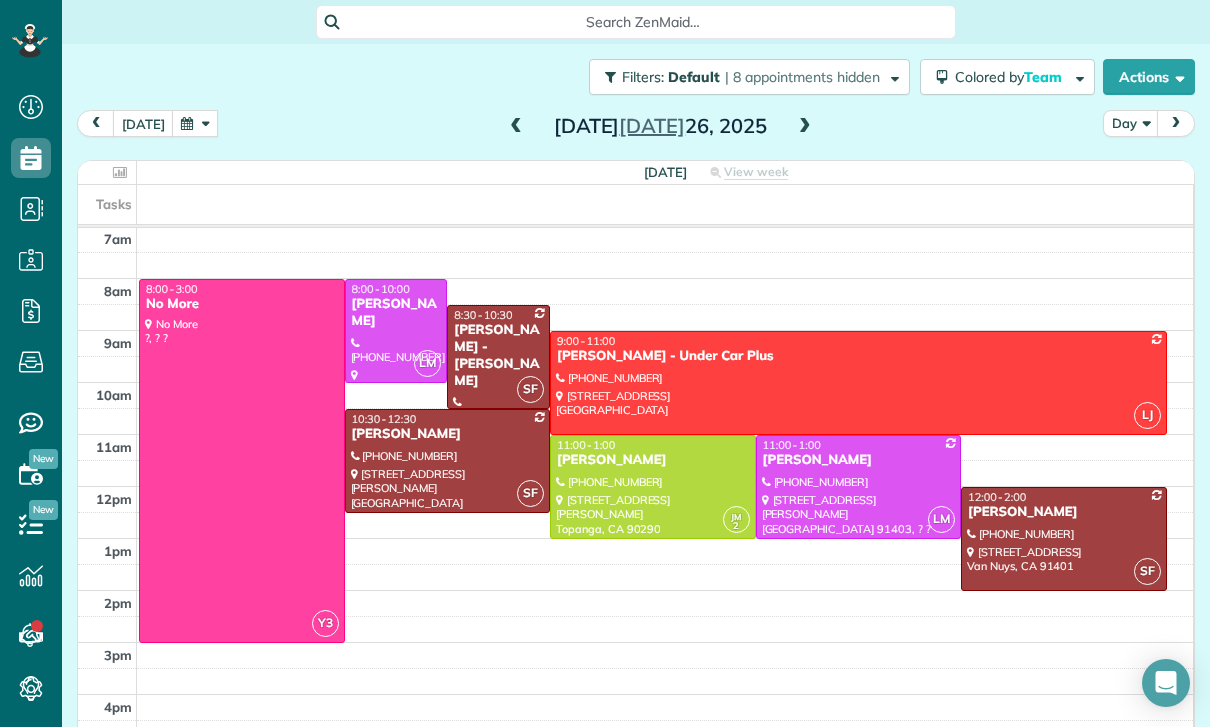 click at bounding box center (195, 123) 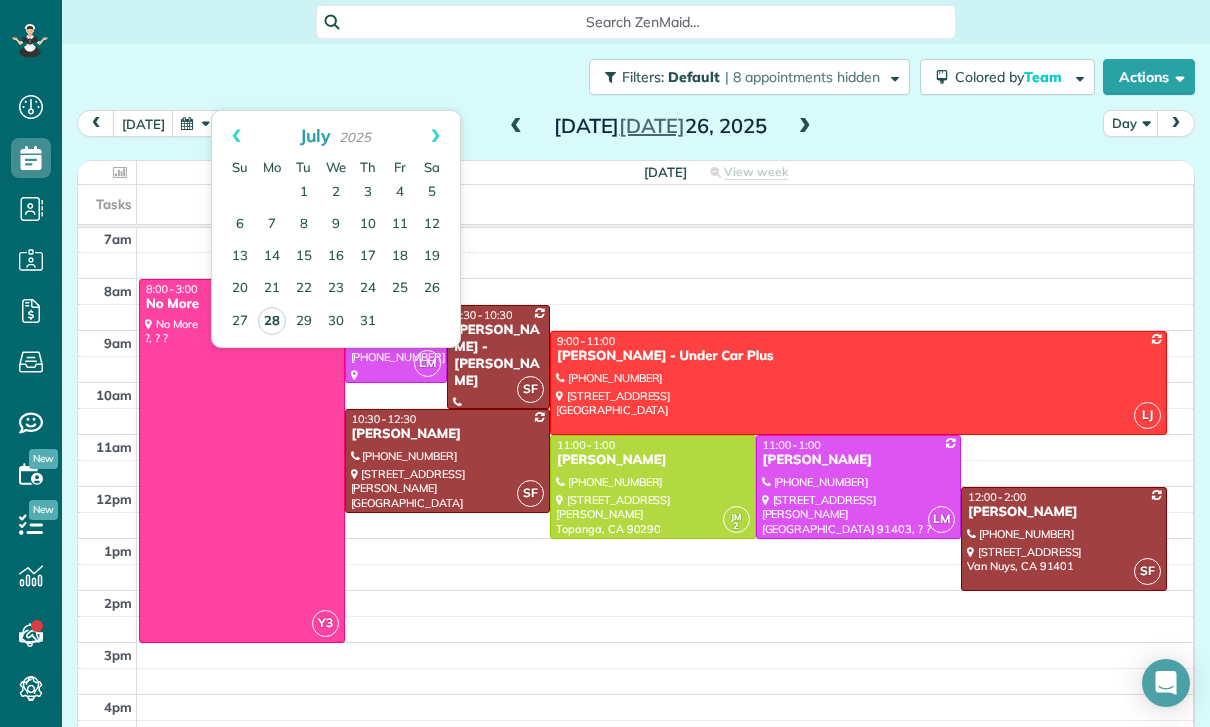 click on "28" at bounding box center (272, 321) 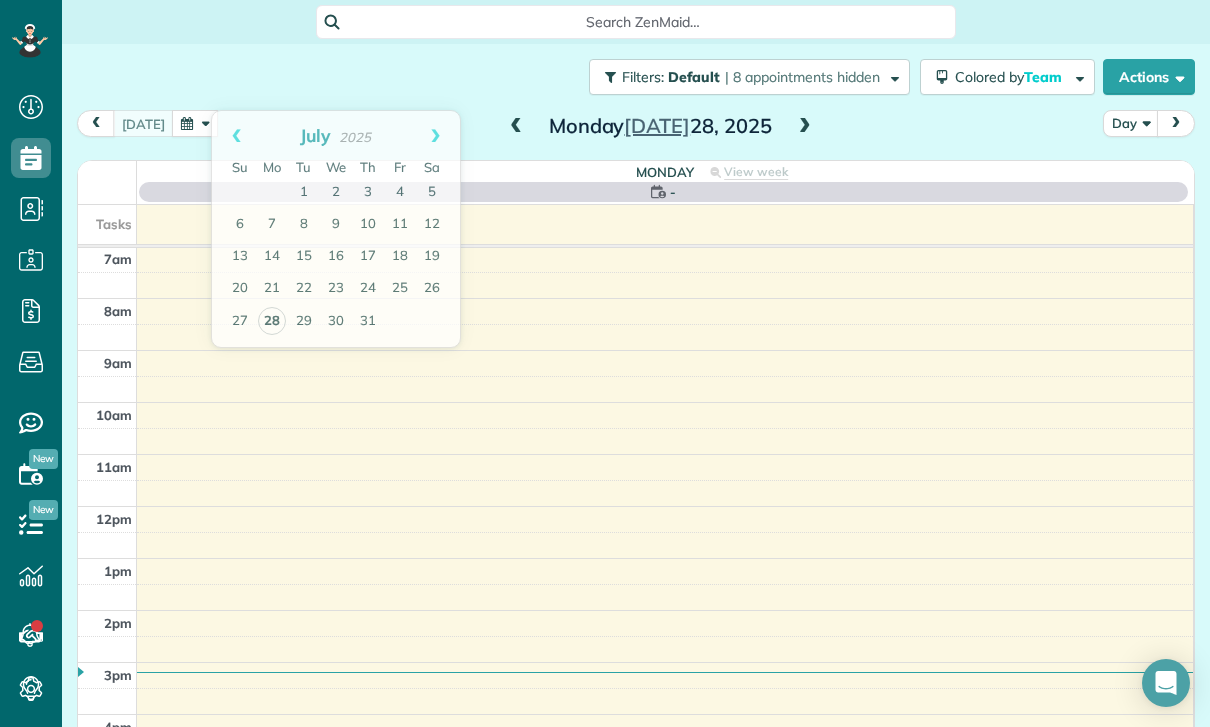 scroll, scrollTop: 157, scrollLeft: 0, axis: vertical 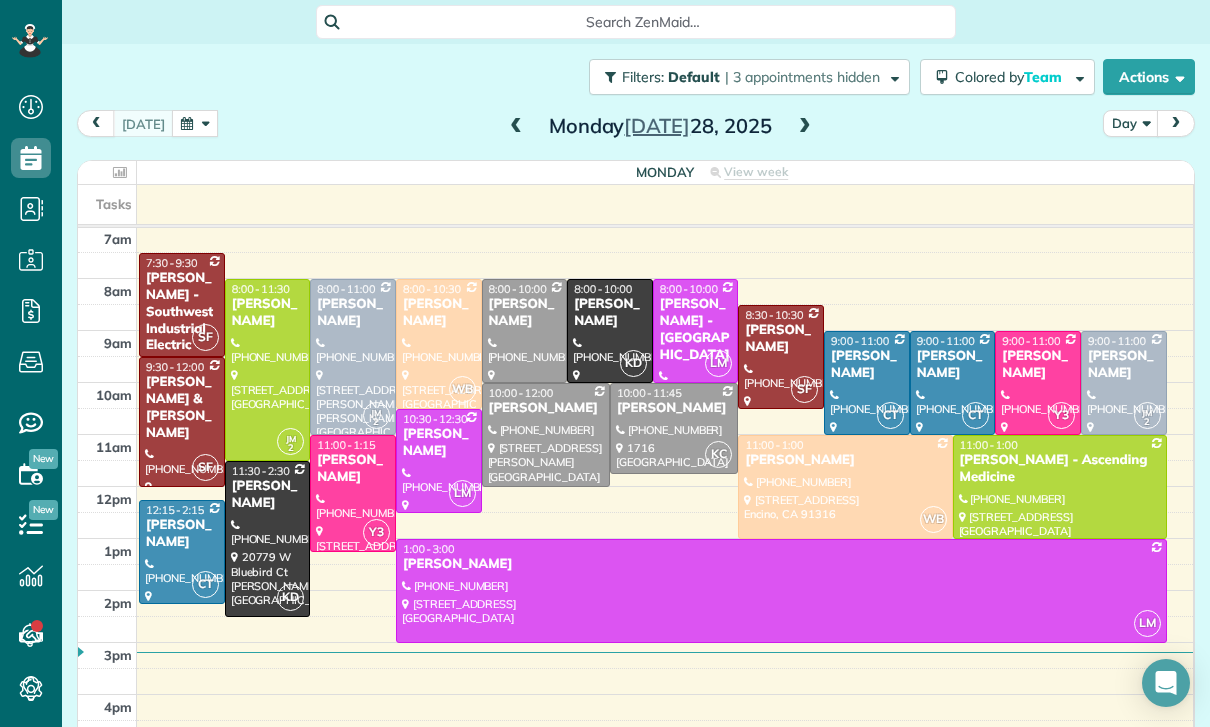click on "[PERSON_NAME]" at bounding box center (781, 339) 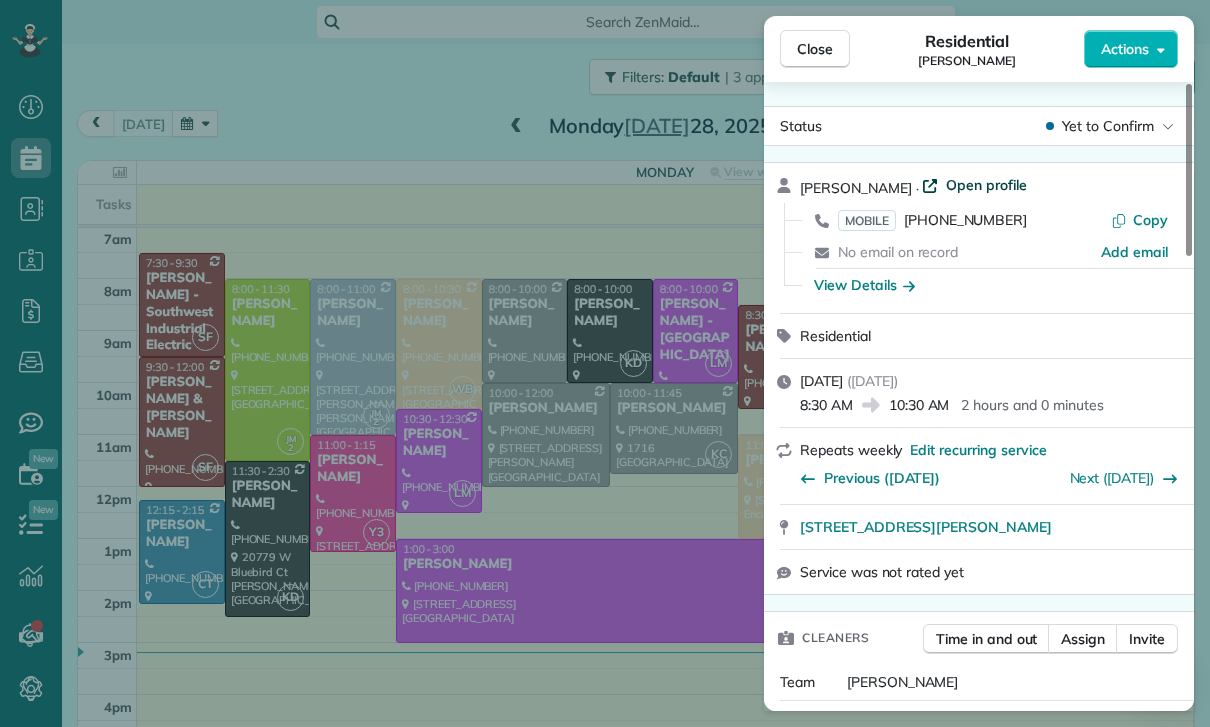 click on "Open profile" at bounding box center [986, 185] 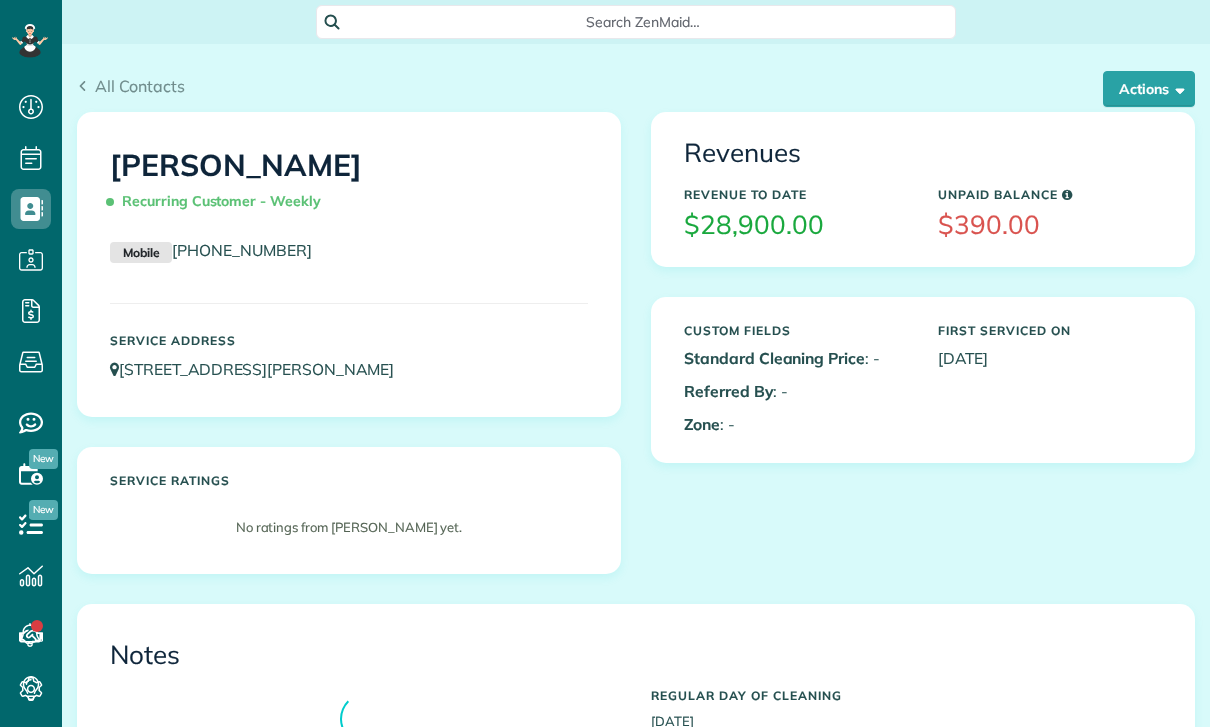 scroll, scrollTop: 0, scrollLeft: 0, axis: both 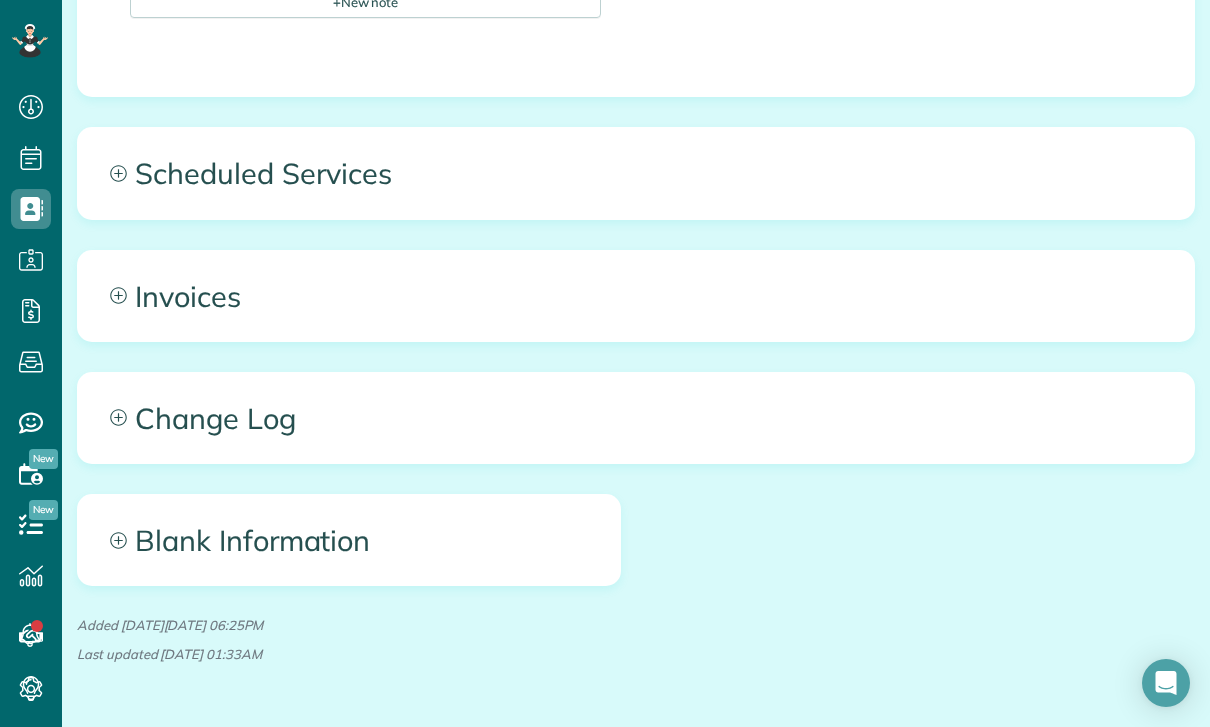 click on "Scheduled Services" at bounding box center (636, 173) 